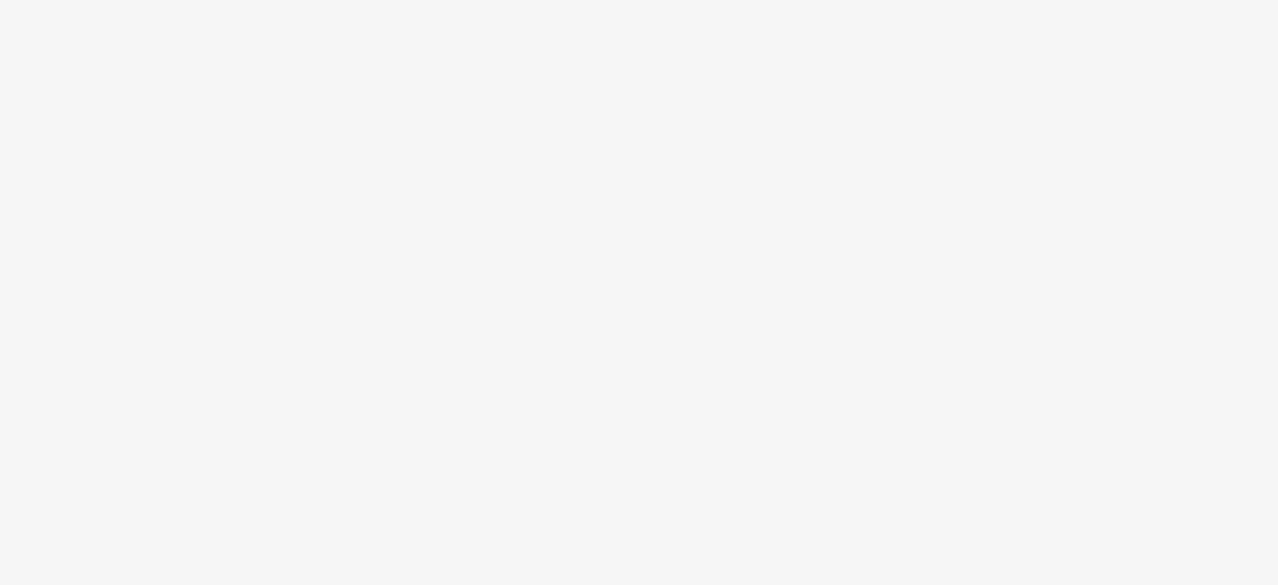 scroll, scrollTop: 0, scrollLeft: 0, axis: both 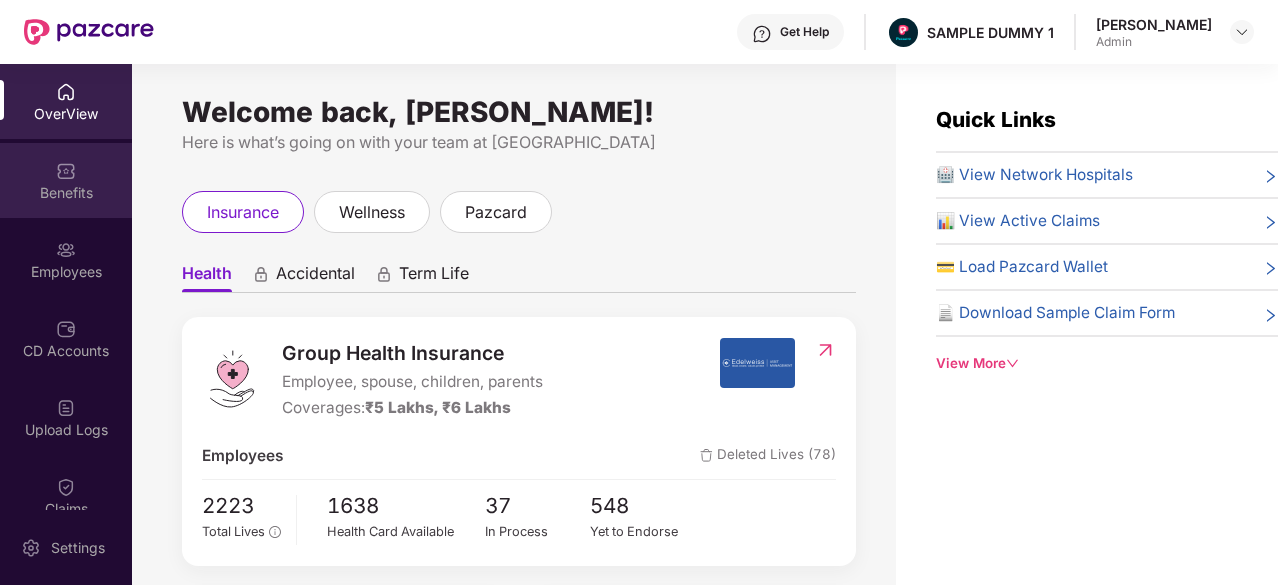 click on "Benefits" at bounding box center (66, 193) 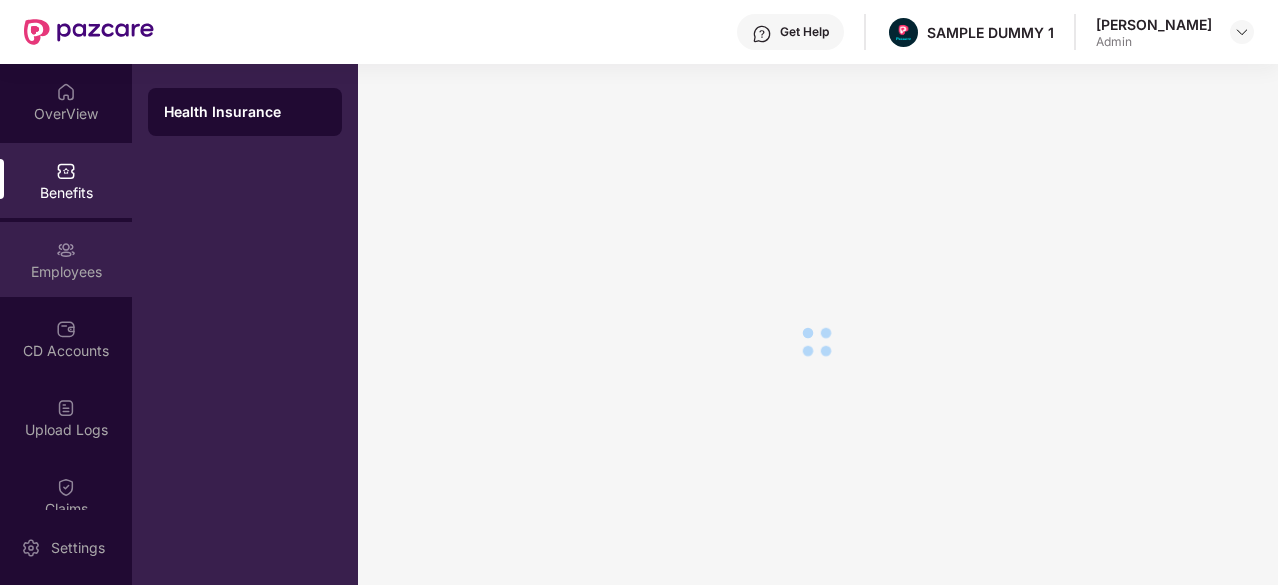 click on "Employees" at bounding box center (66, 272) 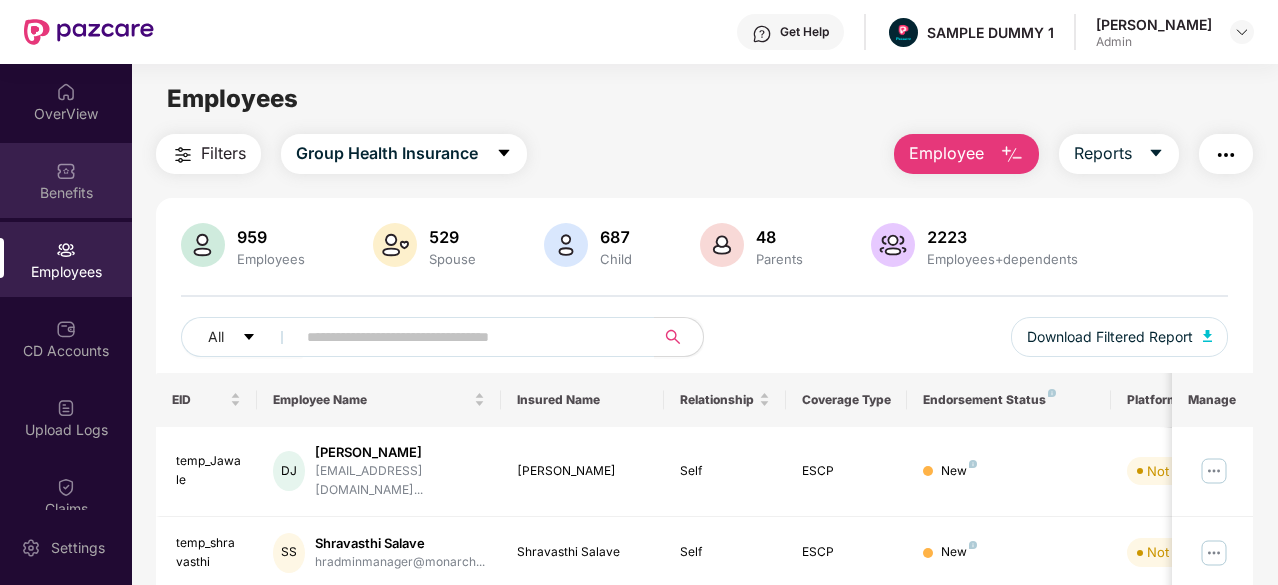 click on "Benefits" at bounding box center (66, 193) 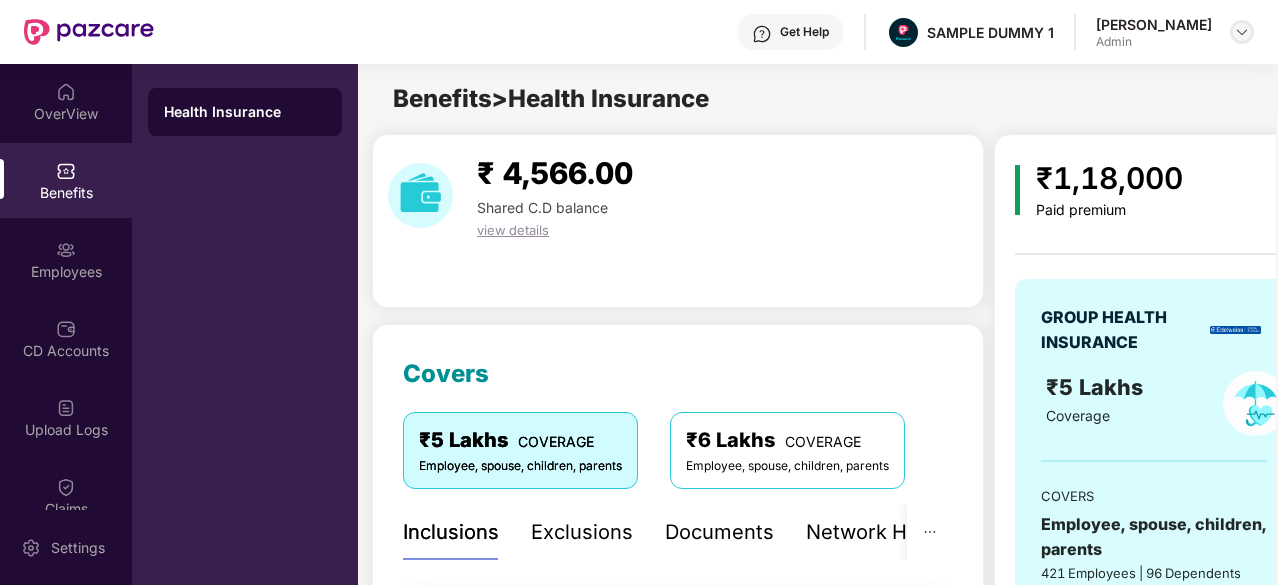click at bounding box center [1242, 32] 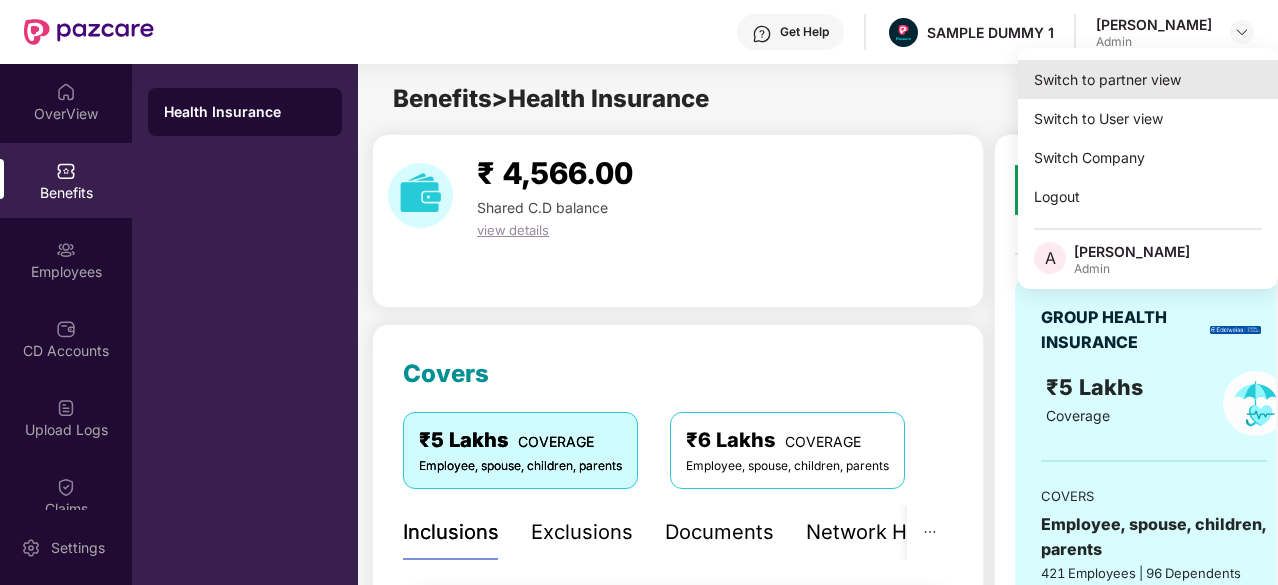 click on "Switch to partner view" at bounding box center (1148, 79) 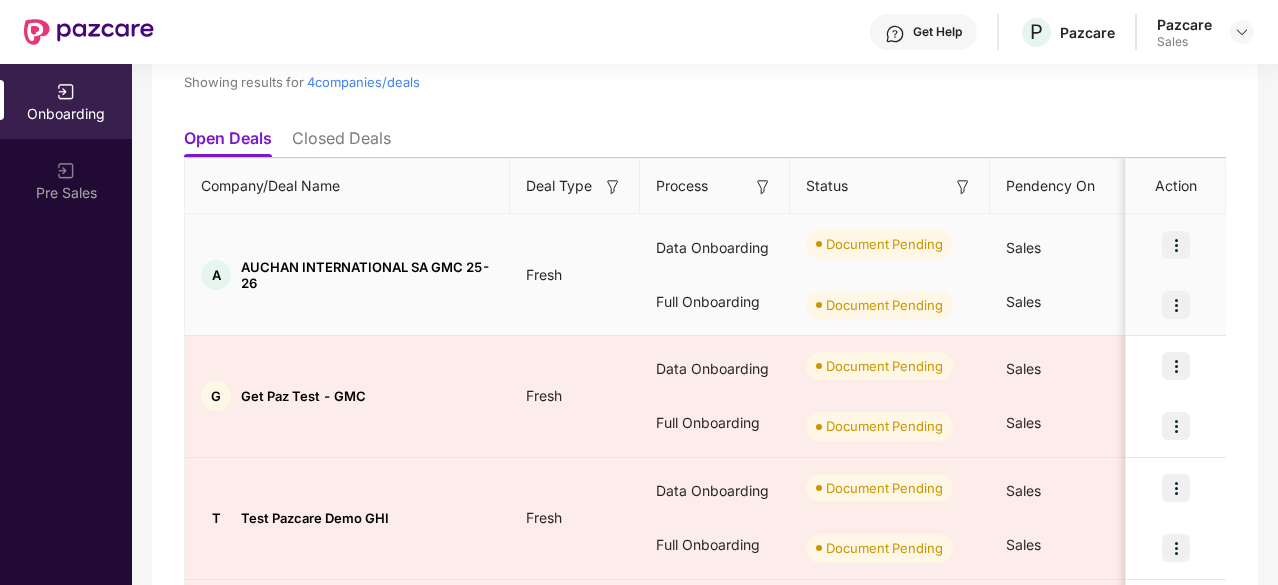 scroll, scrollTop: 181, scrollLeft: 0, axis: vertical 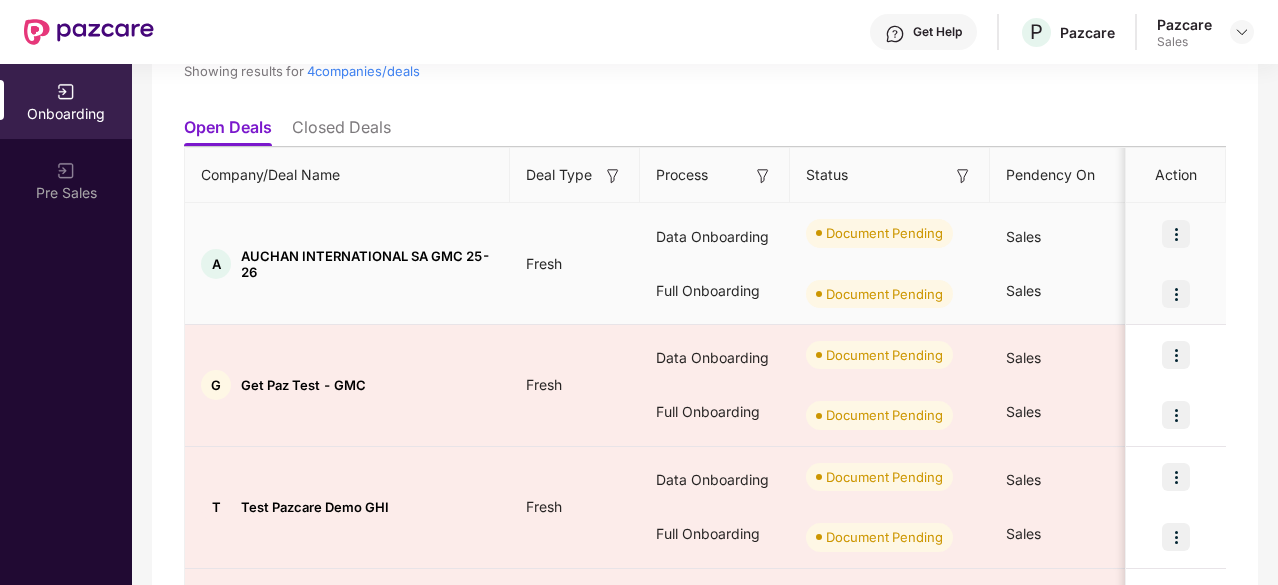 click at bounding box center (1176, 234) 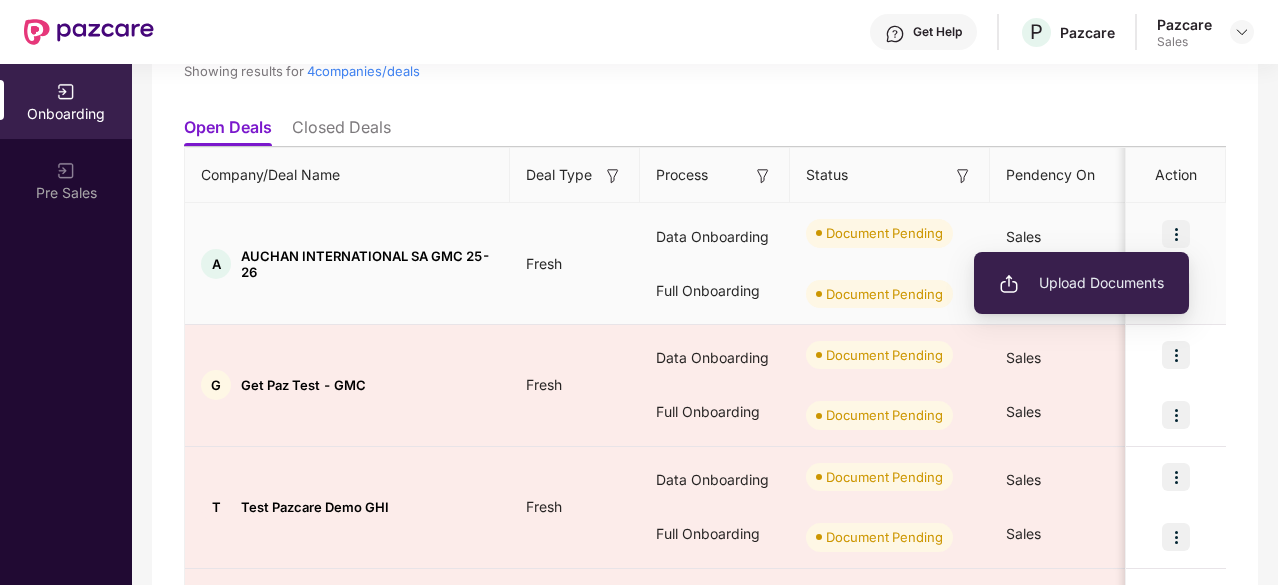 click on "Upload Documents" at bounding box center [1081, 283] 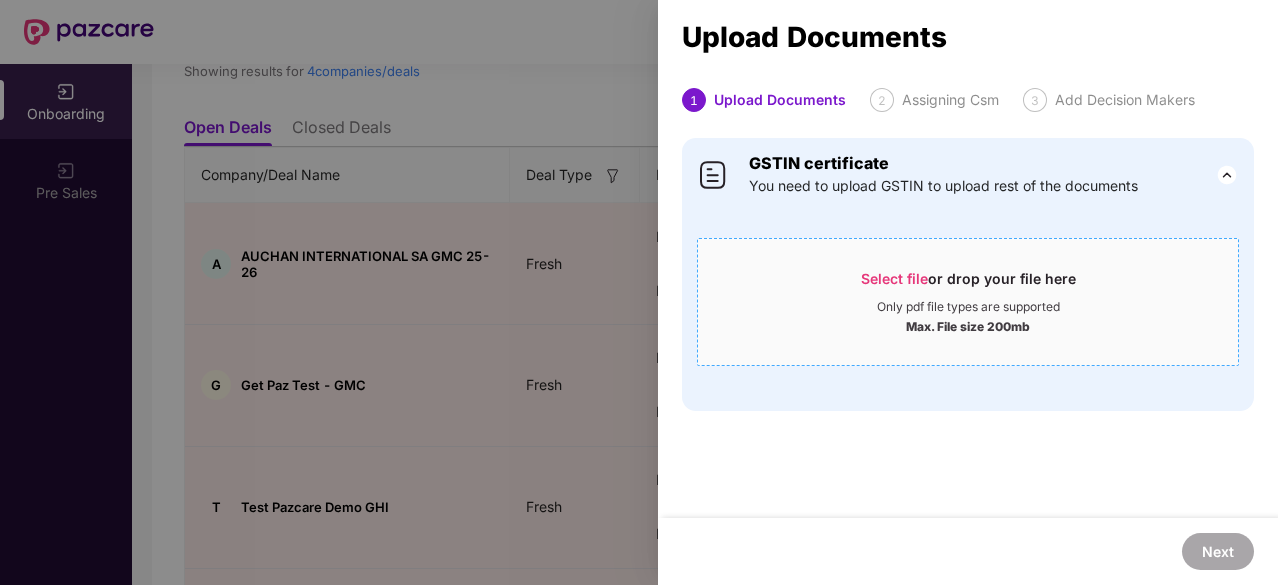 click on "Select file" at bounding box center [894, 278] 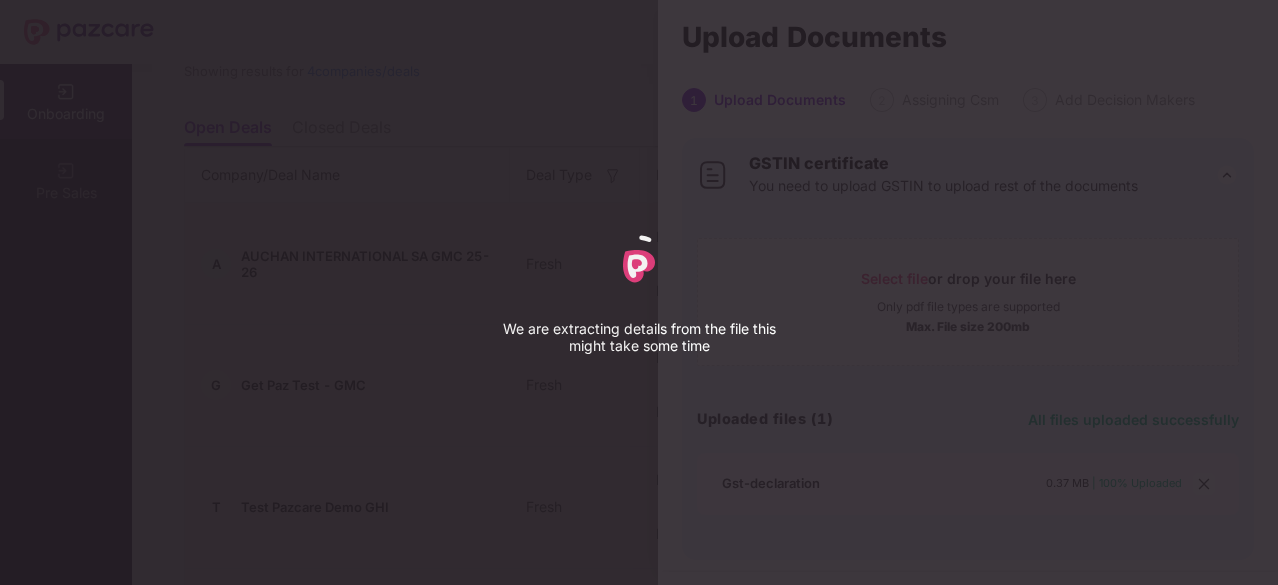 select on "****" 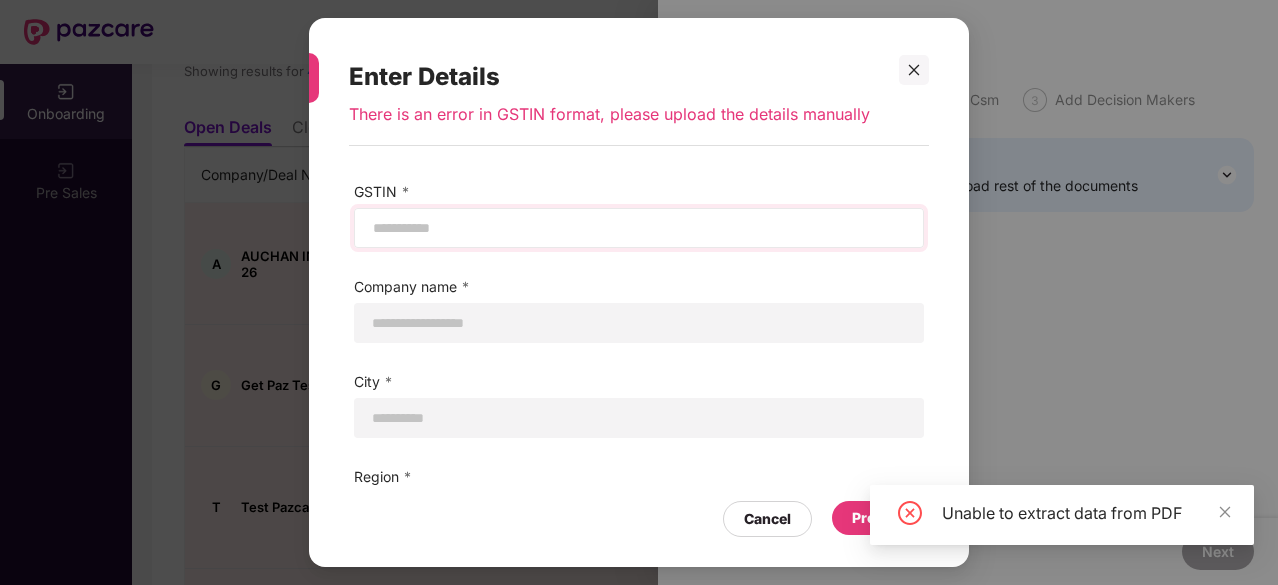 click at bounding box center [639, 228] 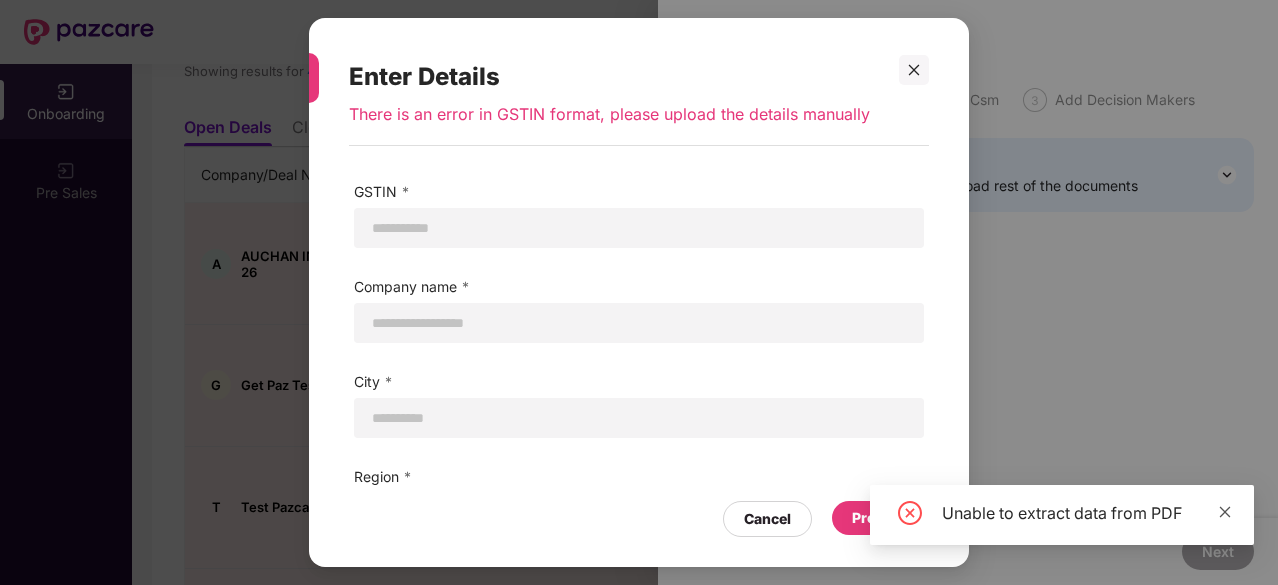 click 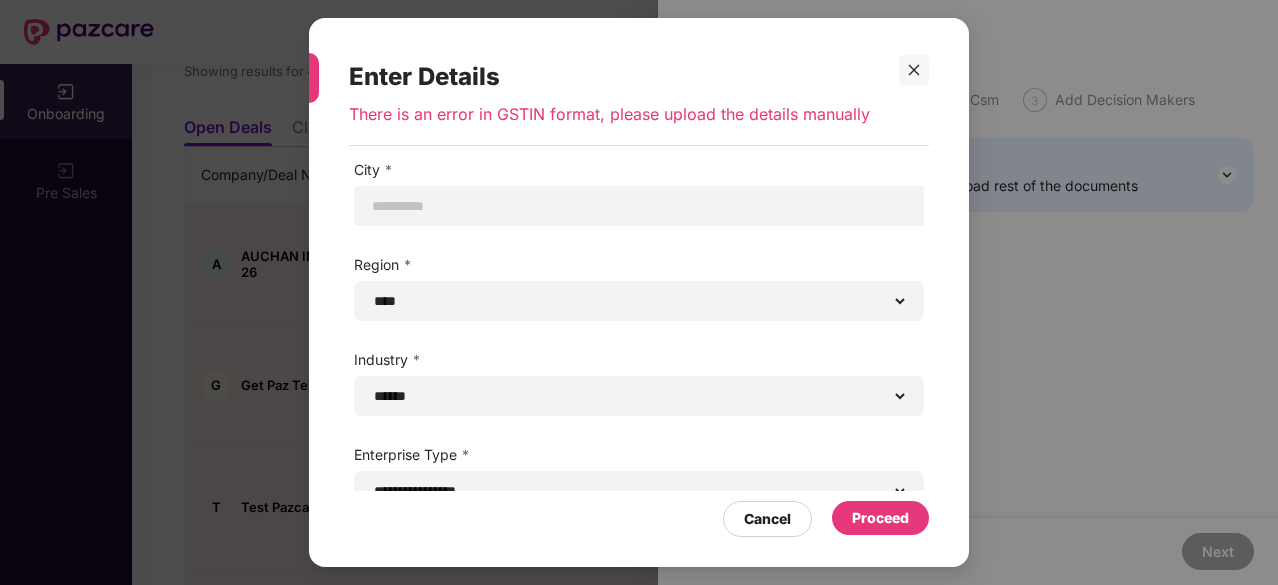 scroll, scrollTop: 0, scrollLeft: 0, axis: both 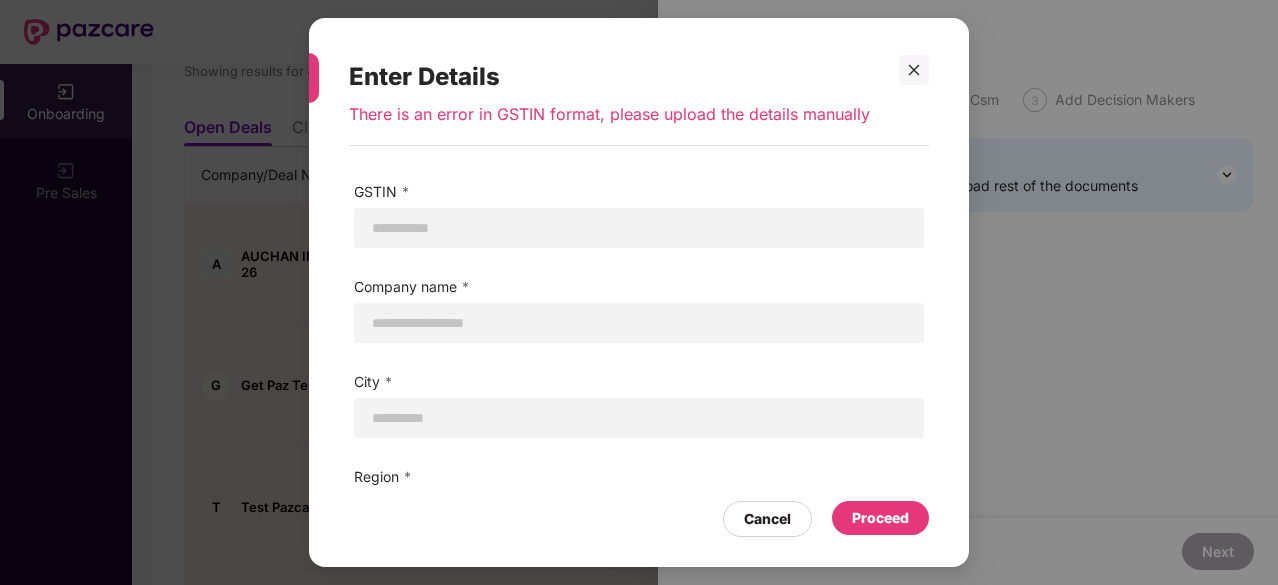 click on "Proceed" at bounding box center (880, 518) 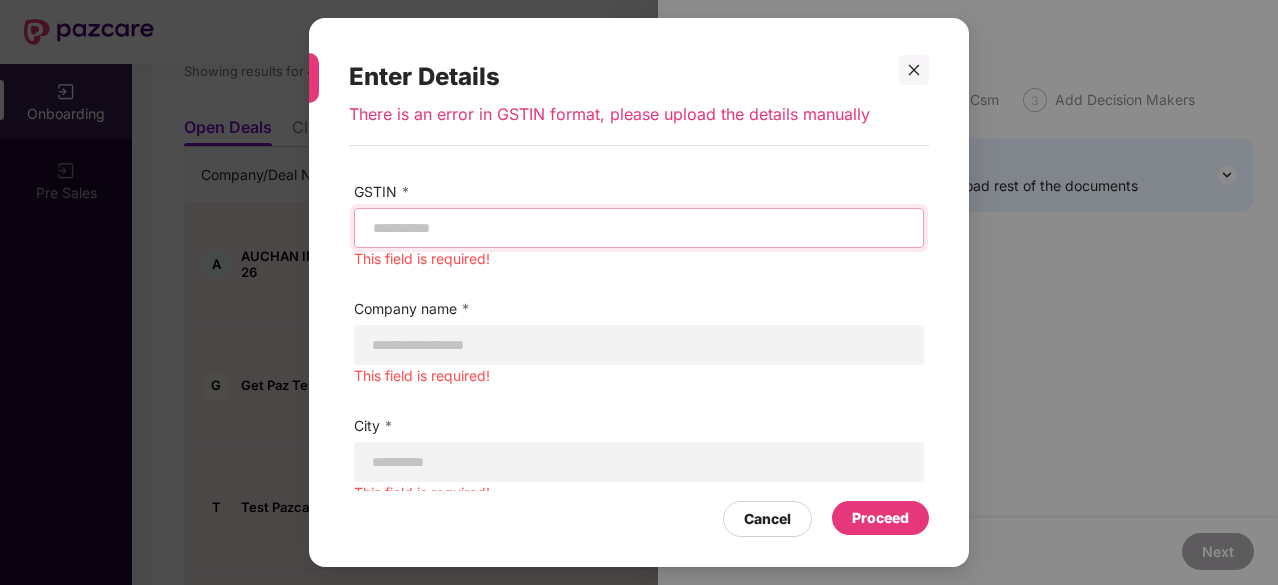 click at bounding box center [639, 228] 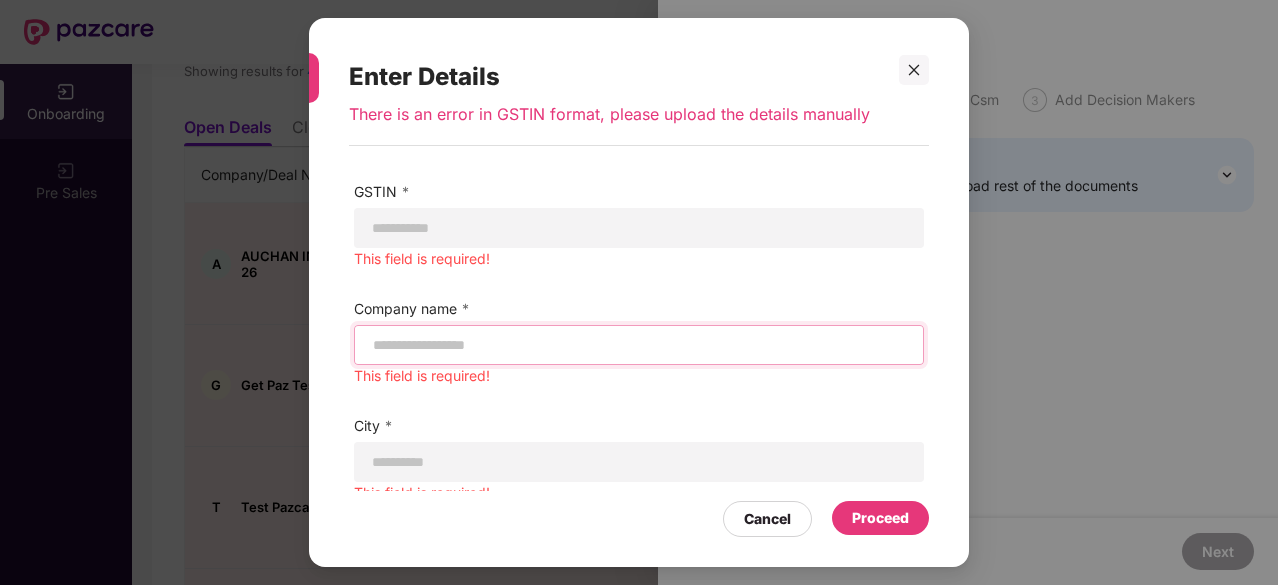 click at bounding box center (639, 345) 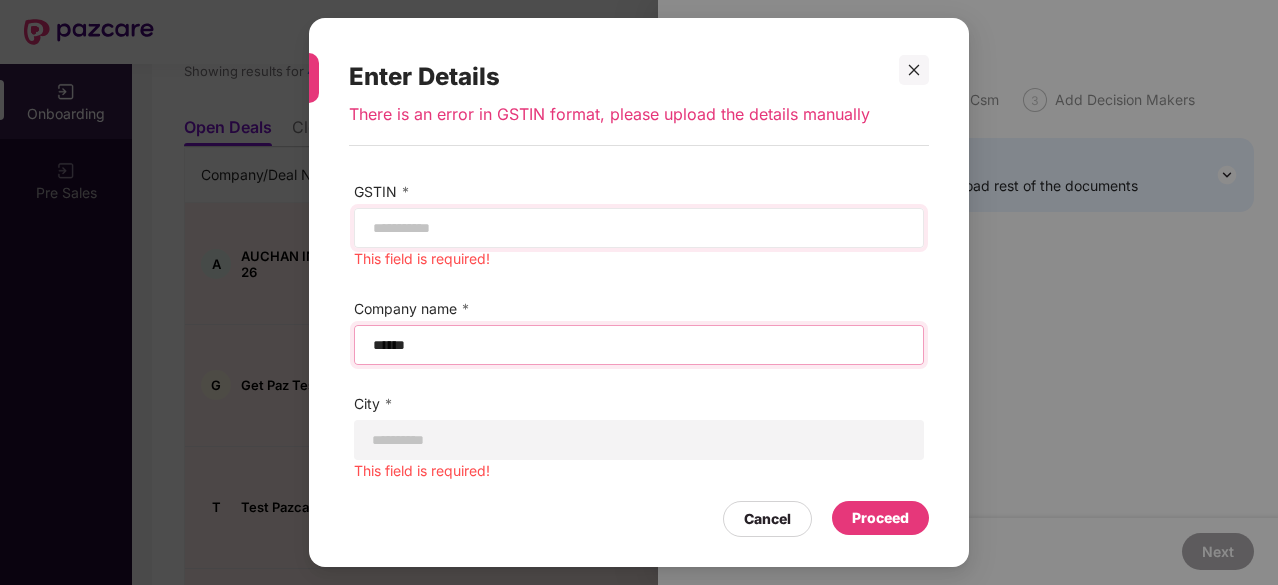 type on "******" 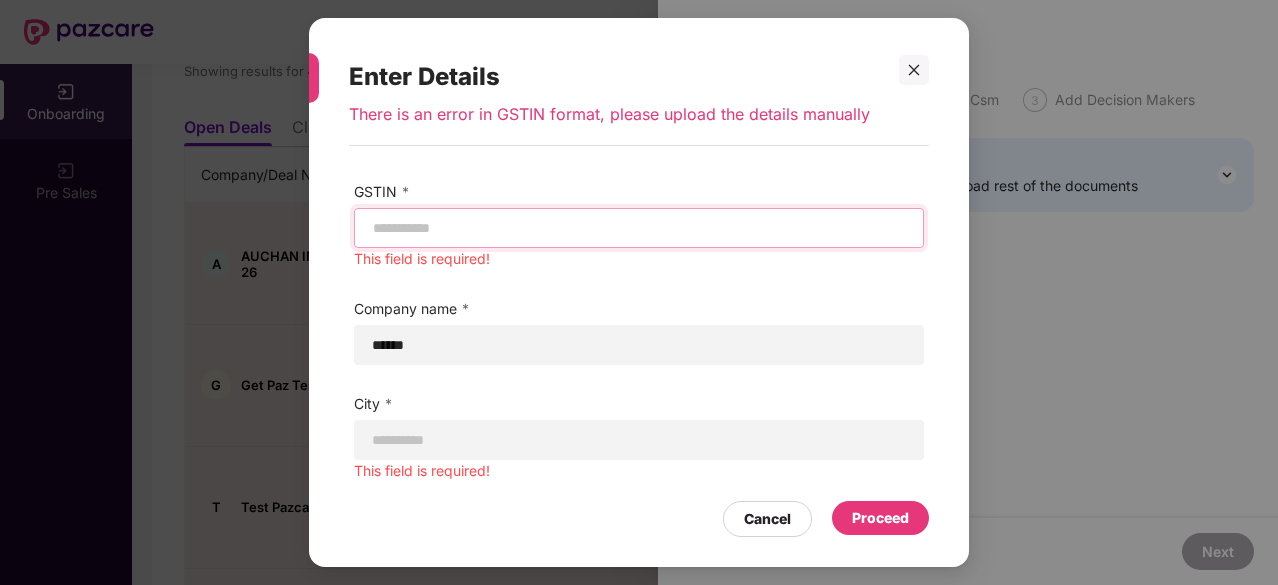 click at bounding box center [639, 228] 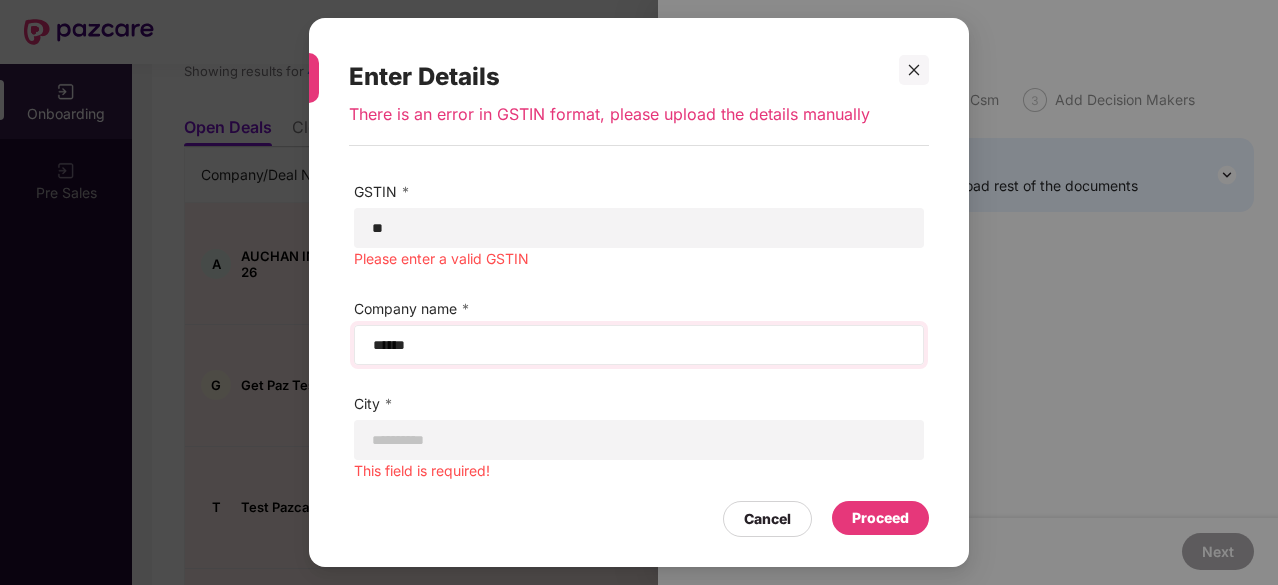 drag, startPoint x: 684, startPoint y: 369, endPoint x: 705, endPoint y: 348, distance: 29.698484 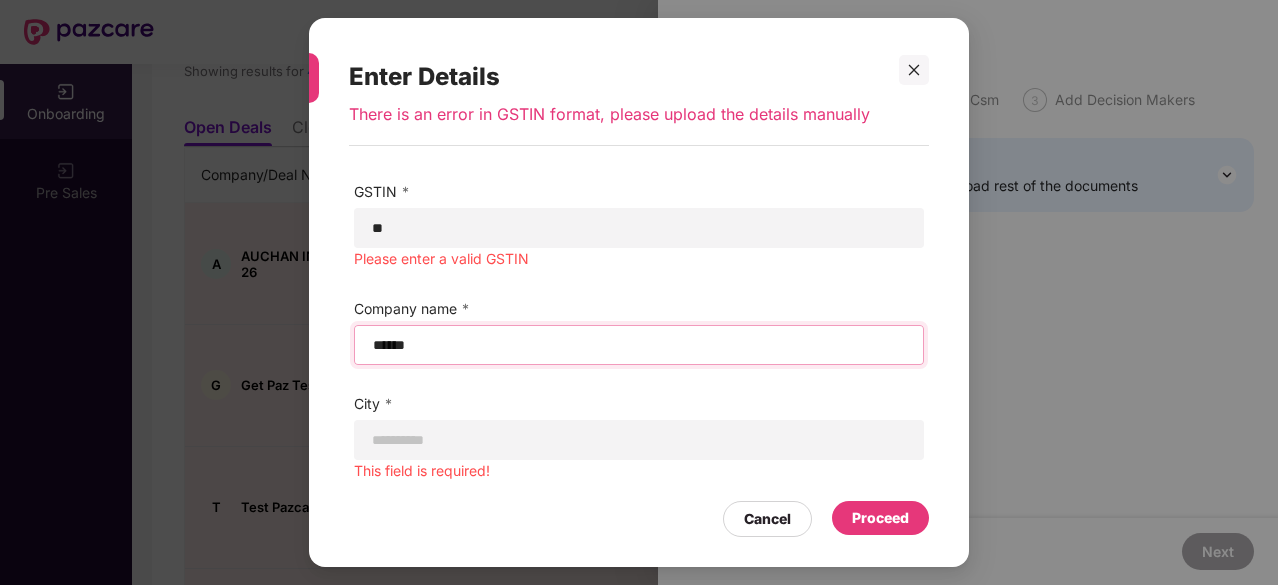click on "******" at bounding box center (639, 345) 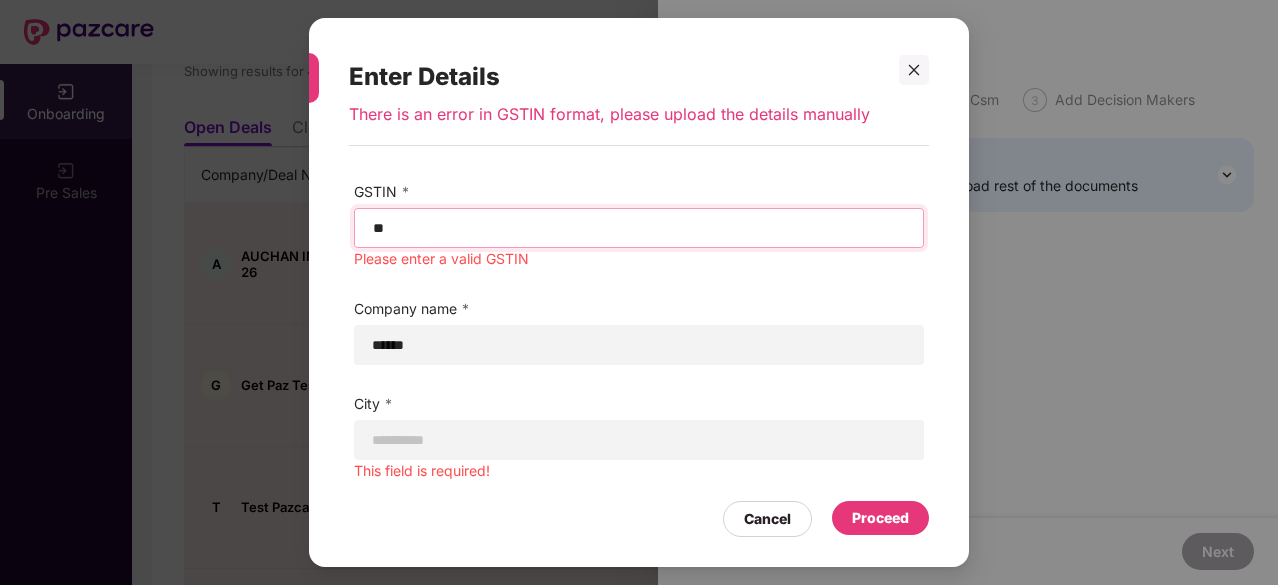 click on "**" at bounding box center (639, 228) 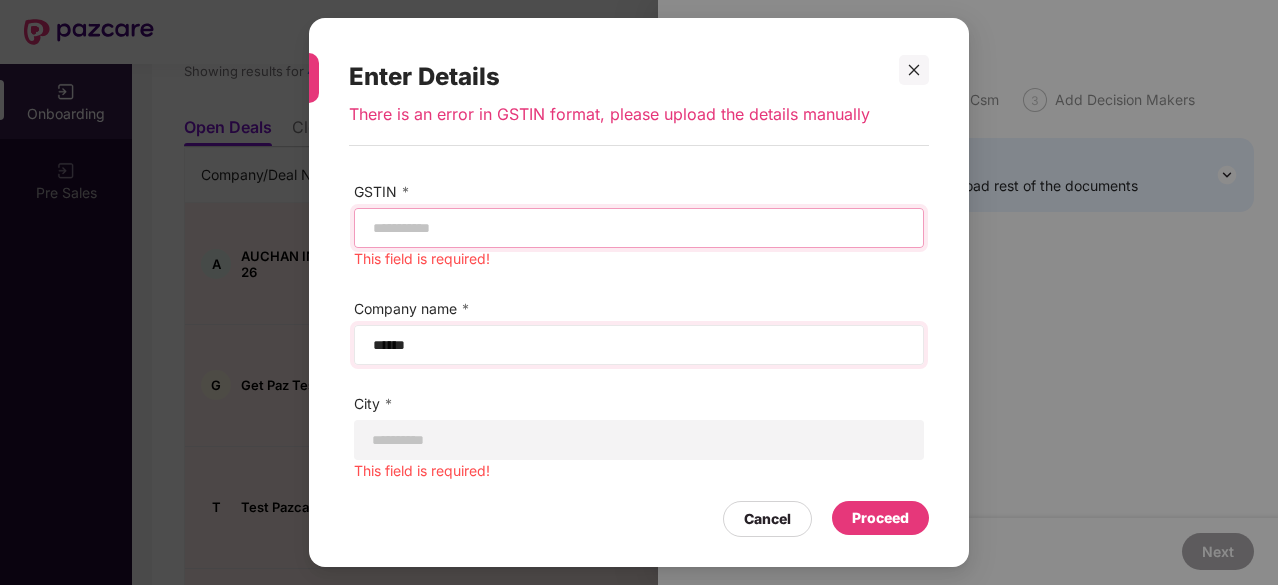 type 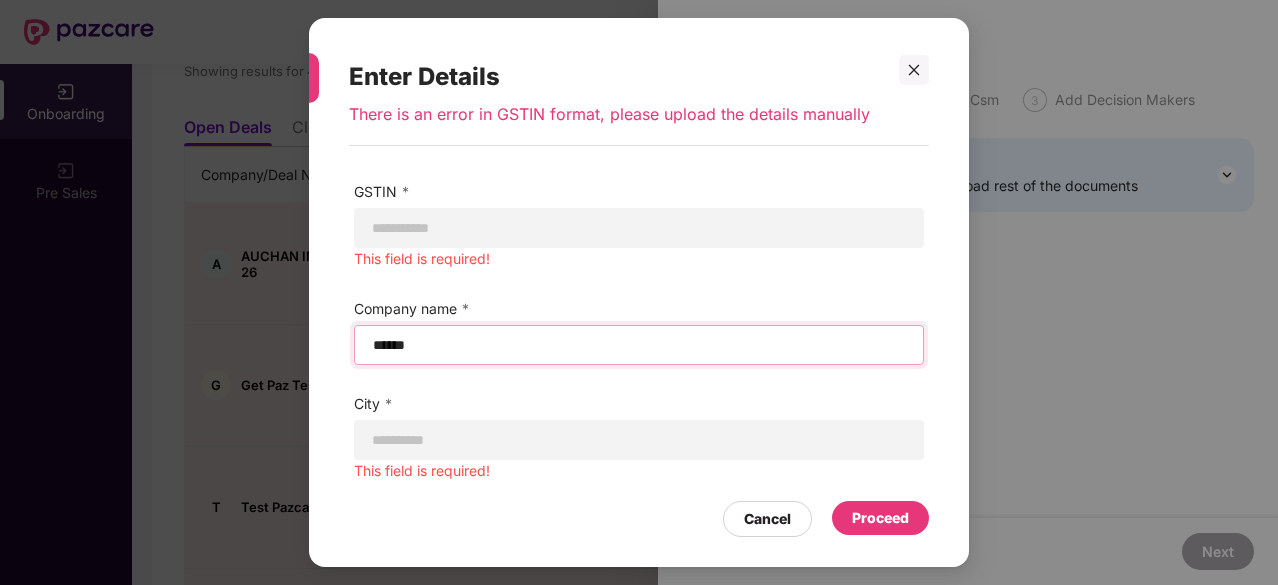 click on "******" at bounding box center (639, 345) 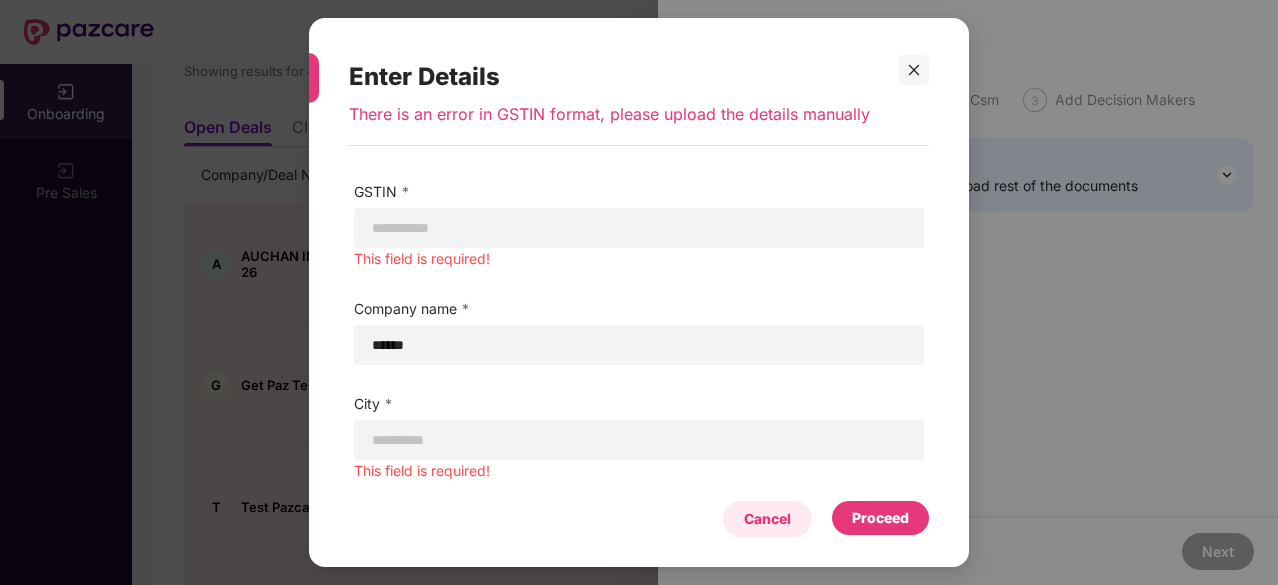 click on "Cancel" at bounding box center (767, 519) 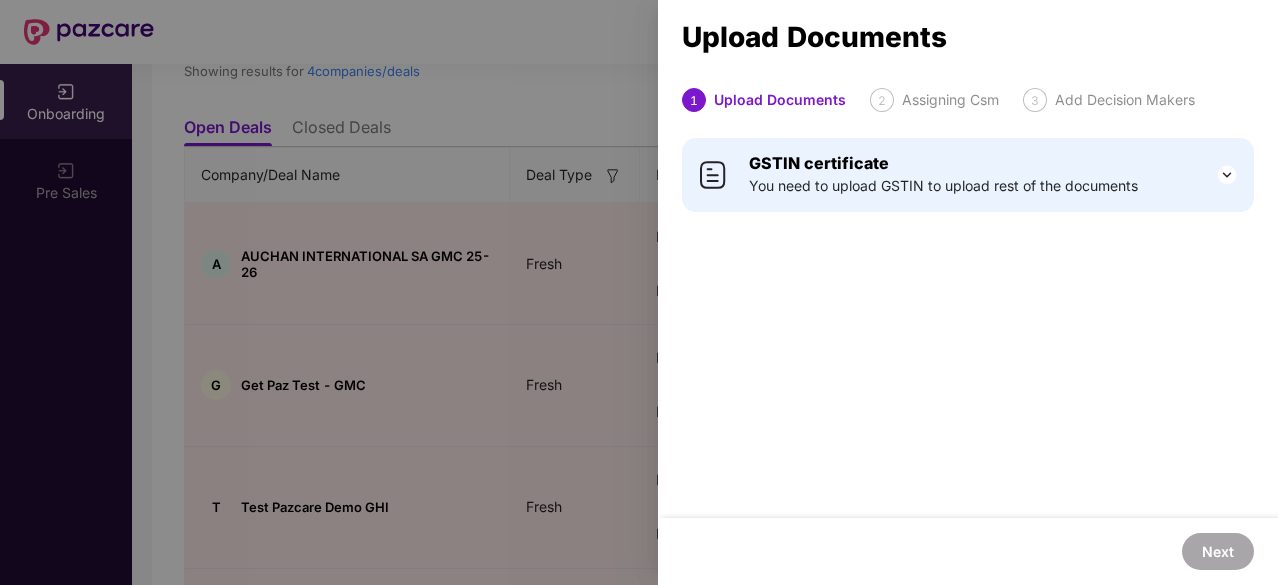 click at bounding box center [639, 292] 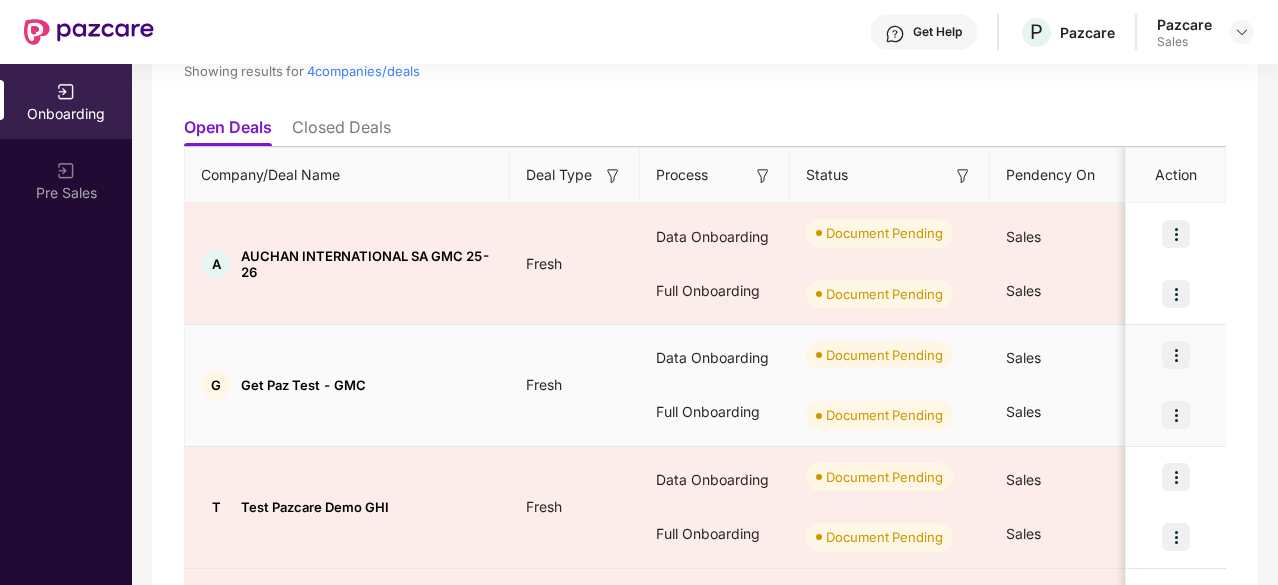 scroll, scrollTop: 357, scrollLeft: 0, axis: vertical 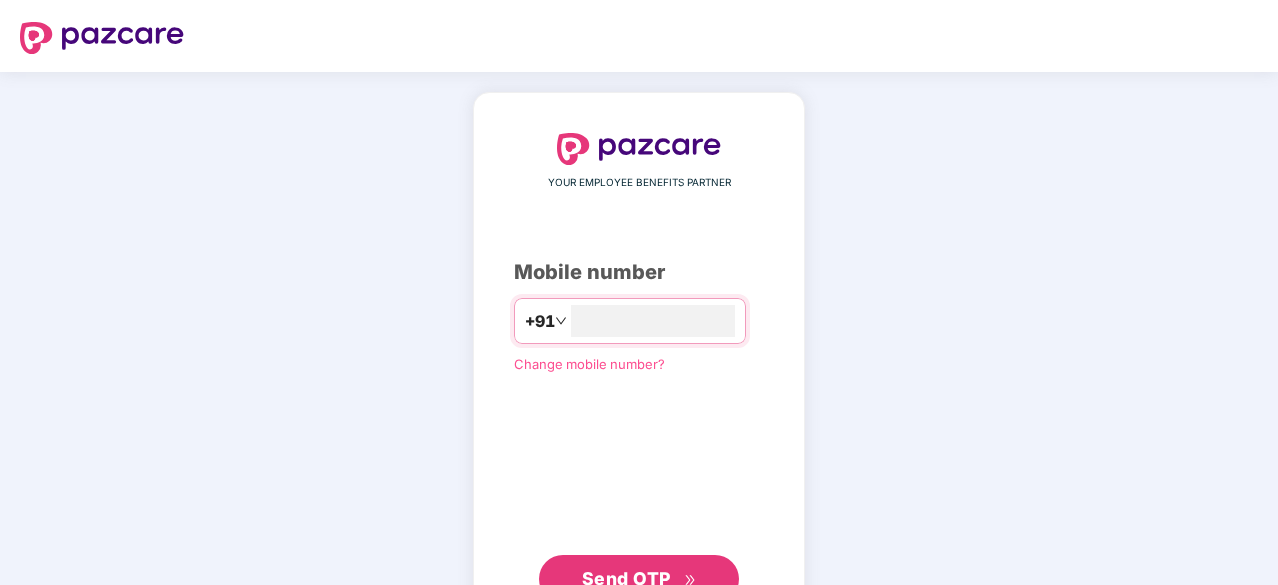 type on "*" 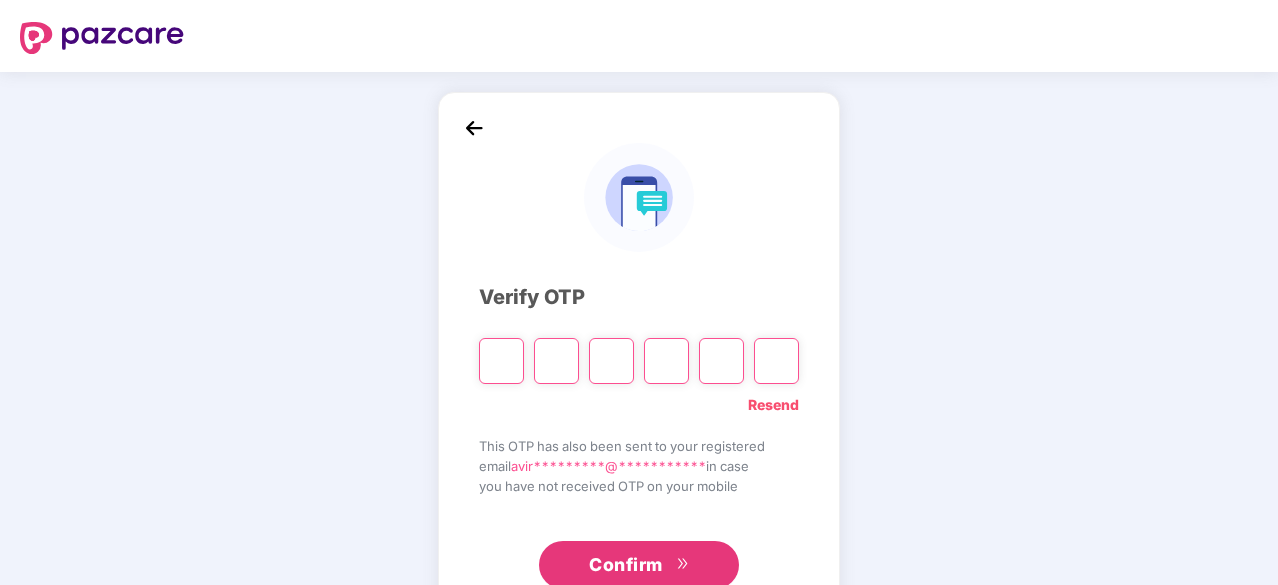 type on "*" 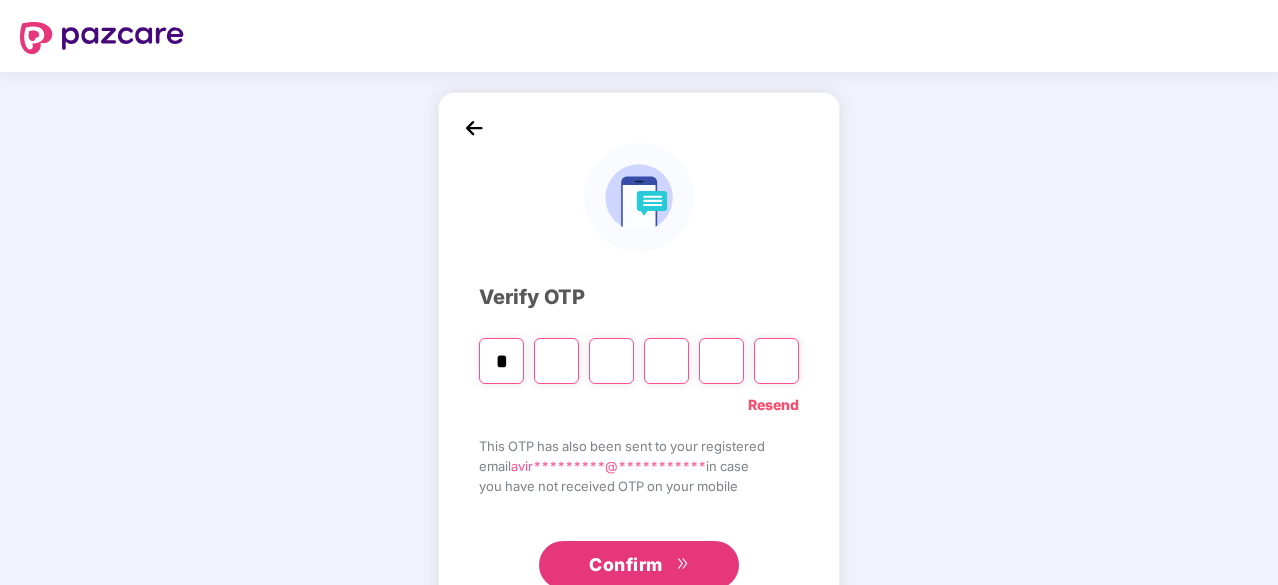 type on "*" 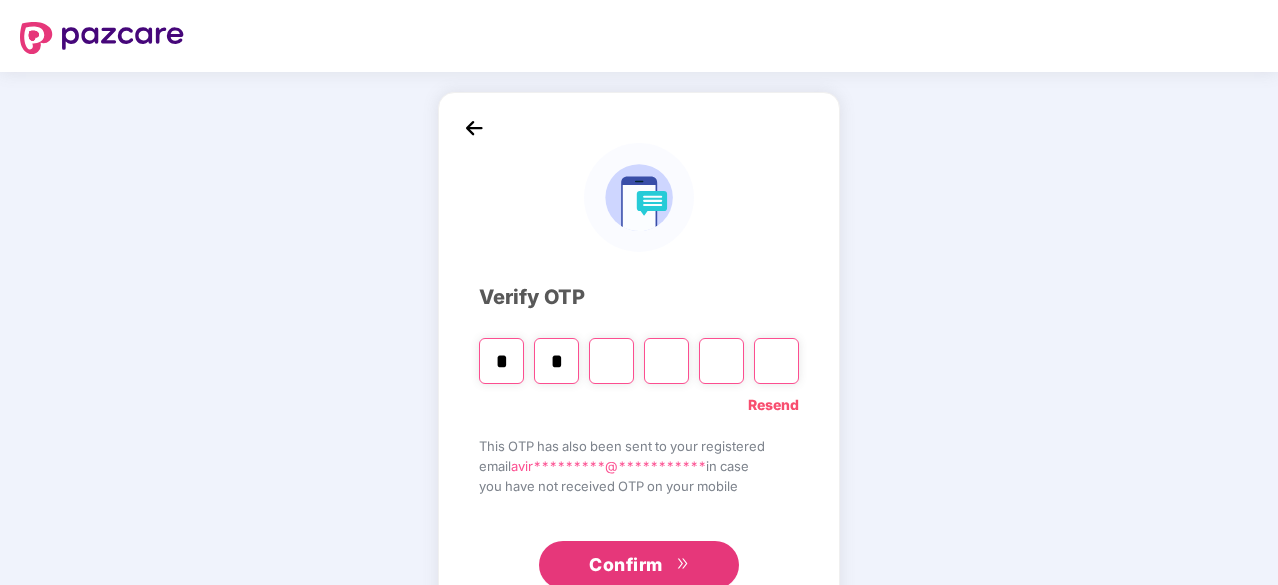 type on "*" 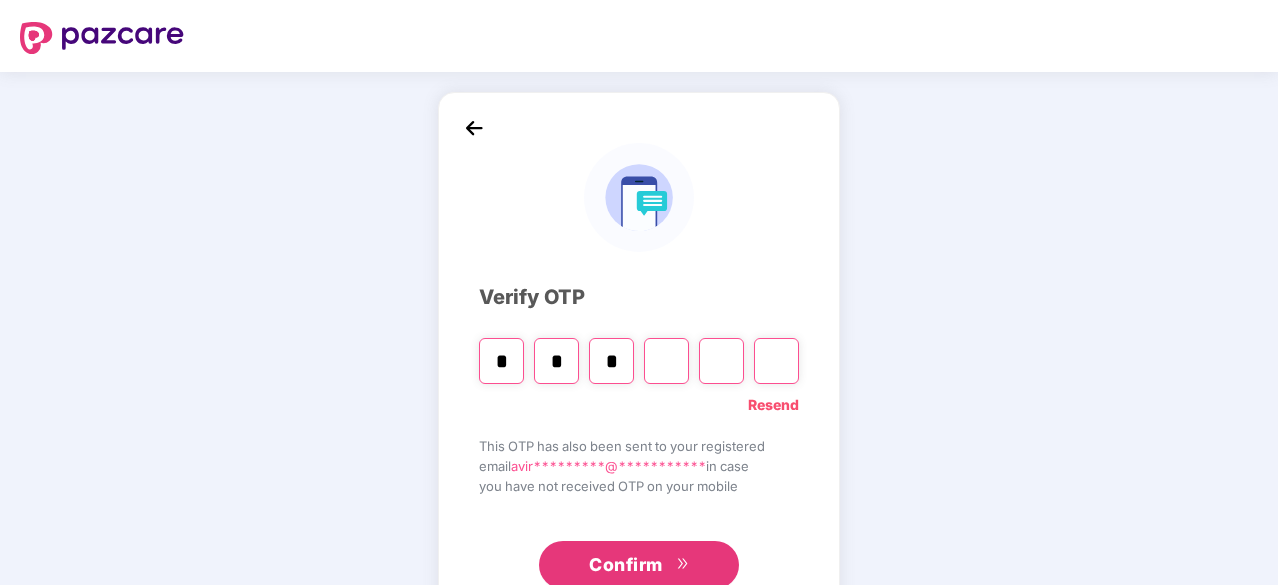 type on "*" 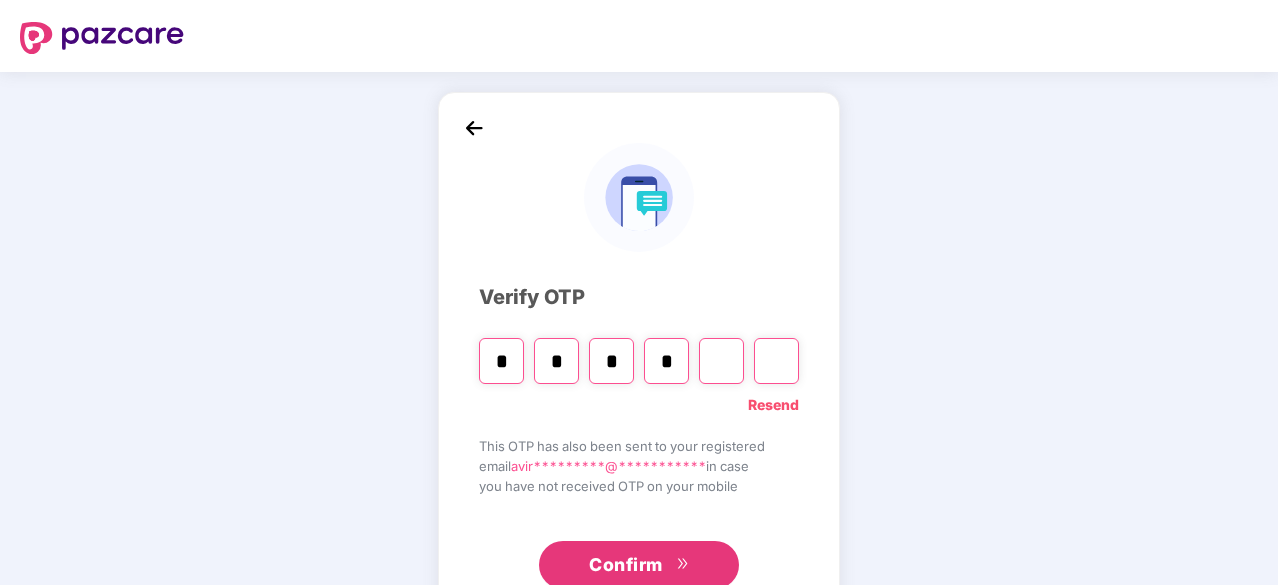 type on "*" 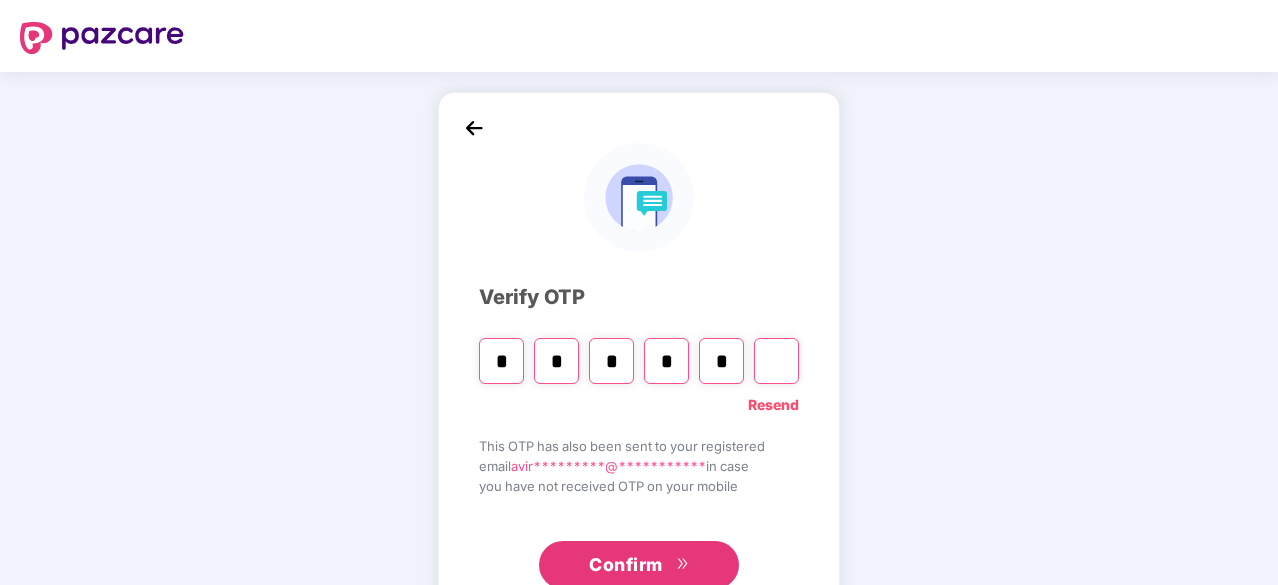type on "*" 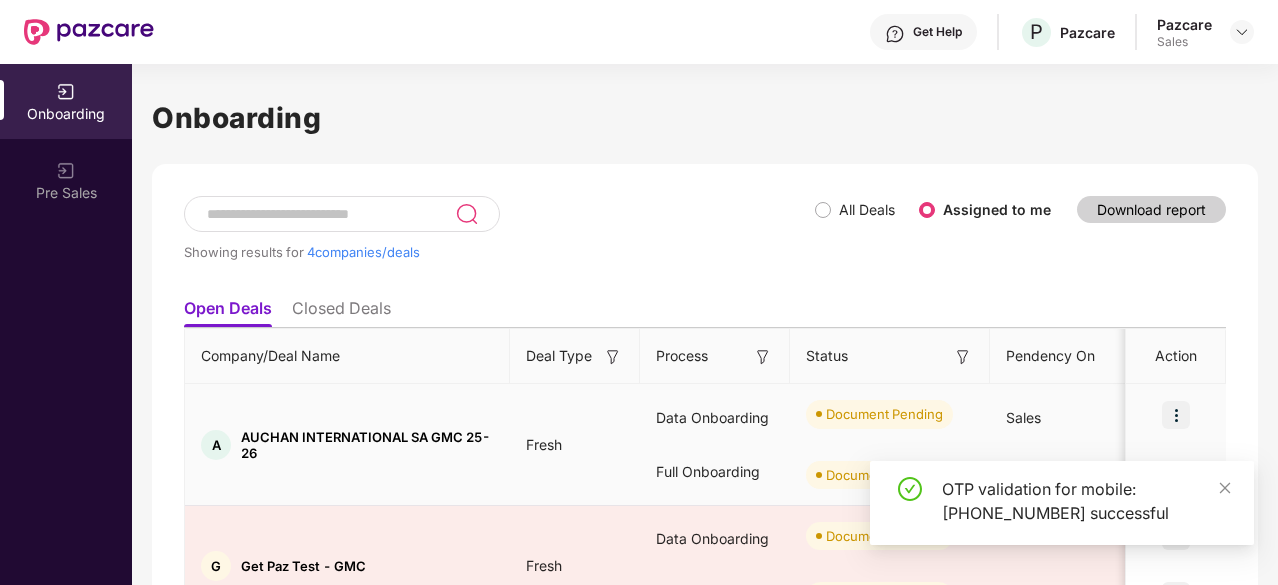 click at bounding box center (1176, 415) 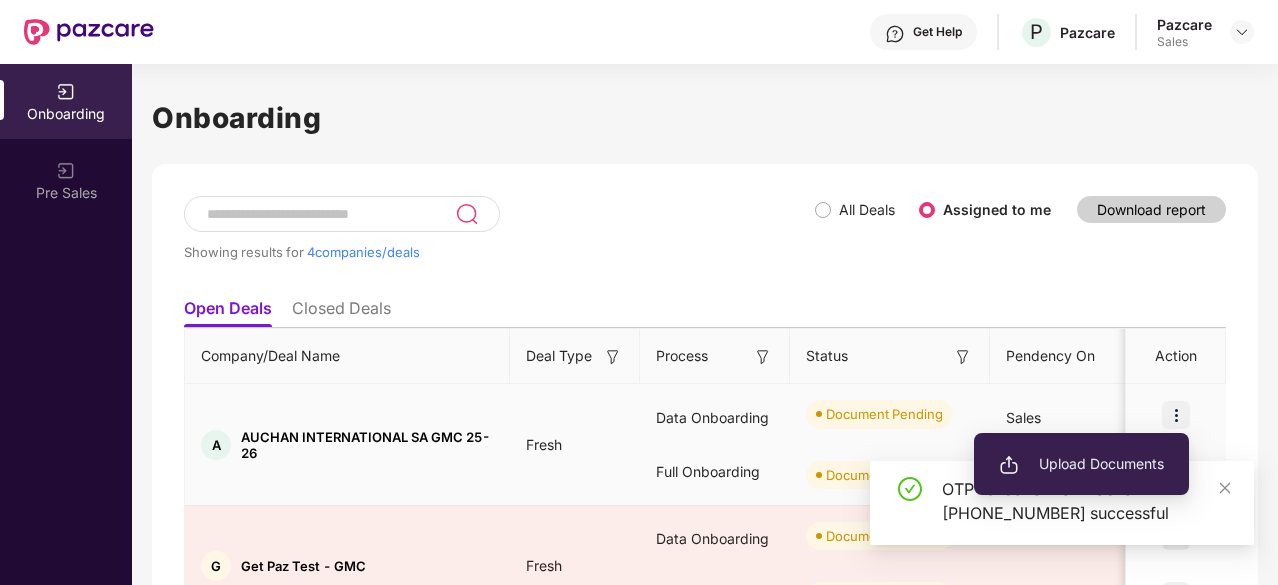 click on "Upload Documents" at bounding box center [1081, 464] 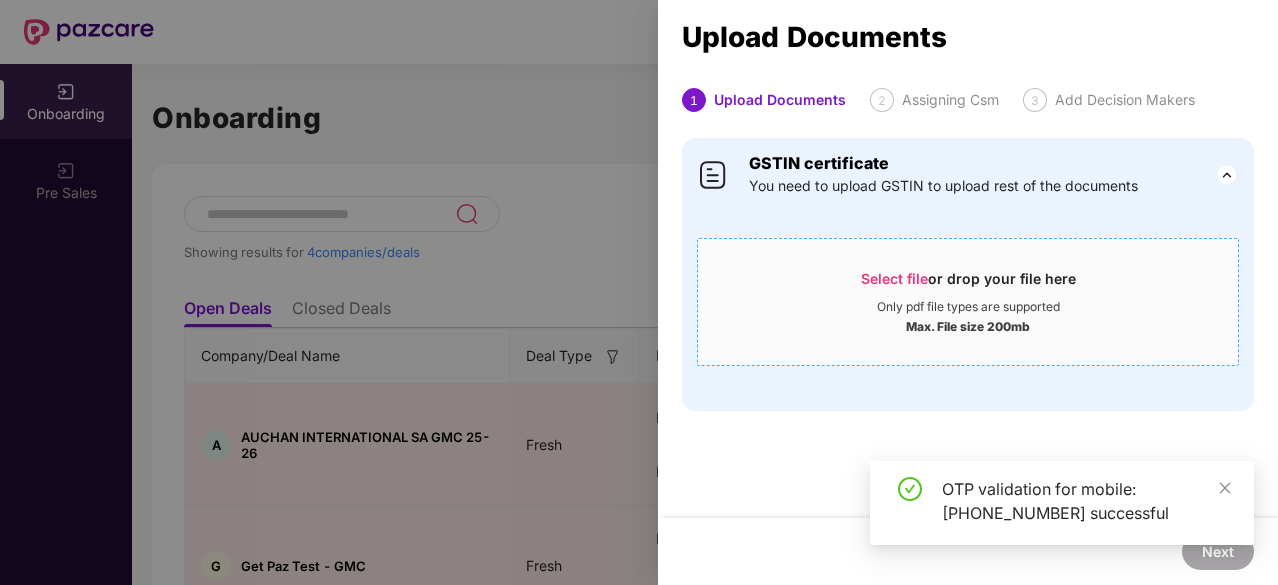 click on "Select file" at bounding box center [894, 278] 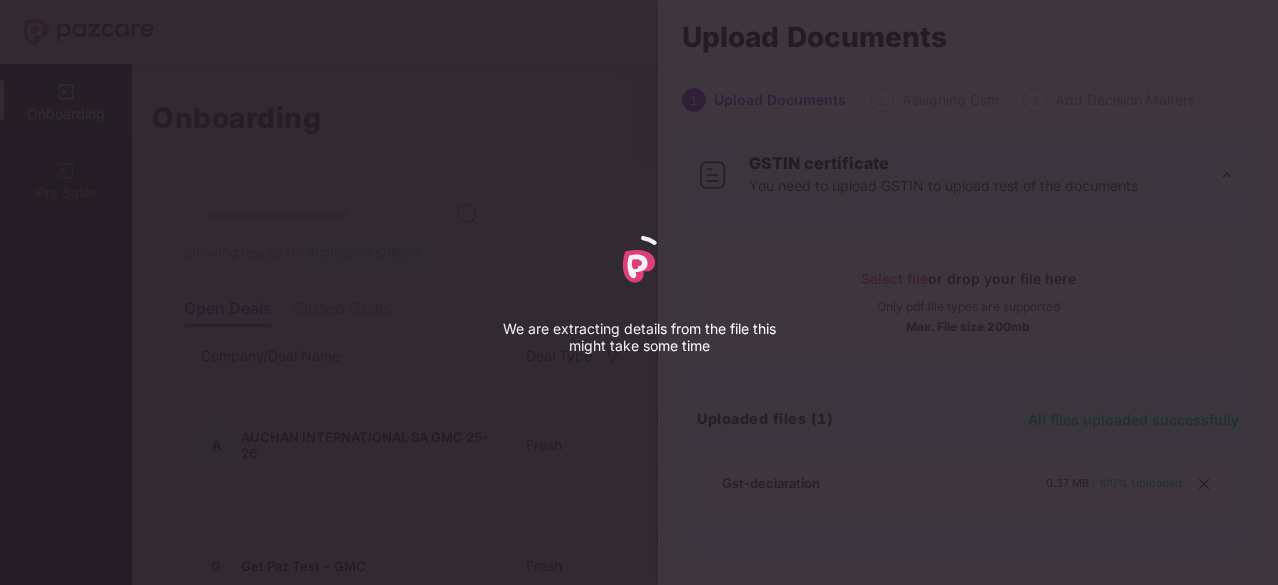 select on "****" 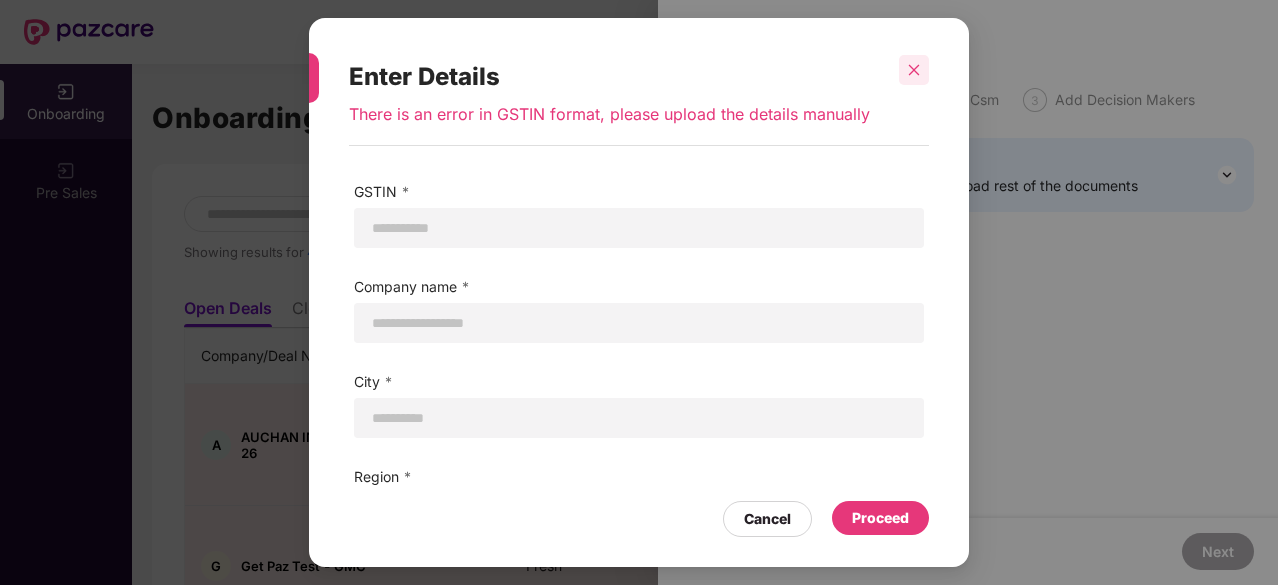 click 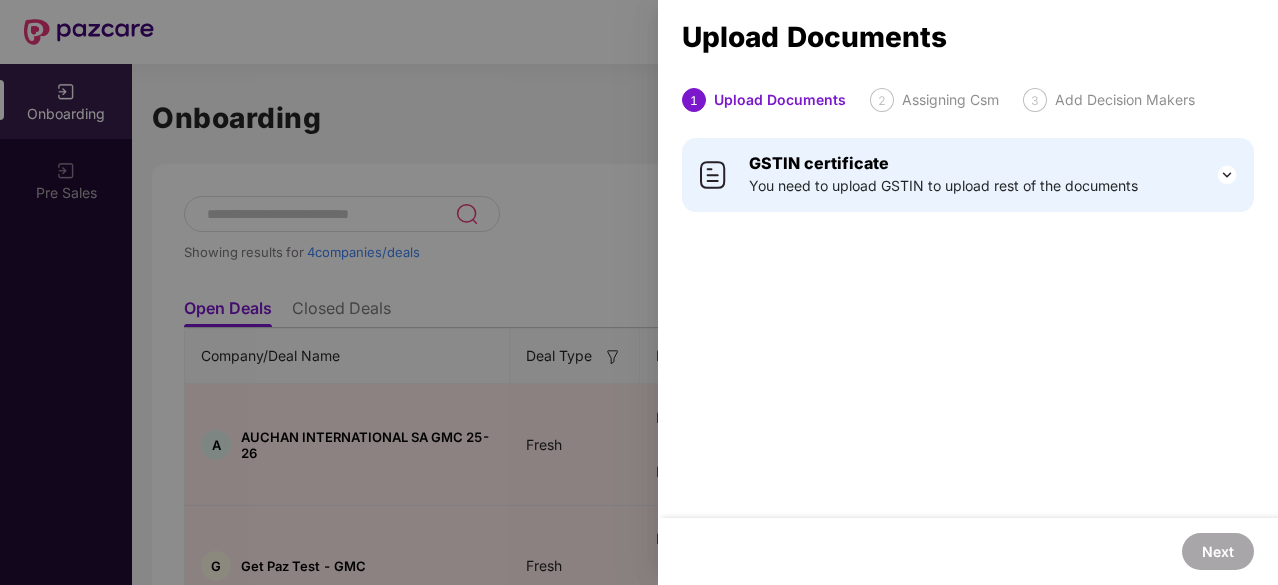 click at bounding box center (639, 292) 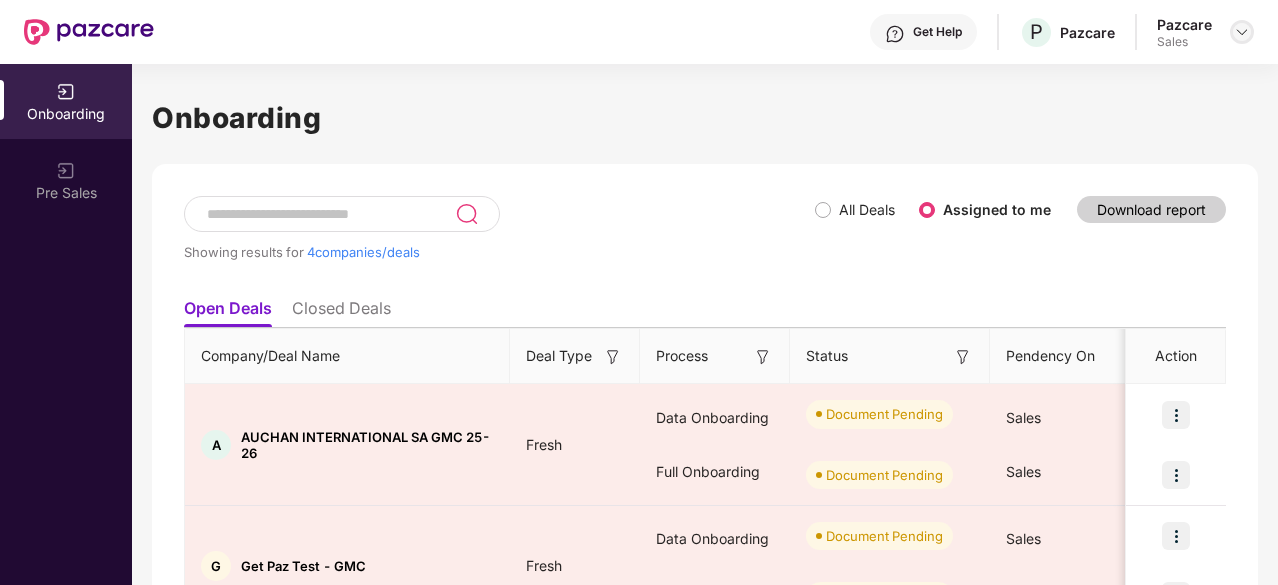 click at bounding box center (1242, 32) 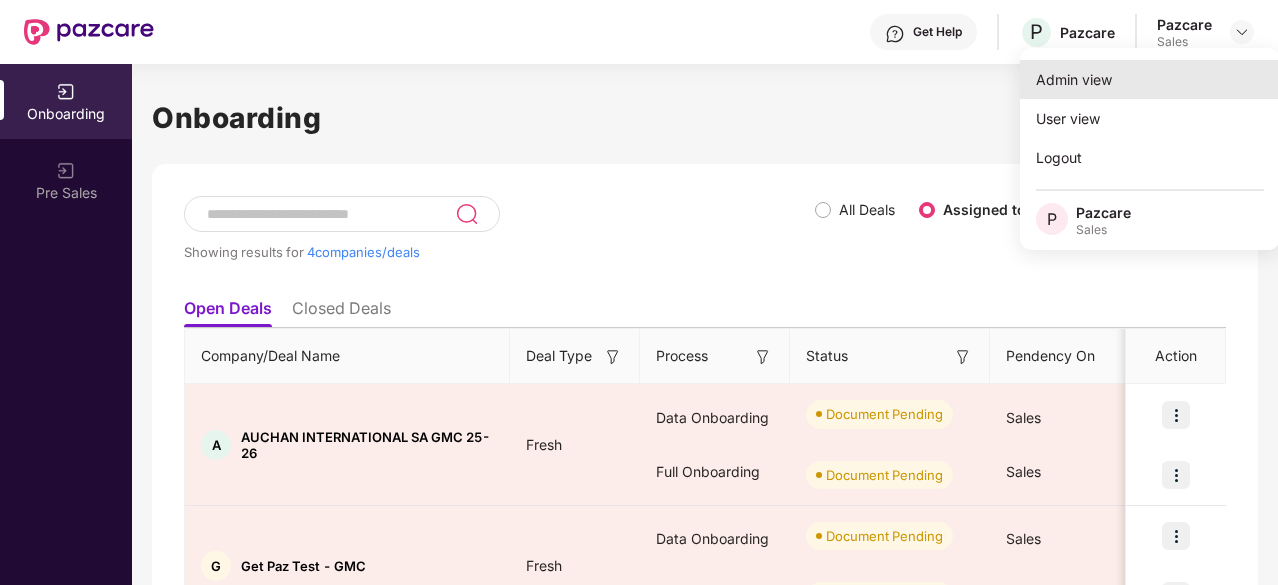 click on "Admin view" at bounding box center [1150, 79] 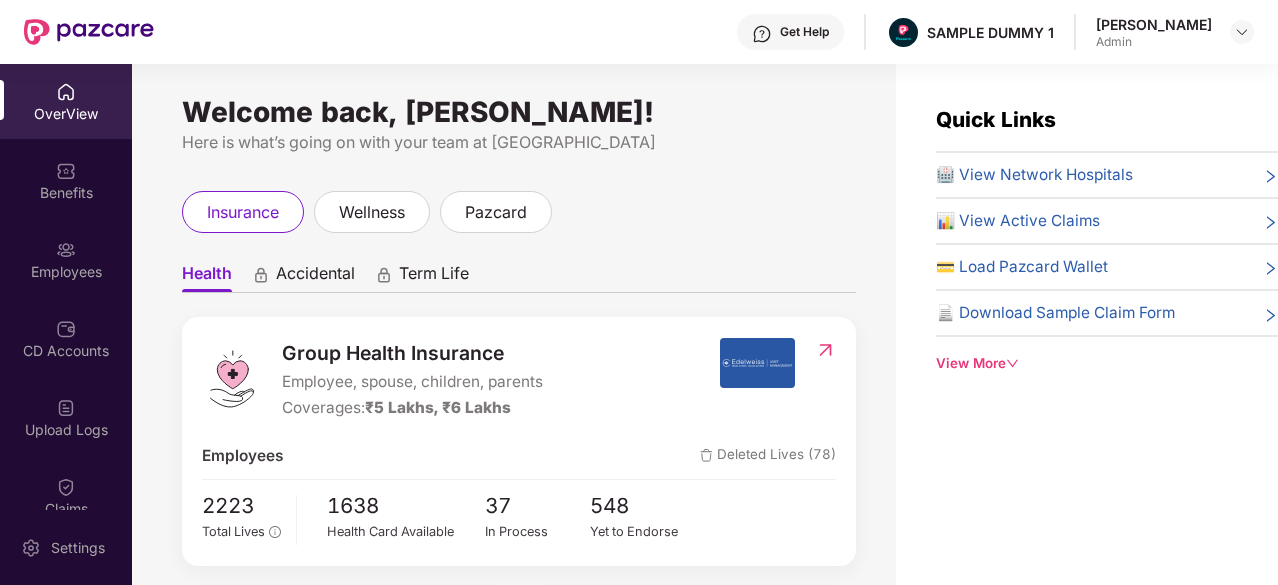 click on "Here is what’s going on with your team at [GEOGRAPHIC_DATA]" at bounding box center [519, 142] 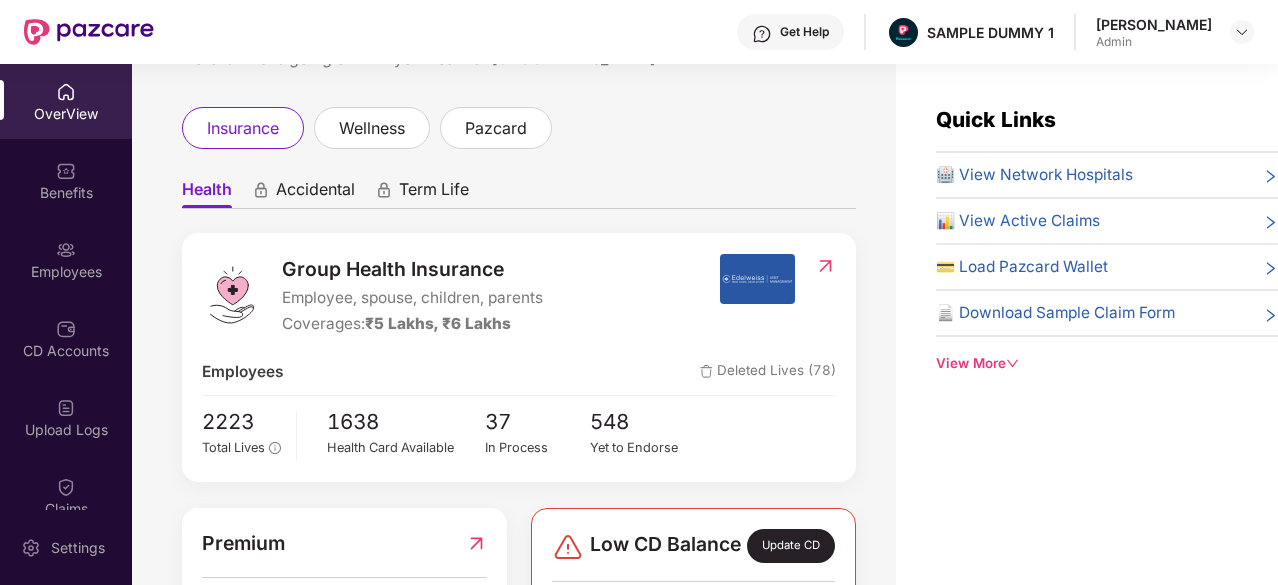 scroll, scrollTop: 85, scrollLeft: 0, axis: vertical 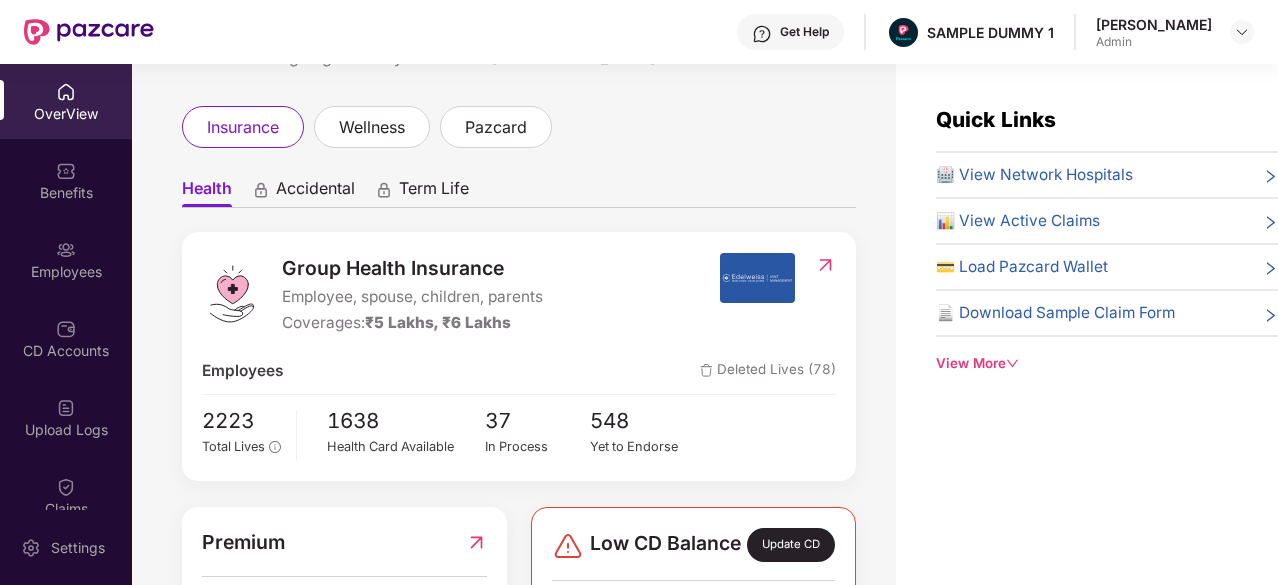 click on "Group Health Insurance" at bounding box center (412, 268) 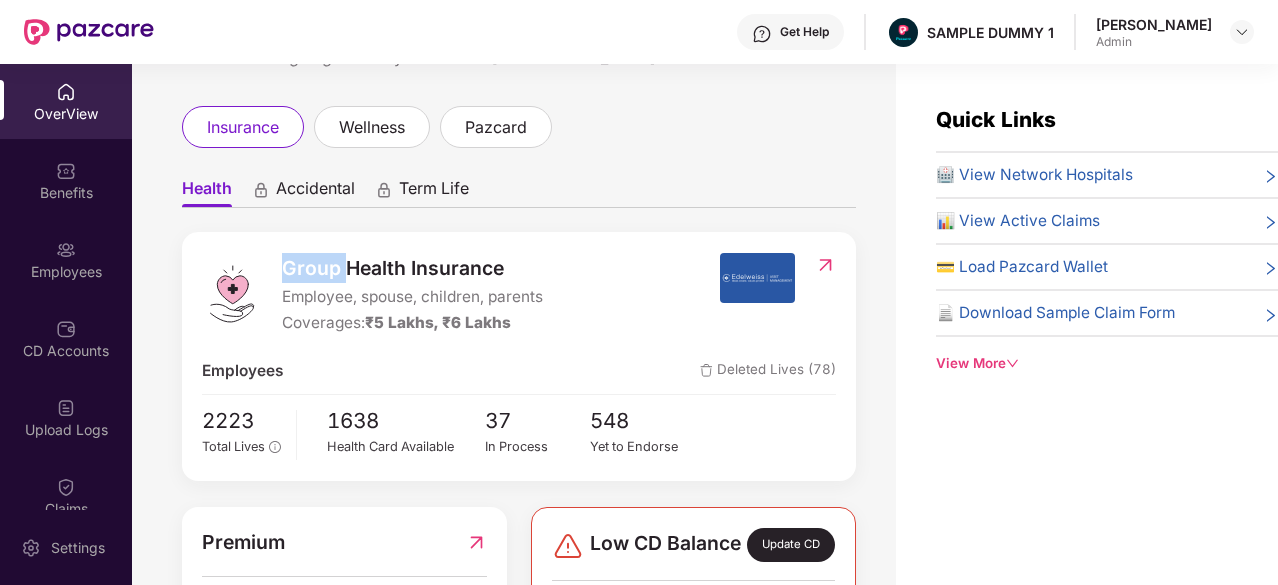 click on "Group Health Insurance" at bounding box center (412, 268) 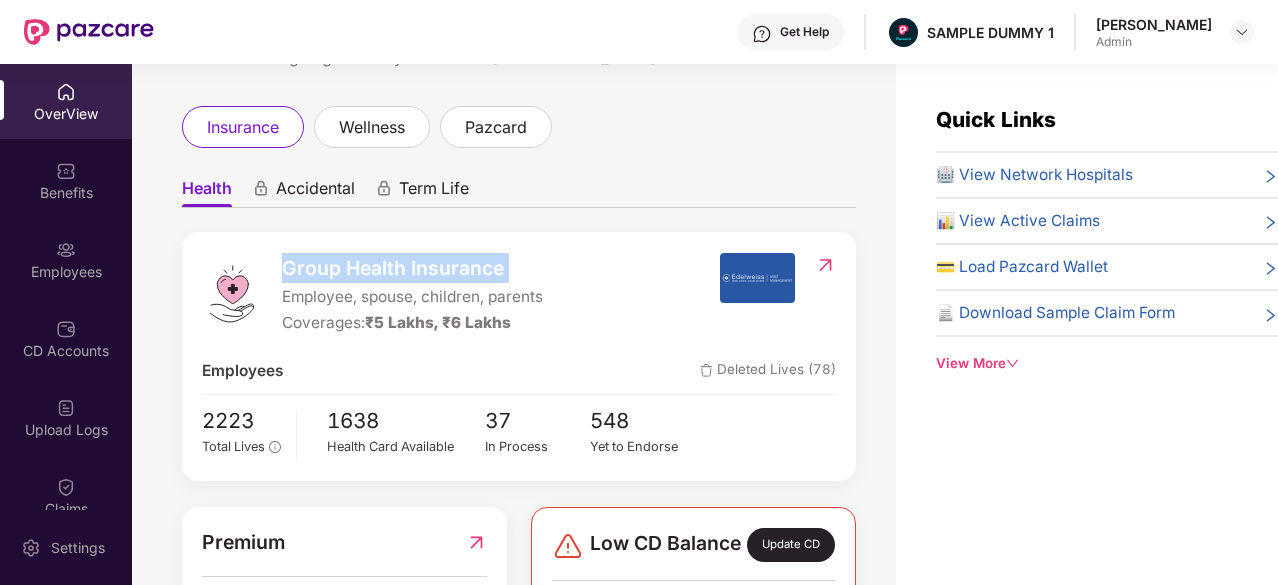 click on "Group Health Insurance" at bounding box center (412, 268) 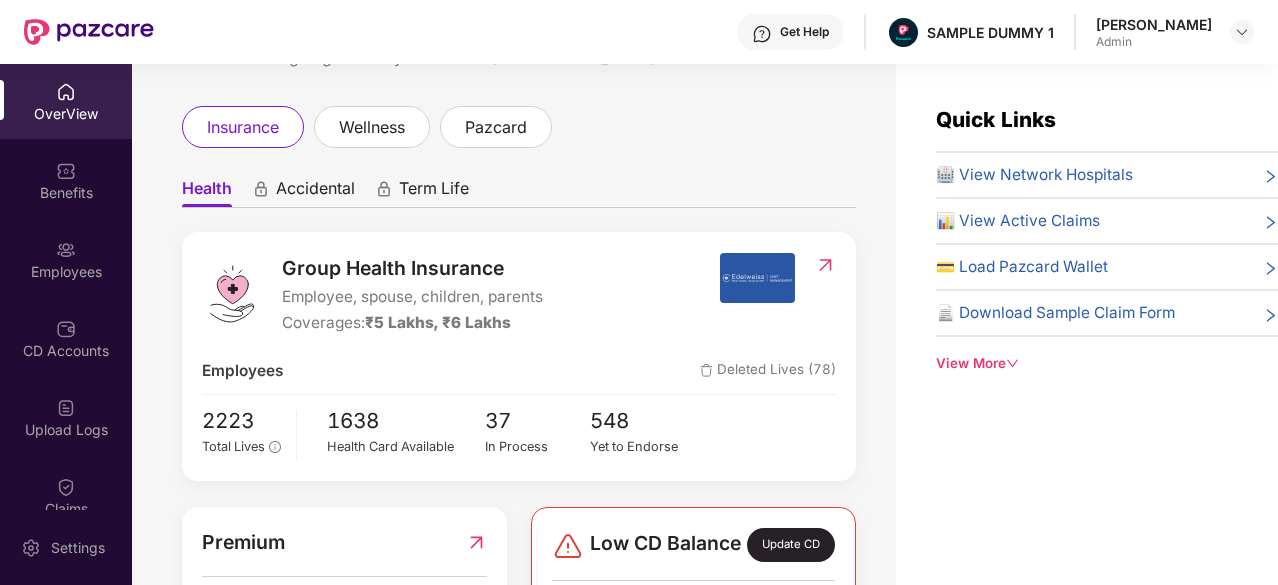 click on "Coverages:  ₹5 Lakhs, ₹6 Lakhs" at bounding box center (412, 323) 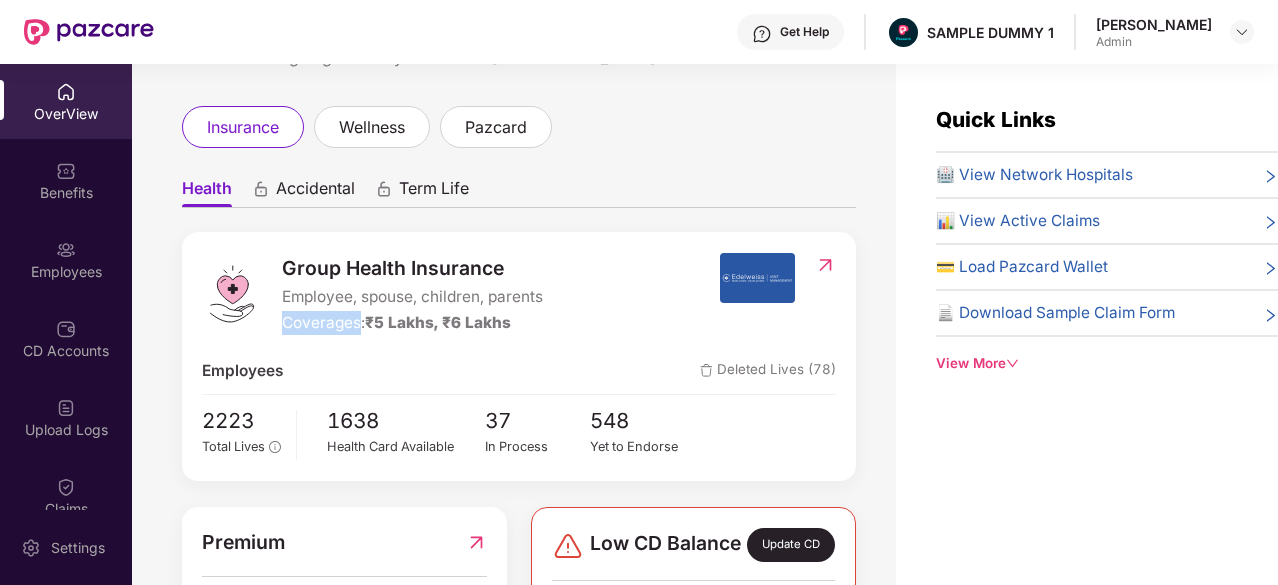 click on "Coverages:  ₹5 Lakhs, ₹6 Lakhs" at bounding box center [412, 323] 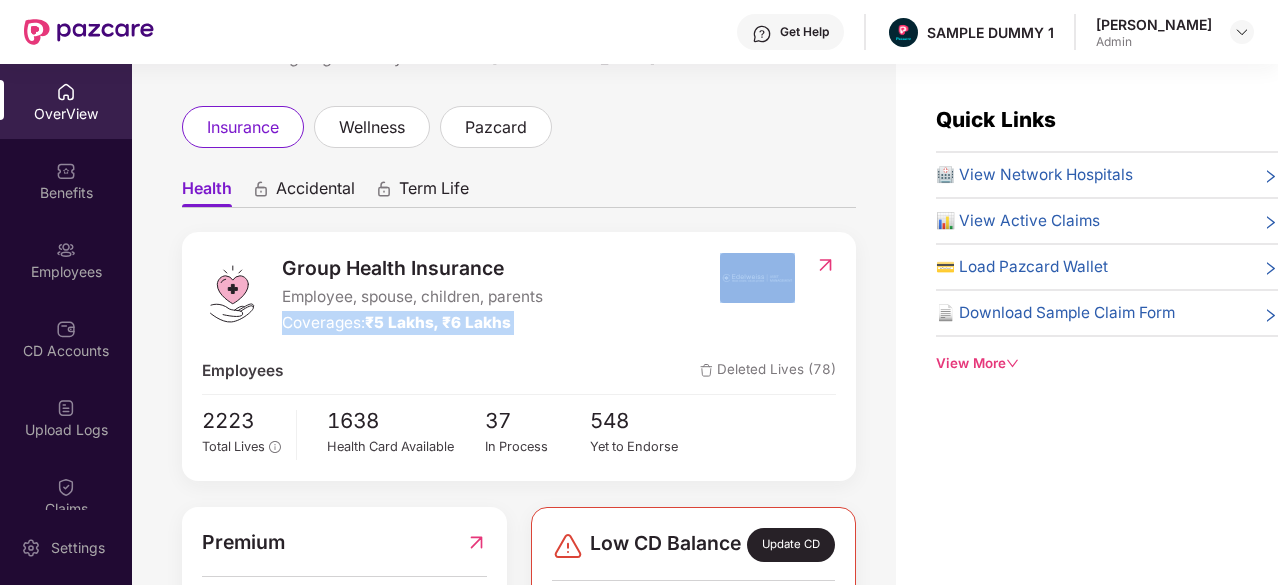 click on "Coverages:  ₹5 Lakhs, ₹6 Lakhs" at bounding box center (412, 323) 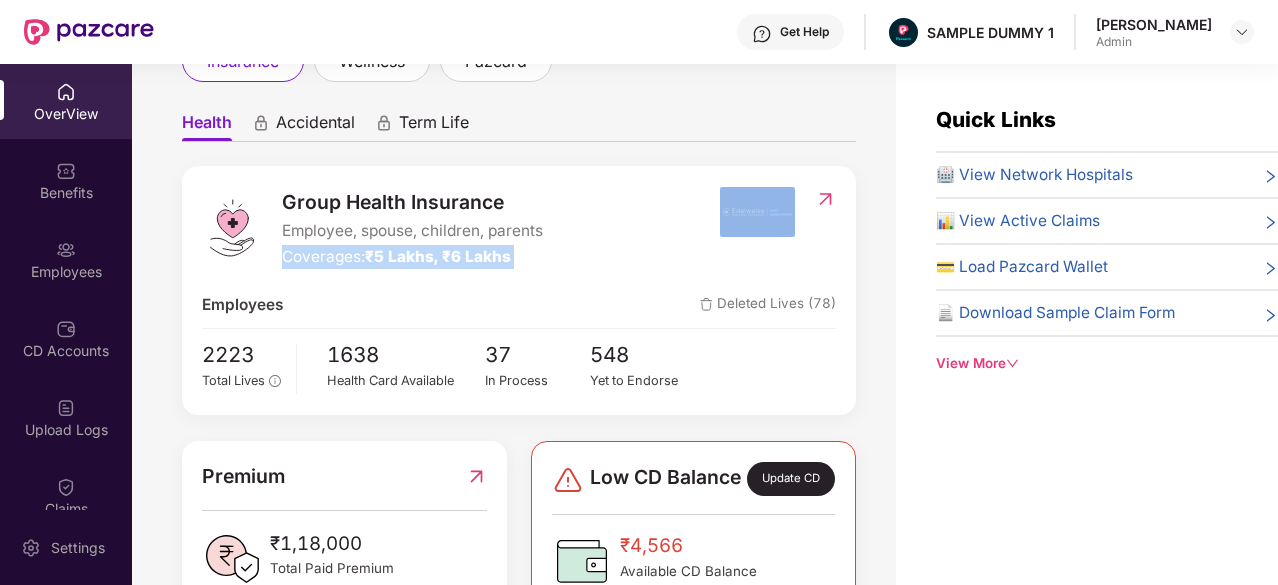 scroll, scrollTop: 153, scrollLeft: 0, axis: vertical 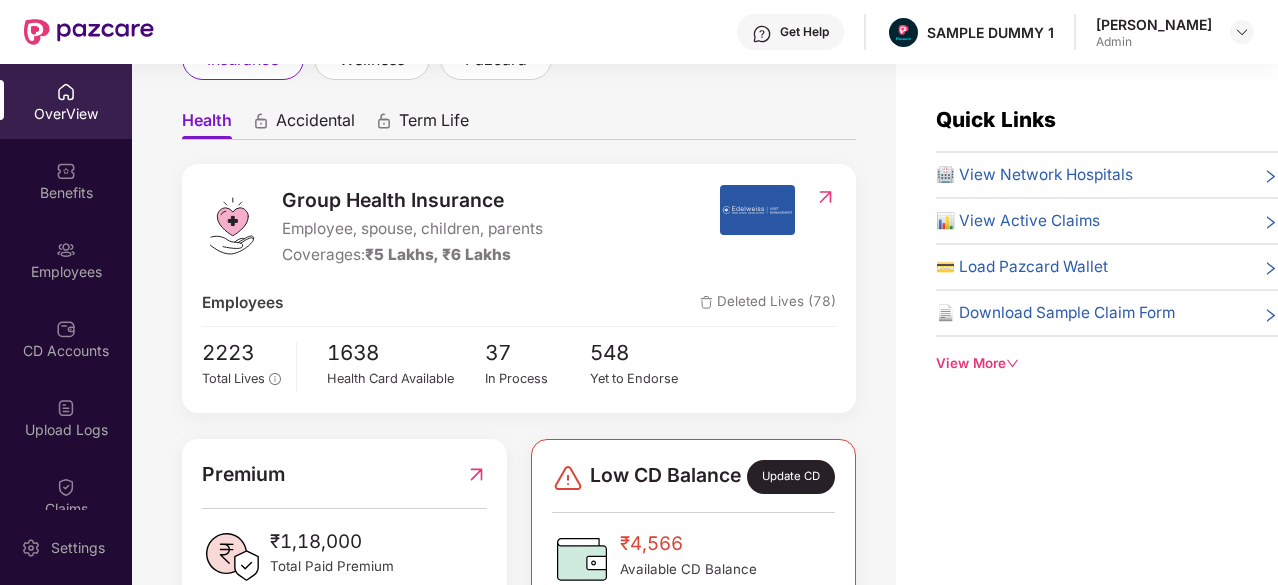 click on "Accidental" at bounding box center (315, 124) 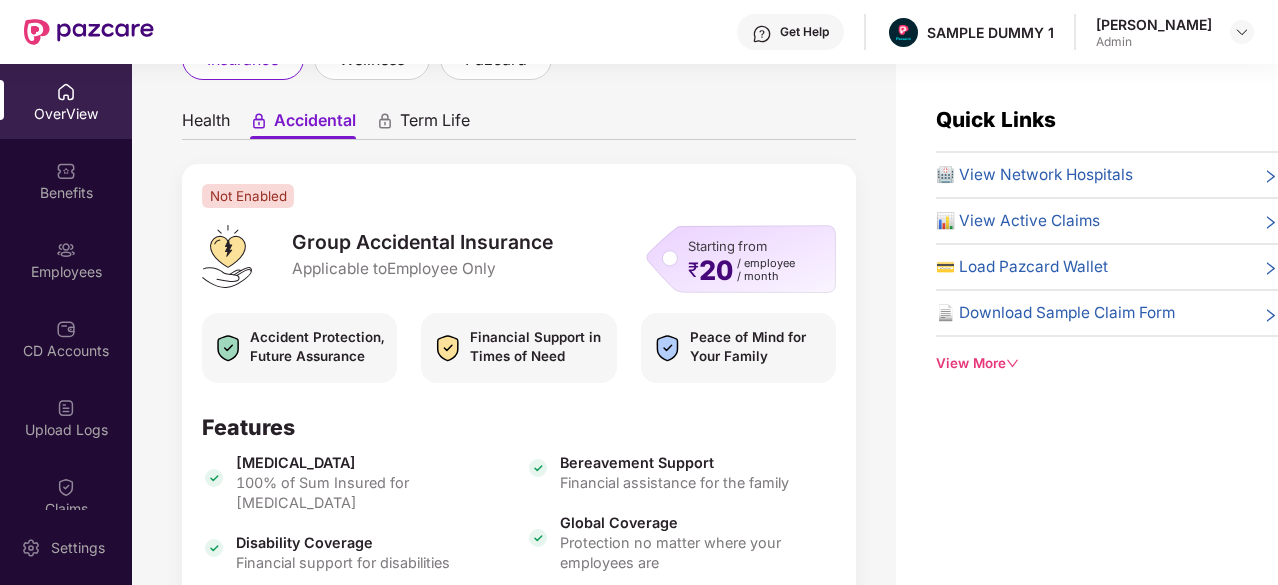 click on "Term Life" at bounding box center (435, 124) 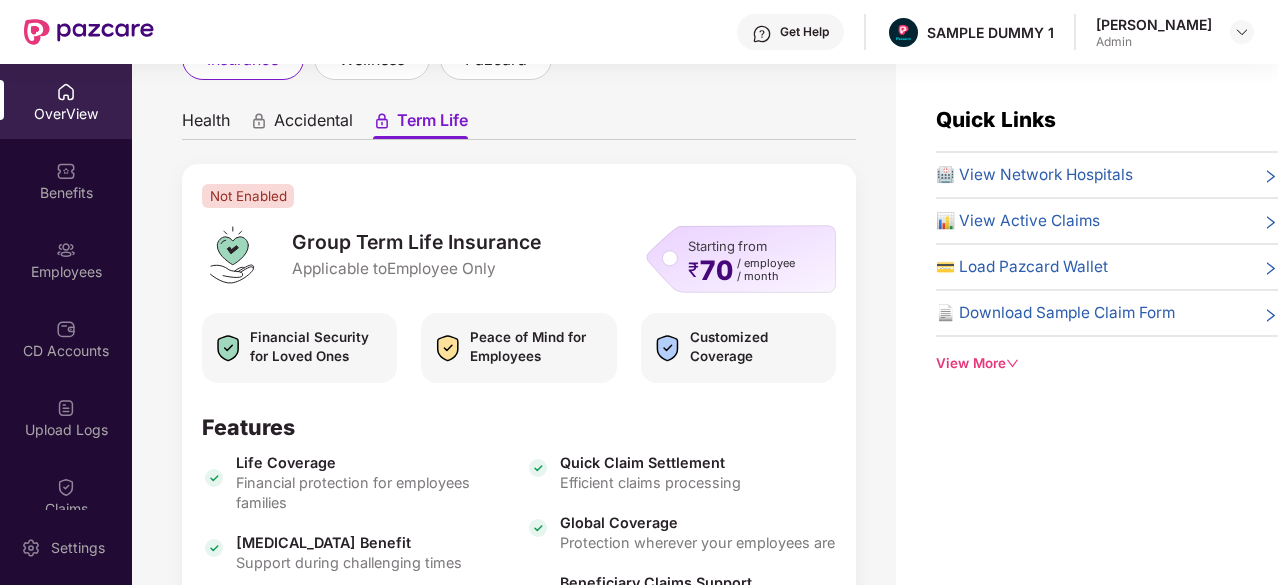 click on "Health" at bounding box center [206, 124] 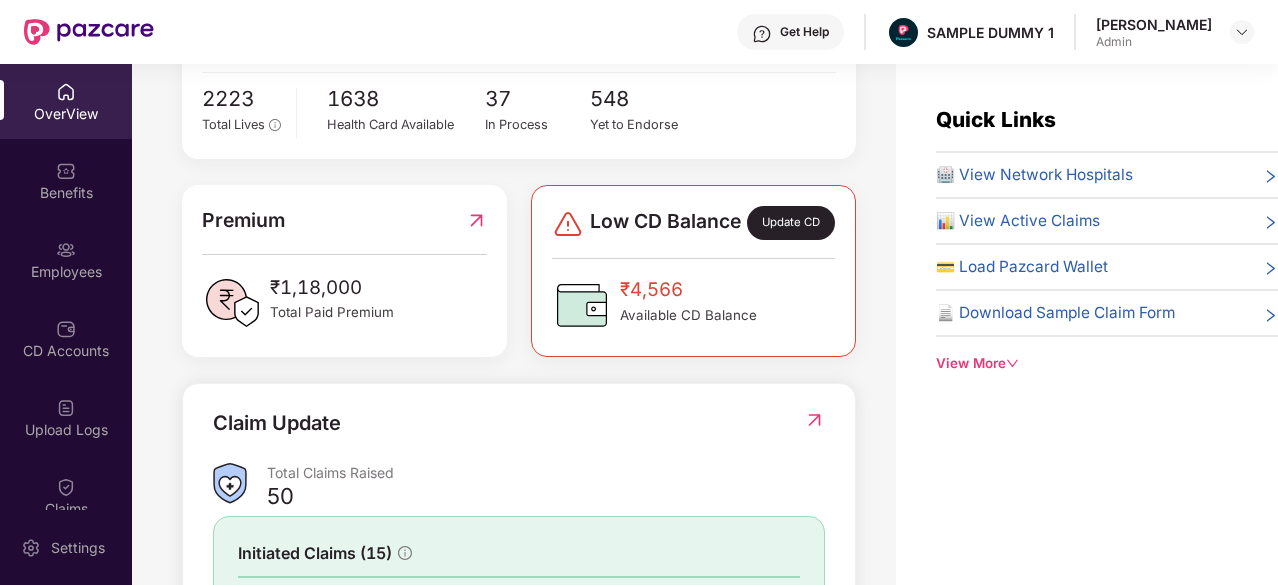 scroll, scrollTop: 403, scrollLeft: 0, axis: vertical 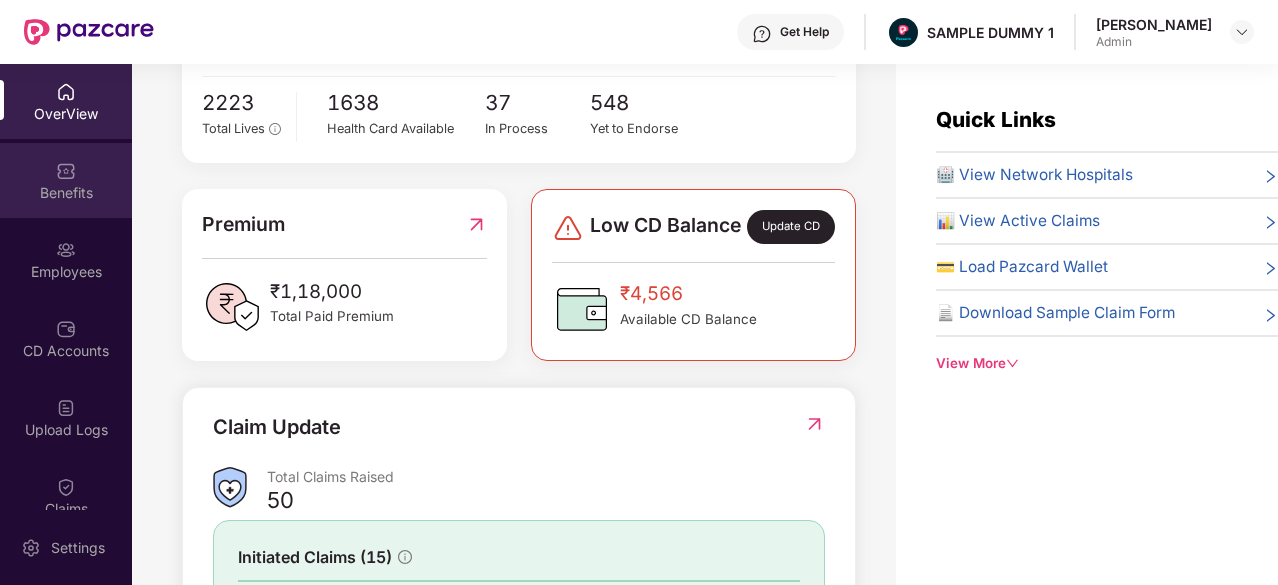 click on "Benefits" at bounding box center [66, 180] 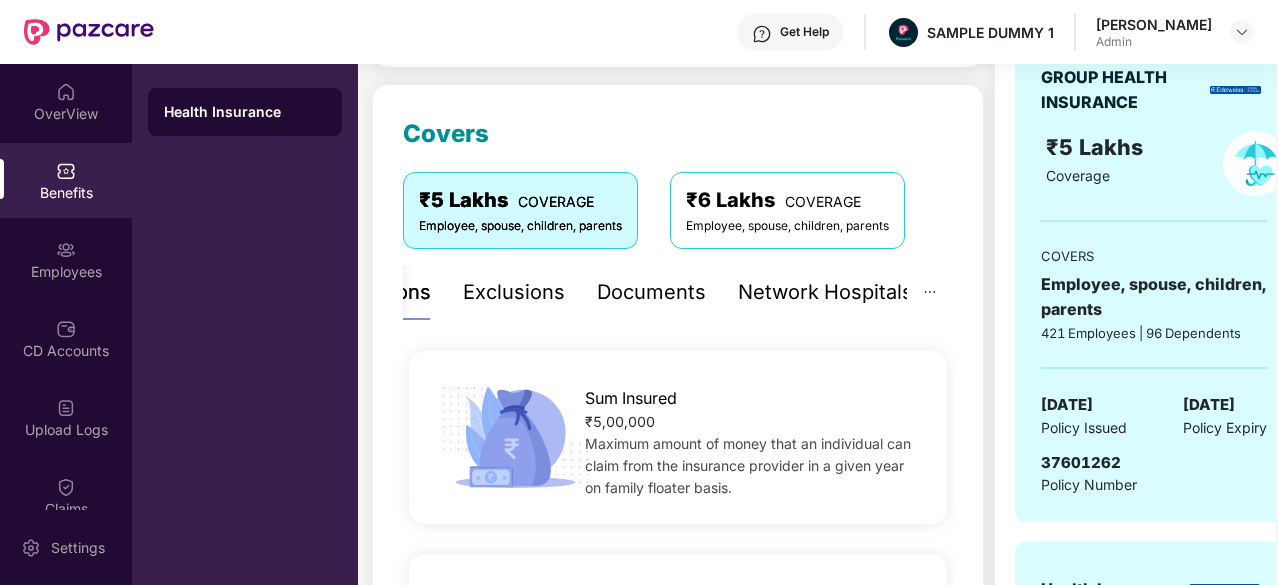 scroll, scrollTop: 239, scrollLeft: 0, axis: vertical 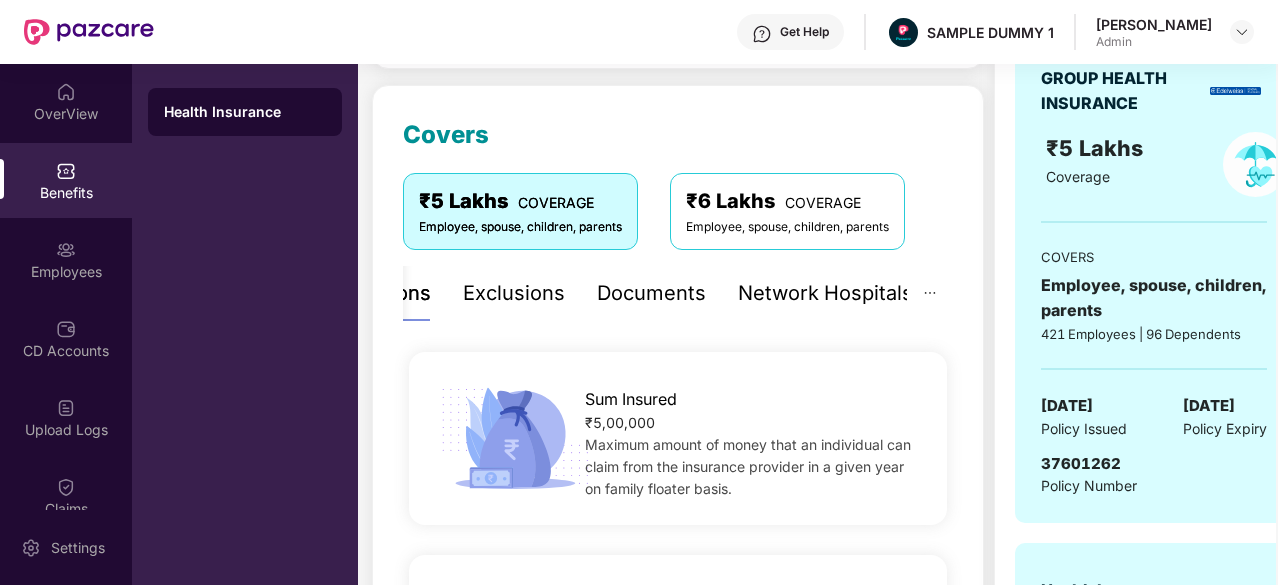 click on "Exclusions" at bounding box center (514, 293) 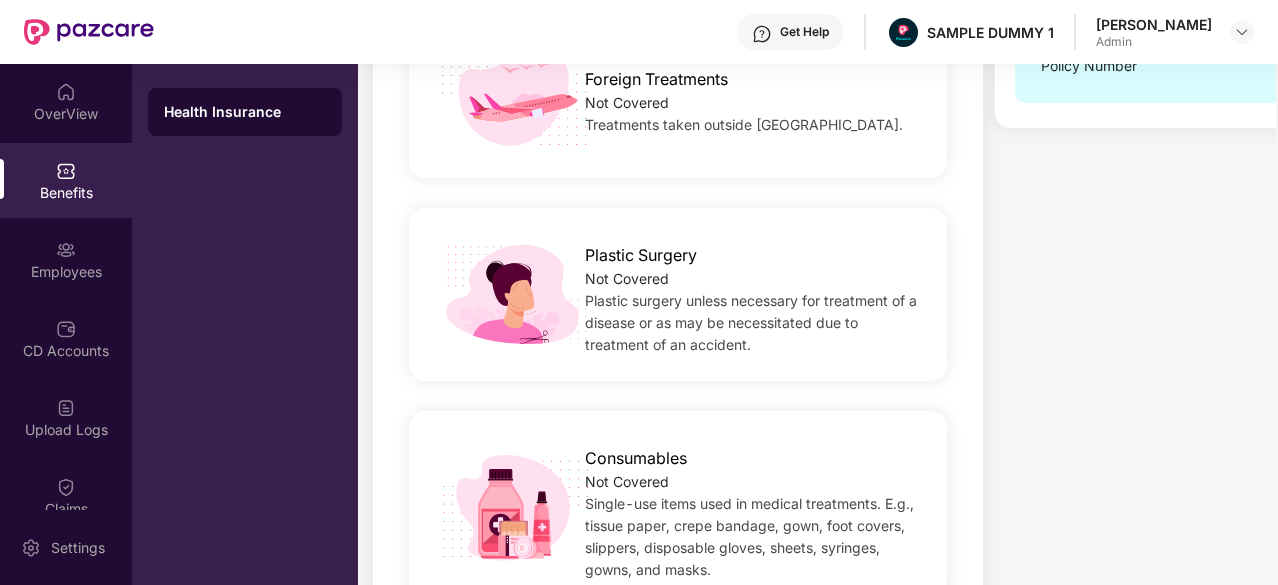 scroll, scrollTop: 1156, scrollLeft: 0, axis: vertical 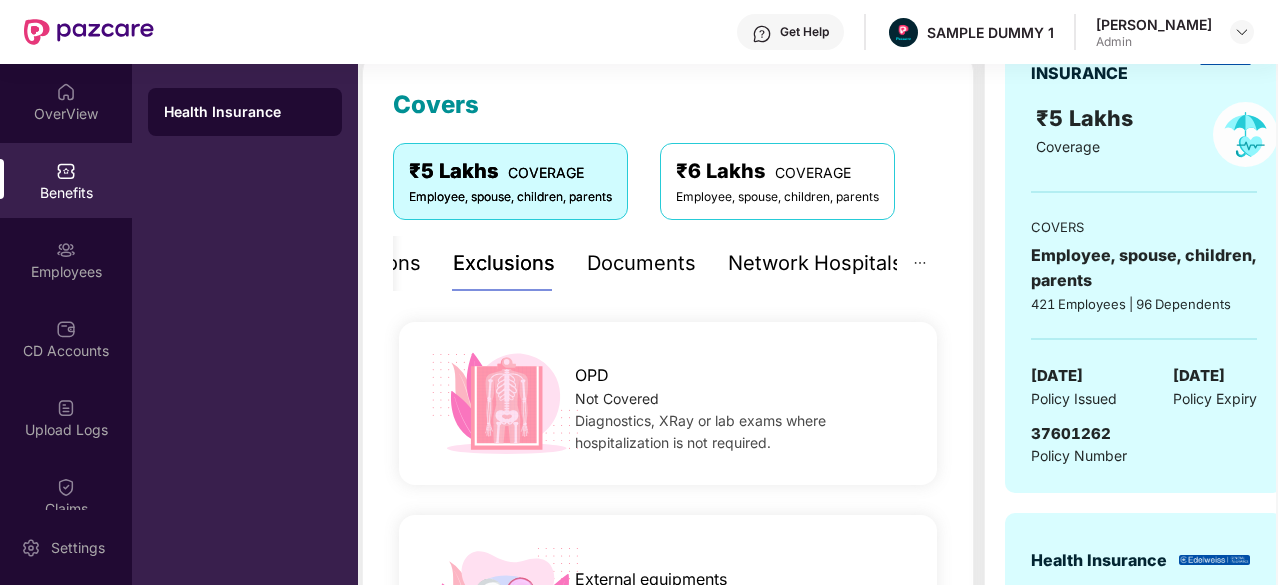 click on "Documents" at bounding box center (641, 263) 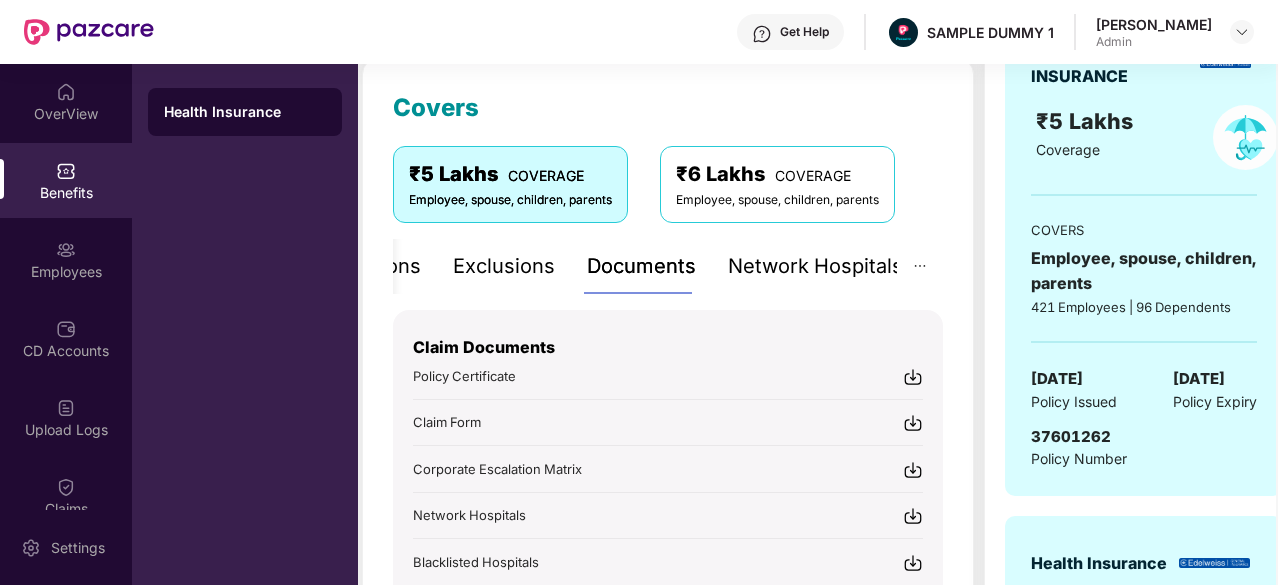 scroll, scrollTop: 313, scrollLeft: 0, axis: vertical 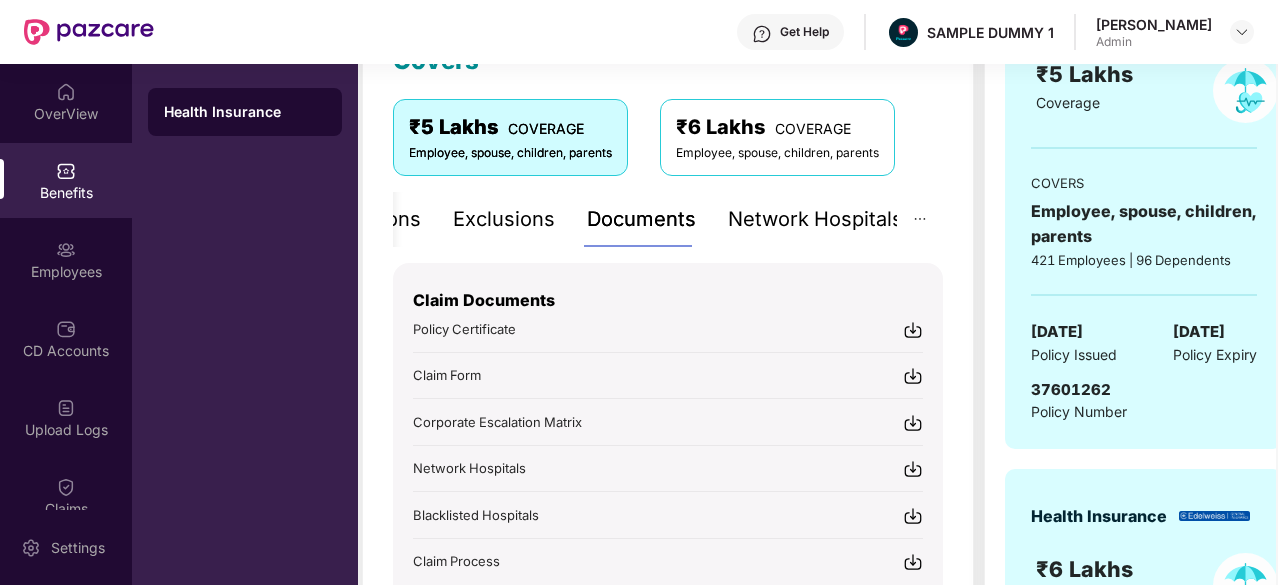 click on "Network Hospitals" at bounding box center [815, 219] 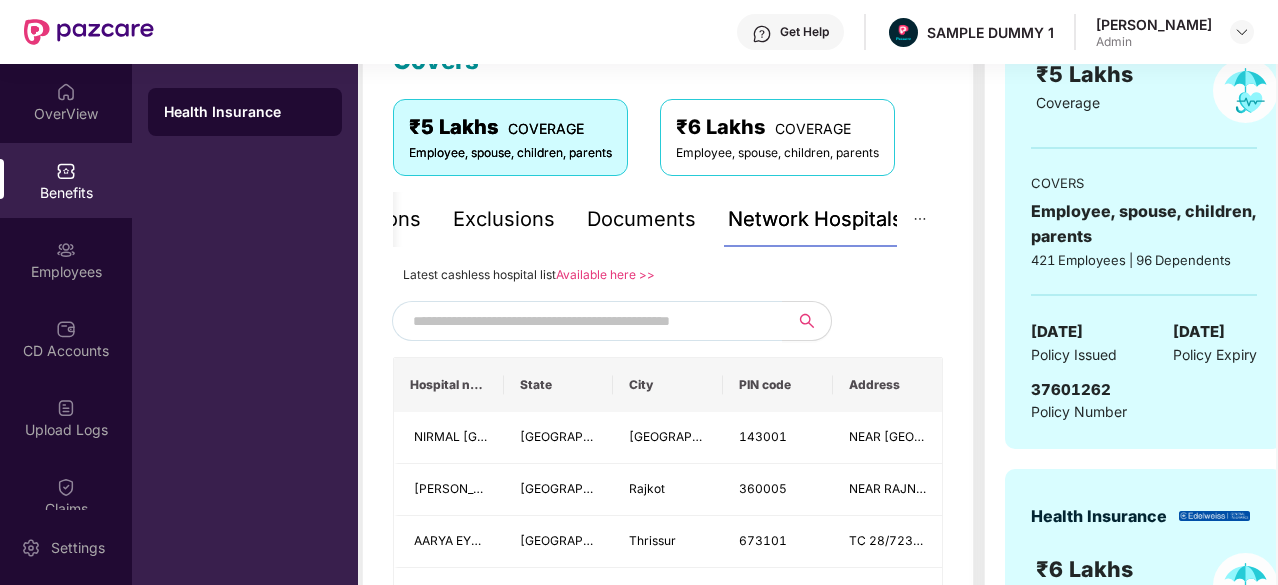 click on "Documents" at bounding box center [641, 219] 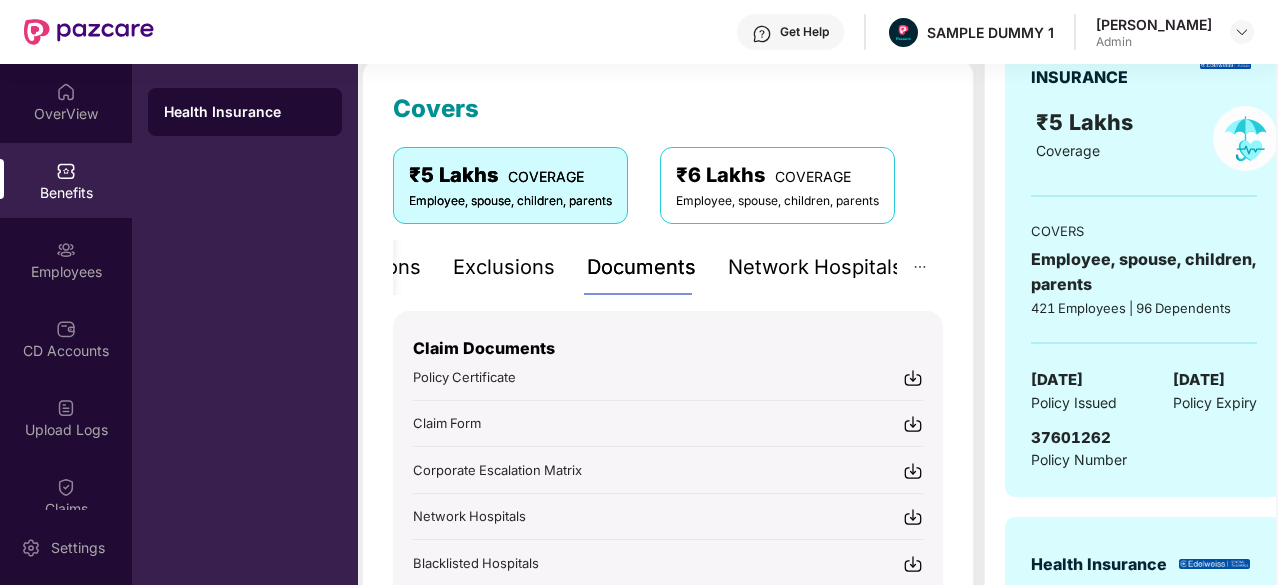 scroll, scrollTop: 267, scrollLeft: 0, axis: vertical 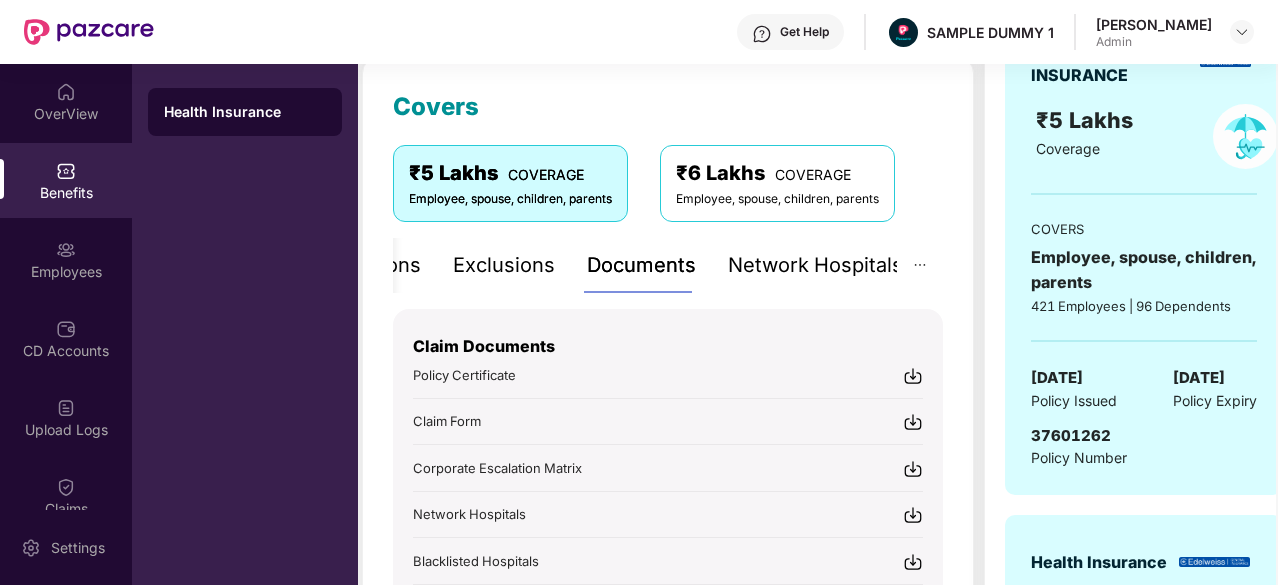 click on "Network Hospitals" at bounding box center (815, 265) 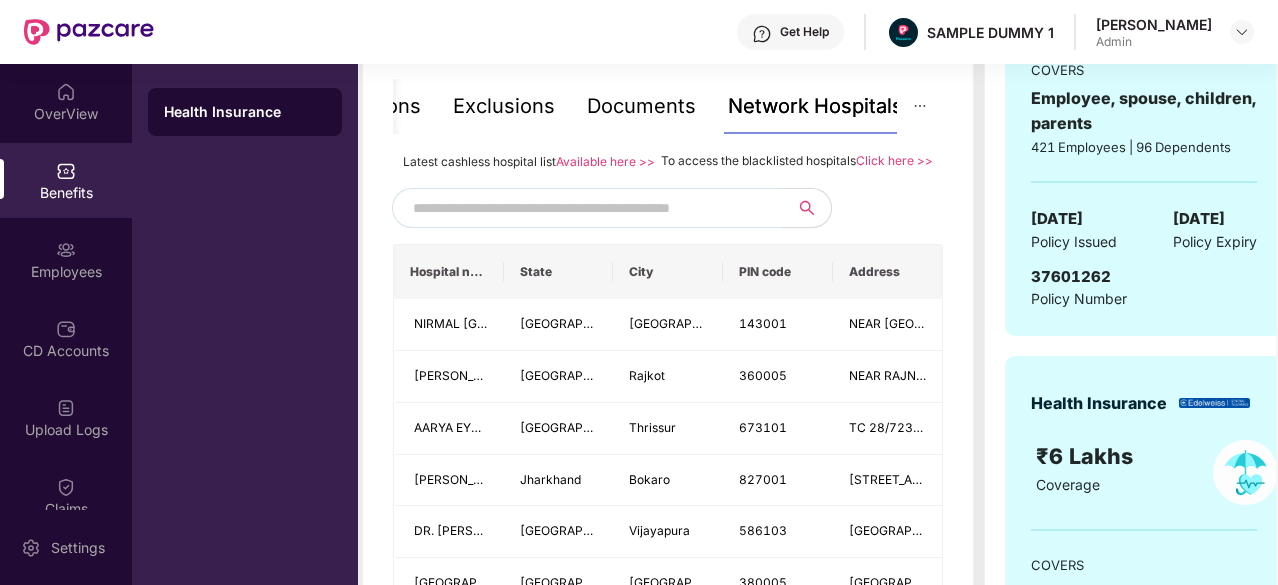 scroll, scrollTop: 439, scrollLeft: 0, axis: vertical 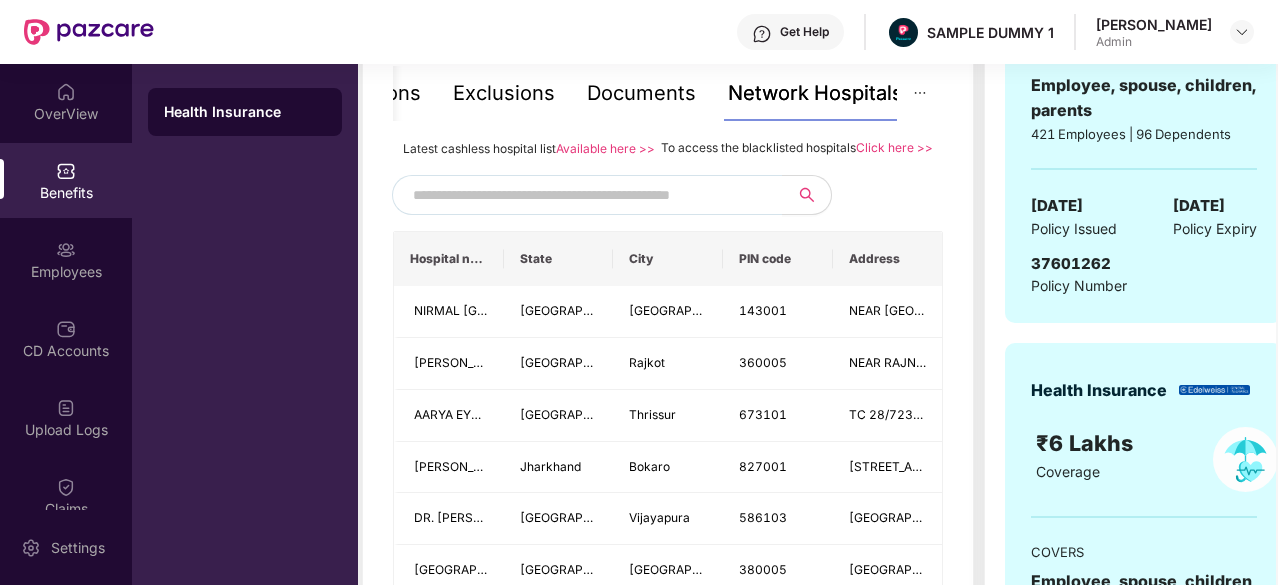 click at bounding box center [584, 195] 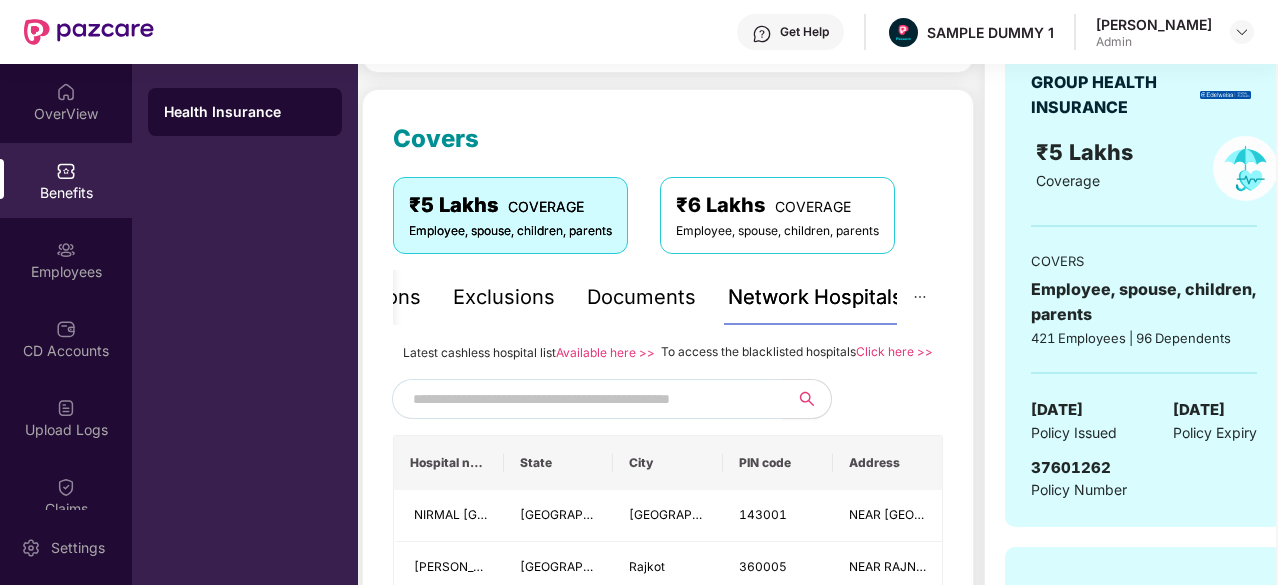 scroll, scrollTop: 232, scrollLeft: 0, axis: vertical 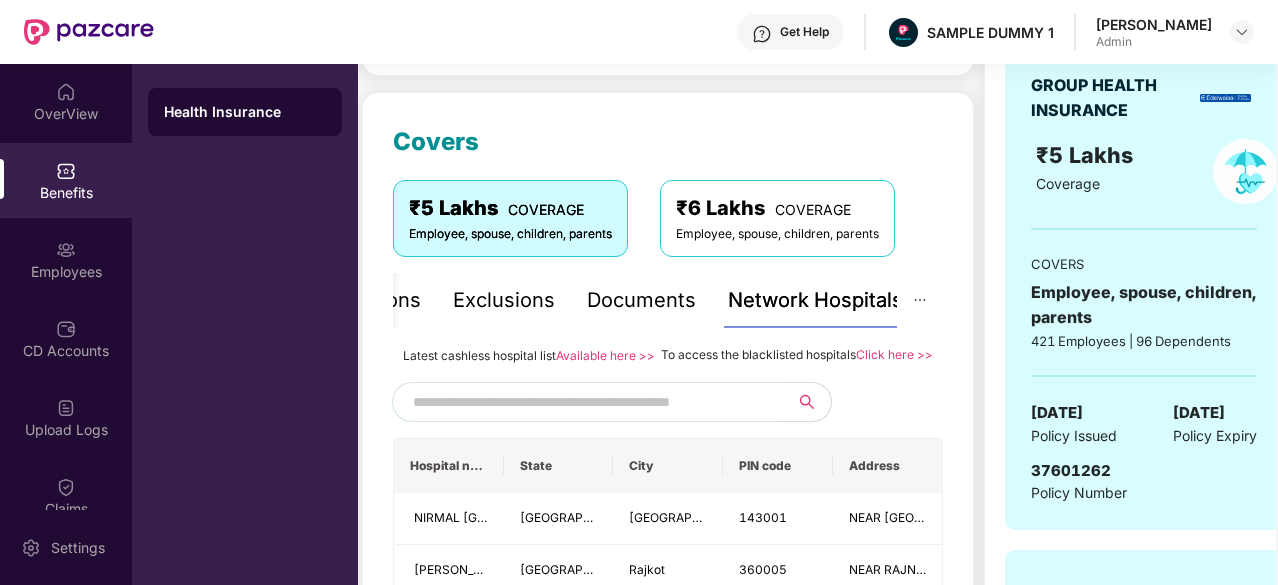 click at bounding box center [584, 402] 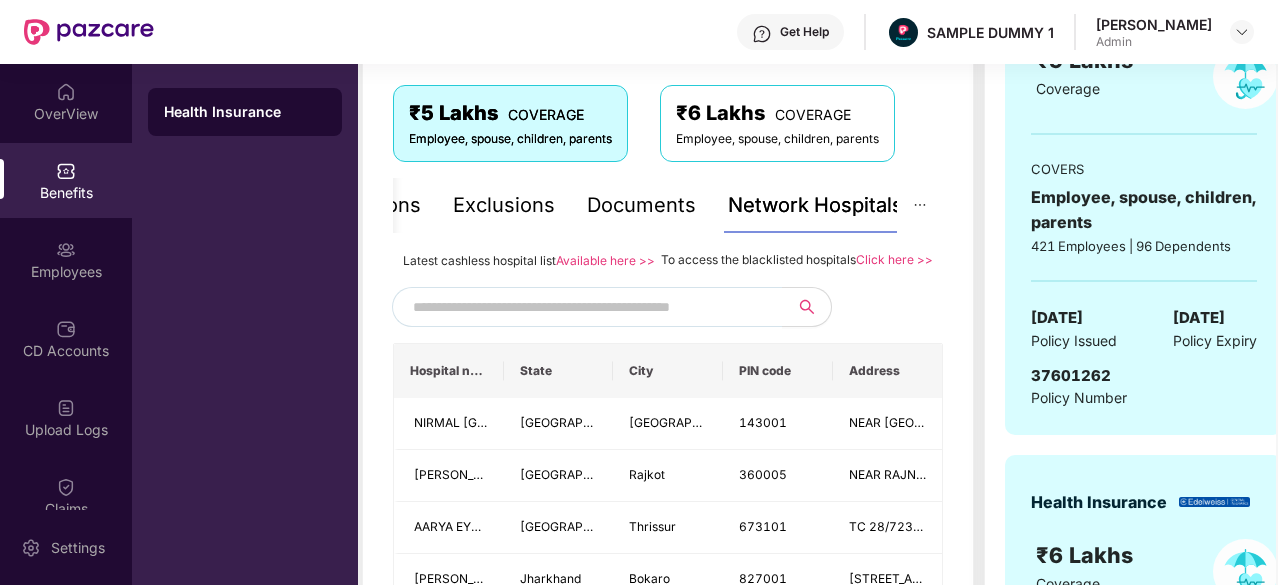 scroll, scrollTop: 328, scrollLeft: 0, axis: vertical 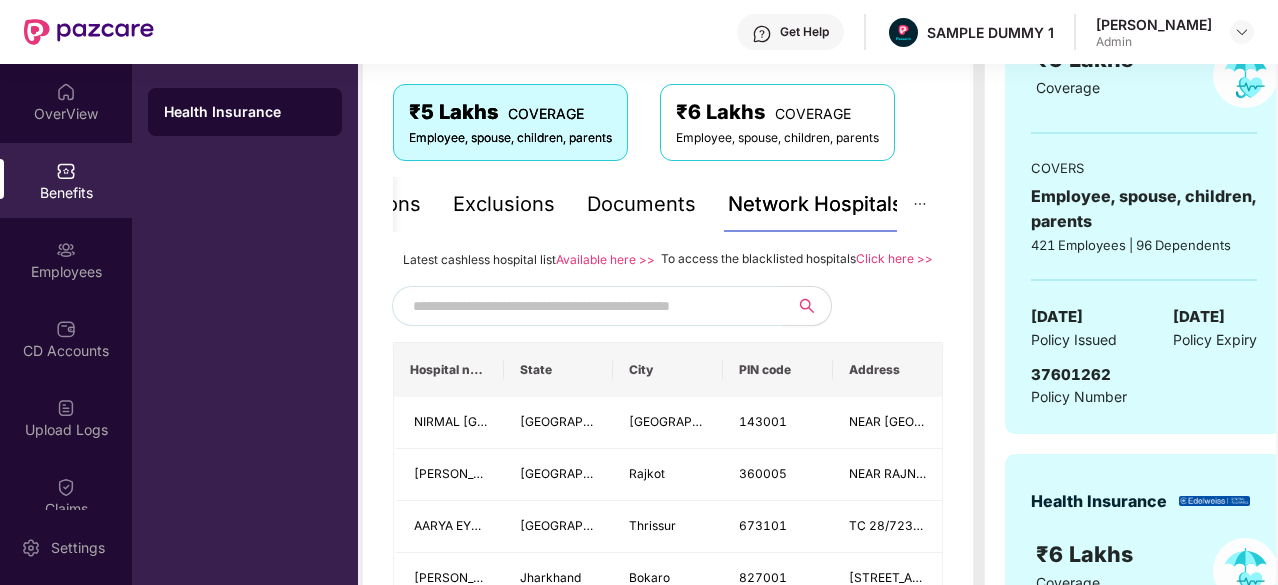 click at bounding box center (584, 306) 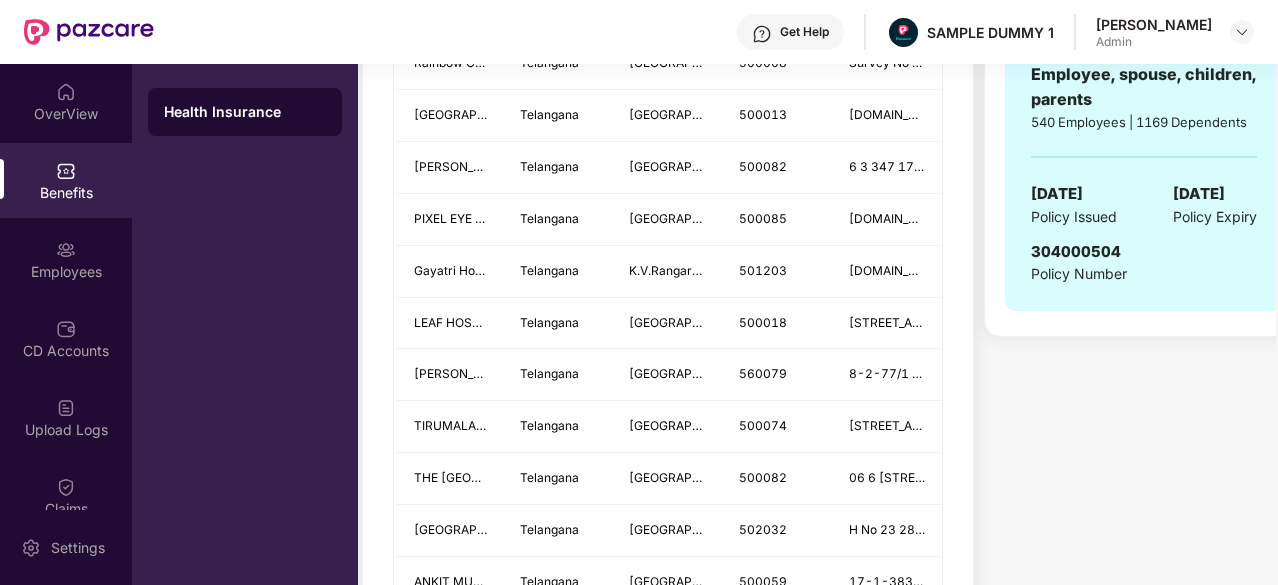 scroll, scrollTop: 951, scrollLeft: 0, axis: vertical 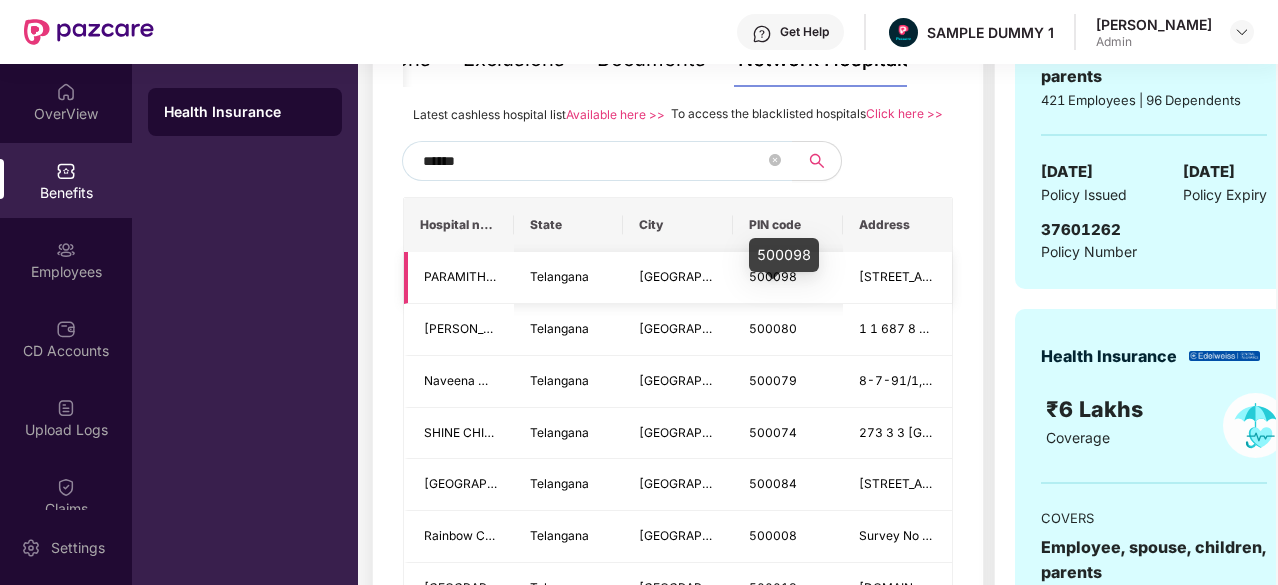 type on "******" 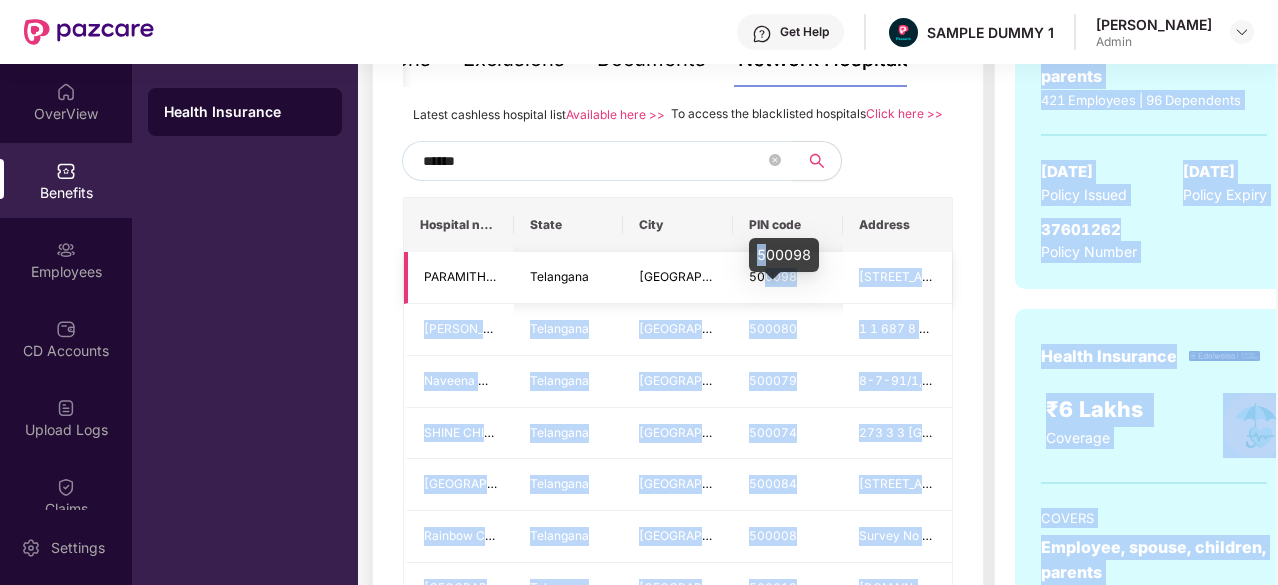 click on "Get Help SAMPLE DUMMY 1 Aviral Shukla Admin OverView Benefits Employees CD Accounts Upload Logs Claims Claim Analysis Stepathon New Challenge Endorsements My Orders Pazcard Settings Health Insurance Benefits  >  Health Insurance ₹ 4,566.00 Shared C.D balance view details Covers ₹5 Lakhs COVERAGE Employee, spouse, children, parents ₹6 Lakhs COVERAGE Employee, spouse, children, parents Inclusions Exclusions Documents Network Hospitals Sum Insured ₹5,00,000 Maximum amount of money that an individual can claim from the insurance provider in a given year on family floater basis. Normal Room Rent ₹1,000 Maximum amount of per day room charges for normal room. Subject to proportionate deduction. ICU Room Rent ₹2,000 Maximum amount of per day room charges for ICU. Subject to proportionate deduction. Ambulance ₹2,000 Maximum amount that can be claimed for ground ambulance services. Pre-existing diseases coverage Covered Maternity Normal ₹50,000 Maternity caesarean ₹50,000 Waiting Period Zero days 10%" at bounding box center (639, 292) 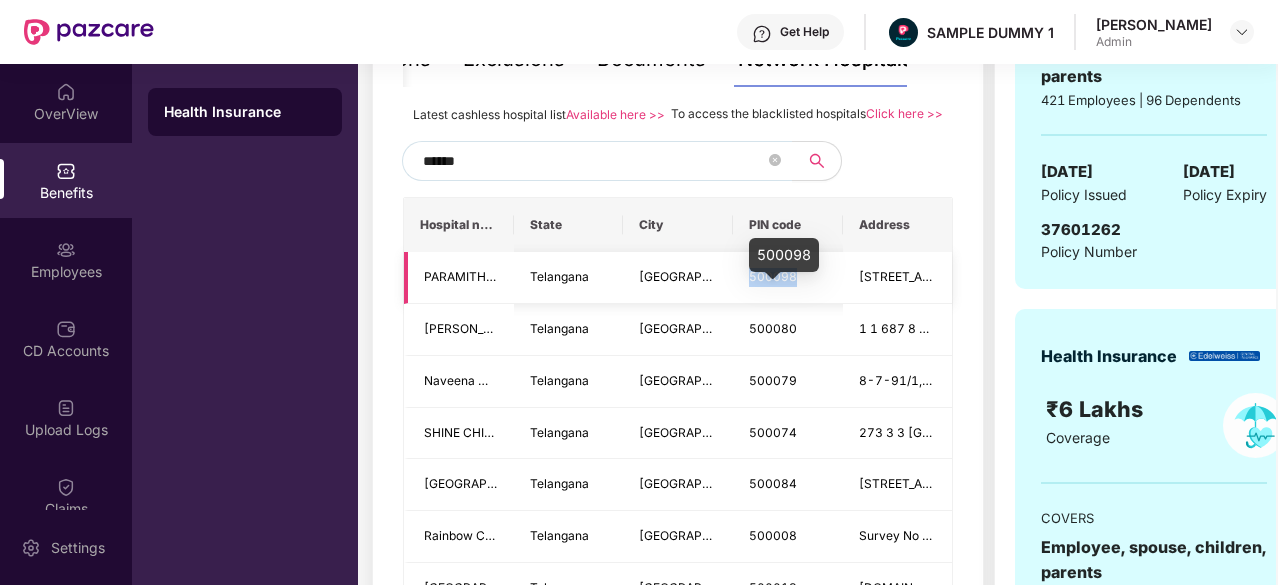 click on "500098" at bounding box center (773, 276) 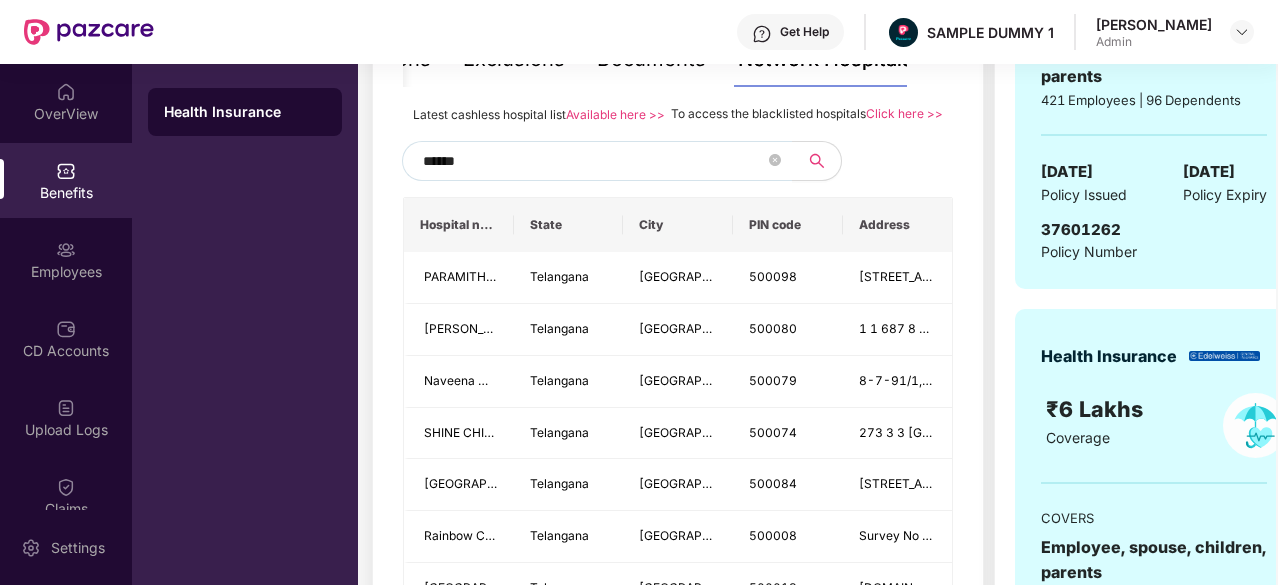 click on "******" at bounding box center (597, 161) 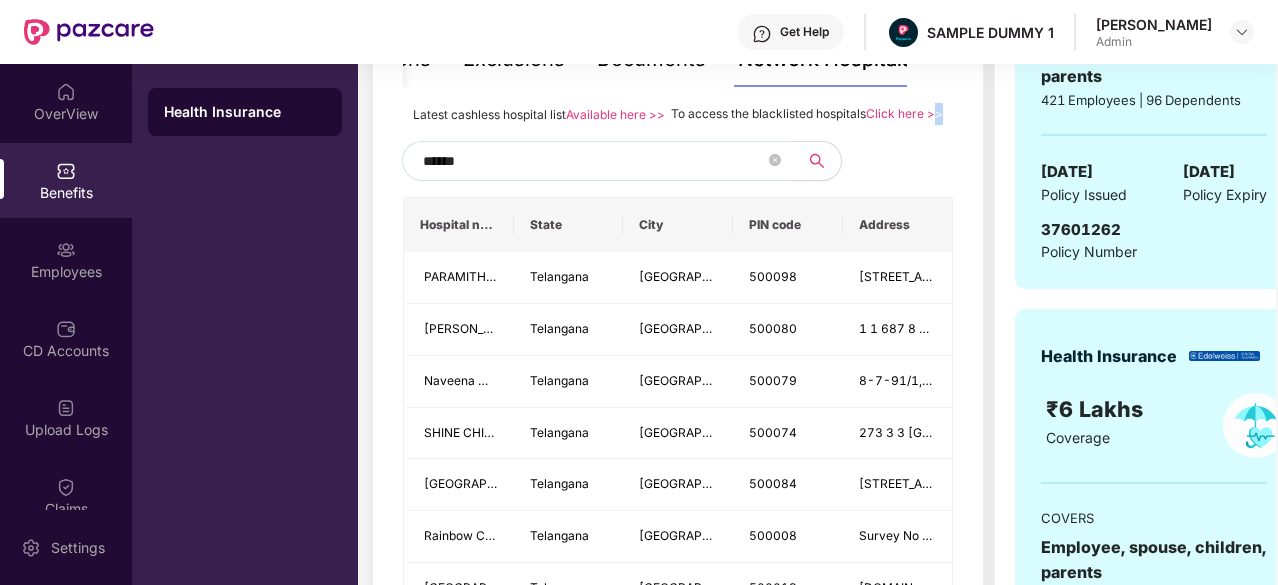 click on "******" at bounding box center [597, 161] 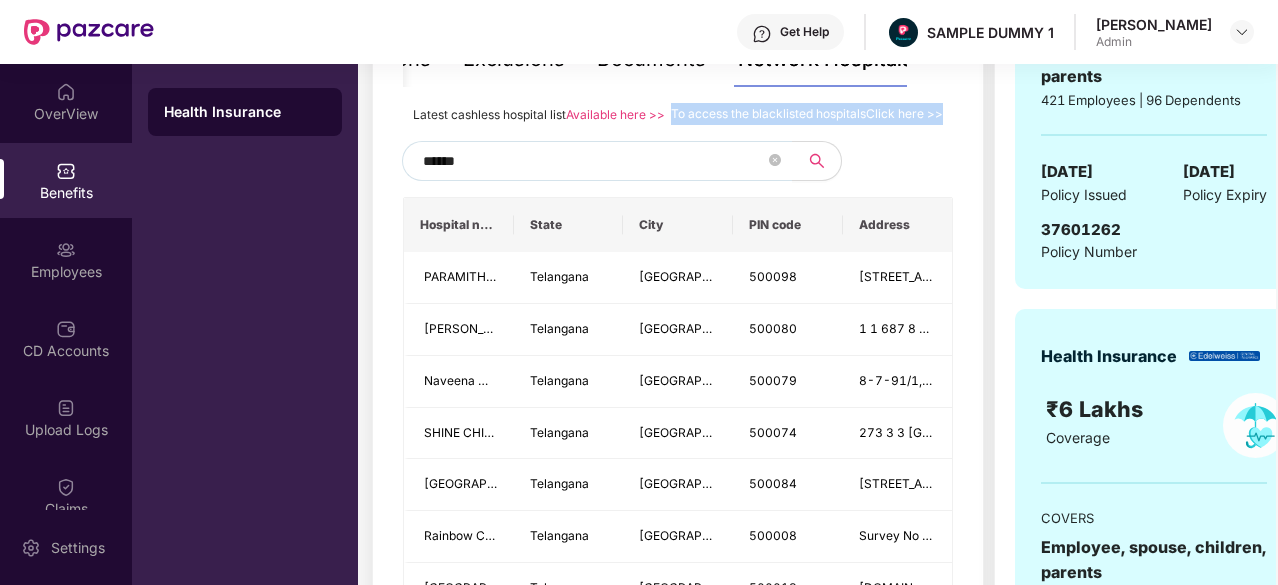 click on "******" at bounding box center [597, 161] 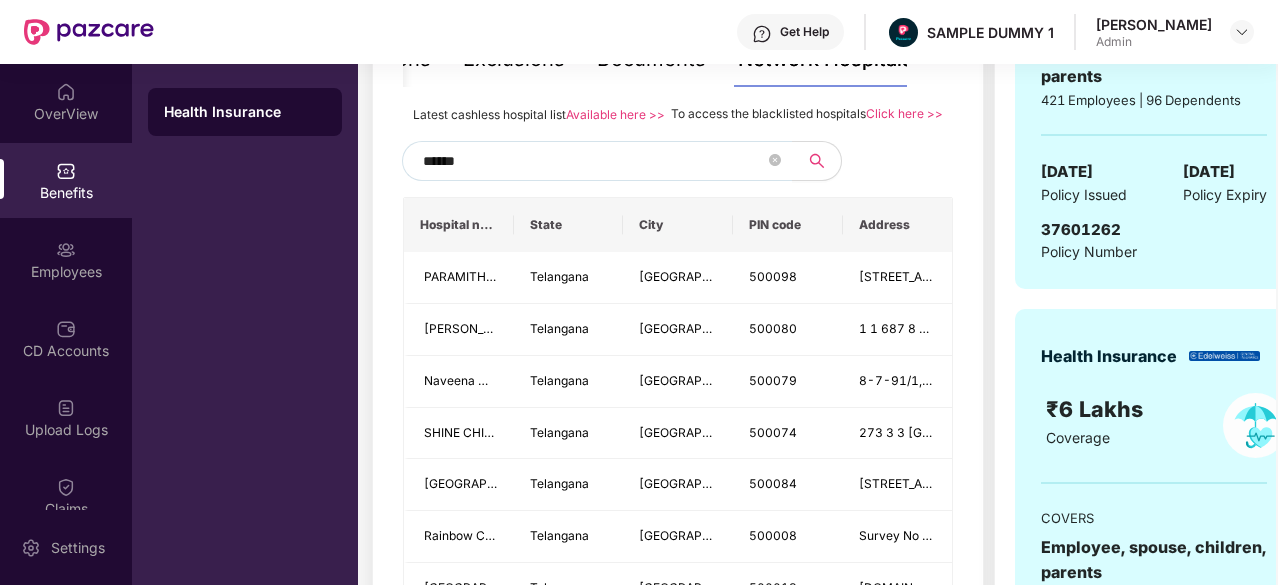 click on "******" at bounding box center (597, 161) 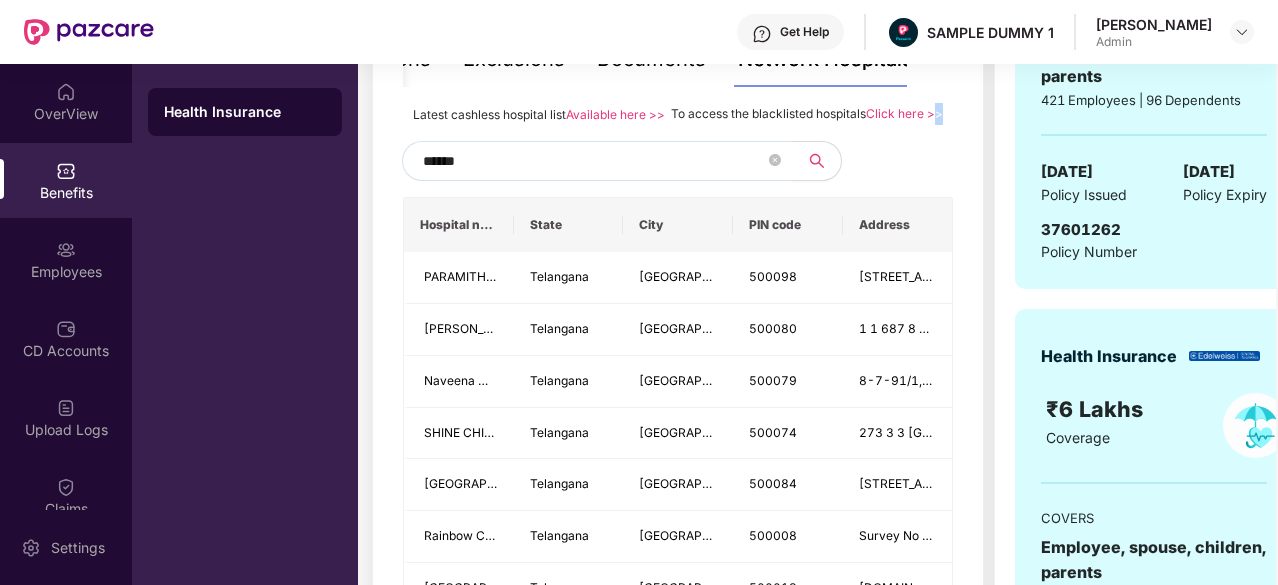 click on "******" at bounding box center [597, 161] 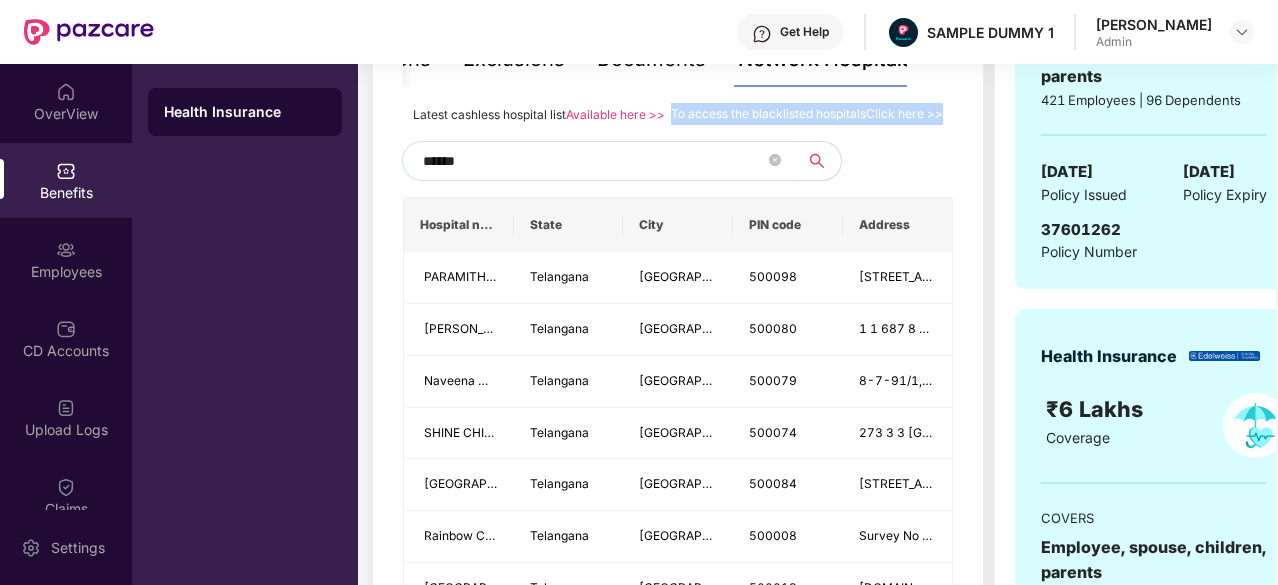 click on "******" at bounding box center (597, 161) 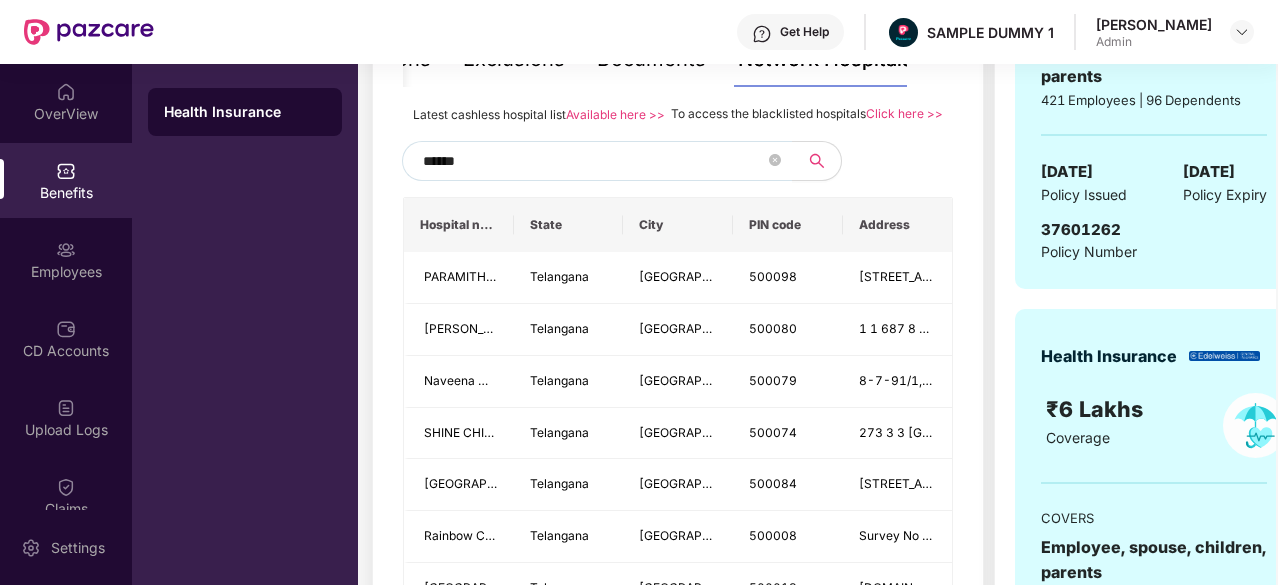 click on "******" at bounding box center (594, 161) 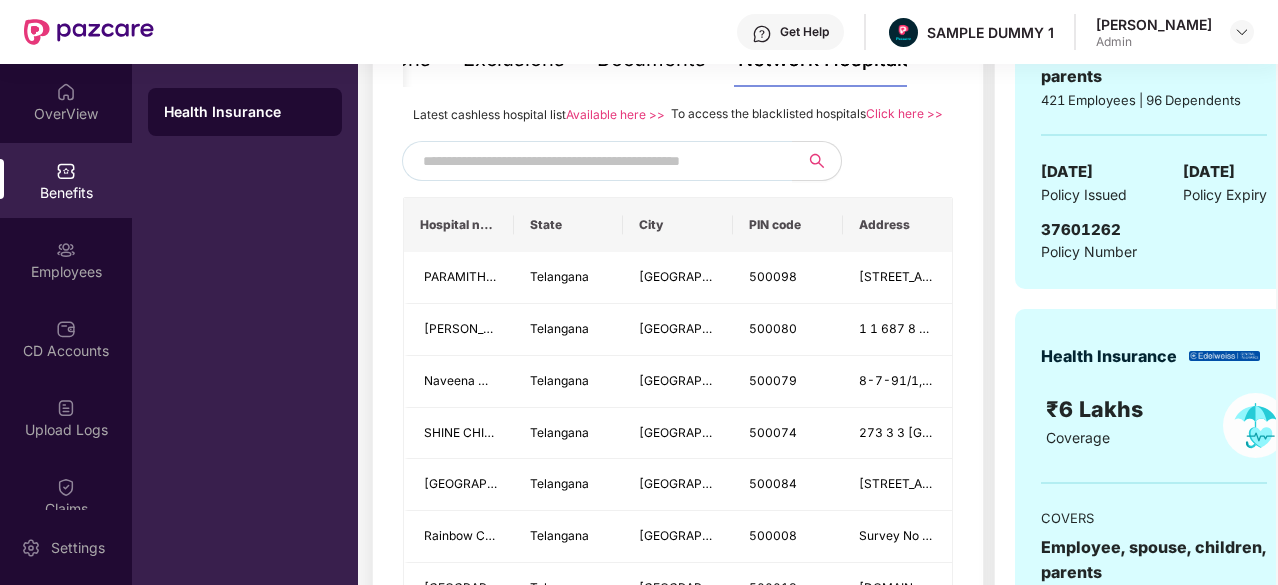 paste on "******" 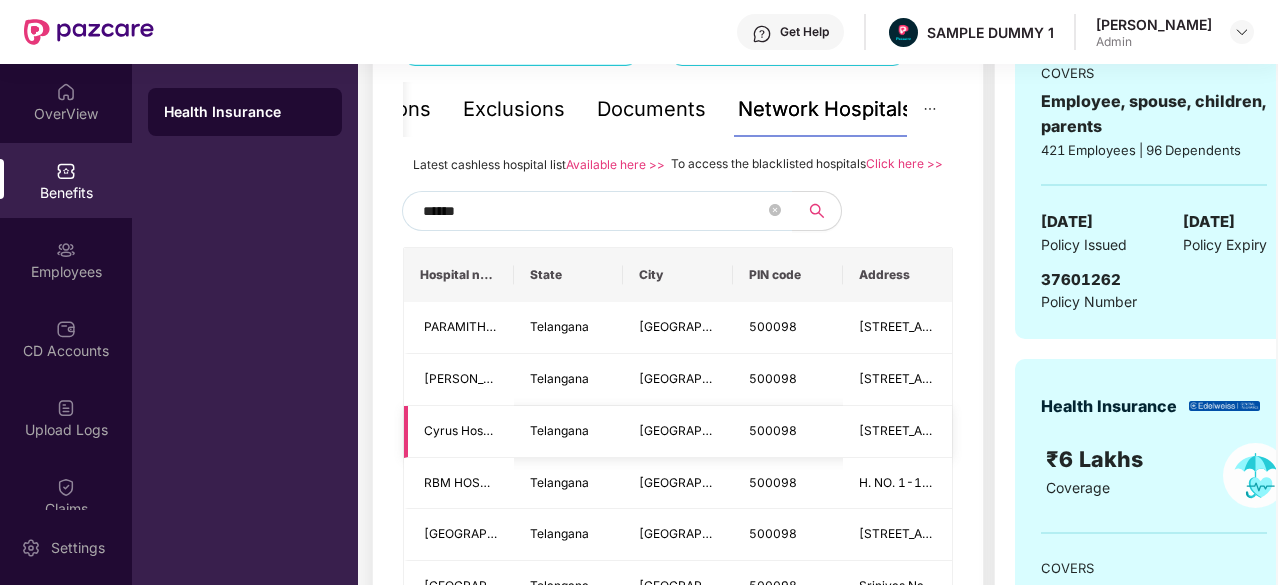 scroll, scrollTop: 416, scrollLeft: 0, axis: vertical 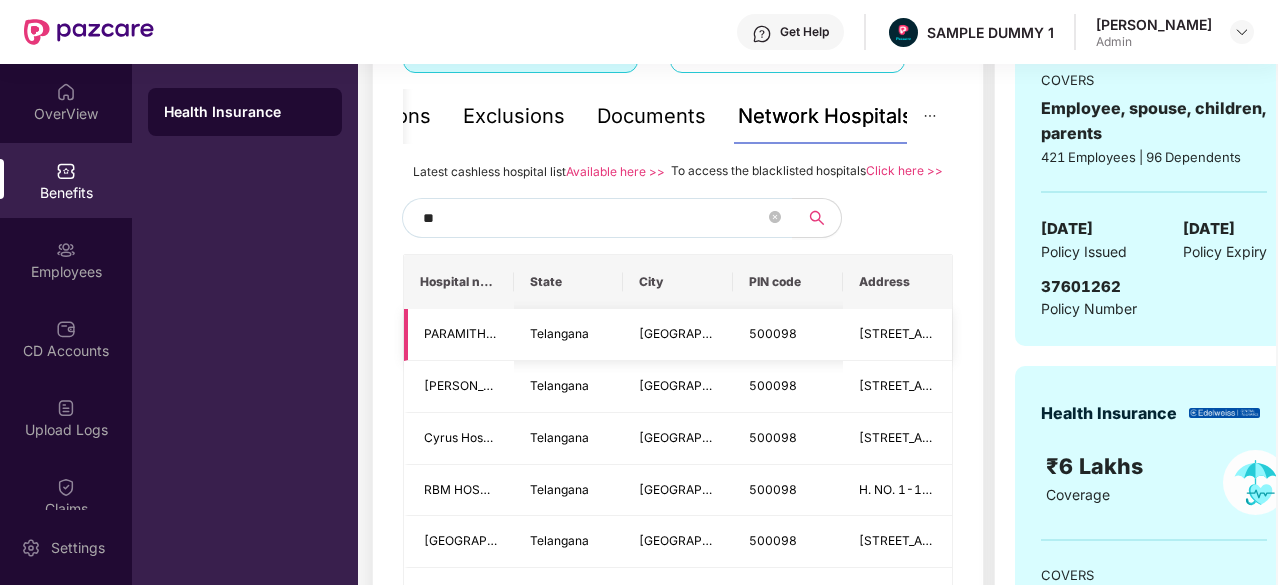 type on "*" 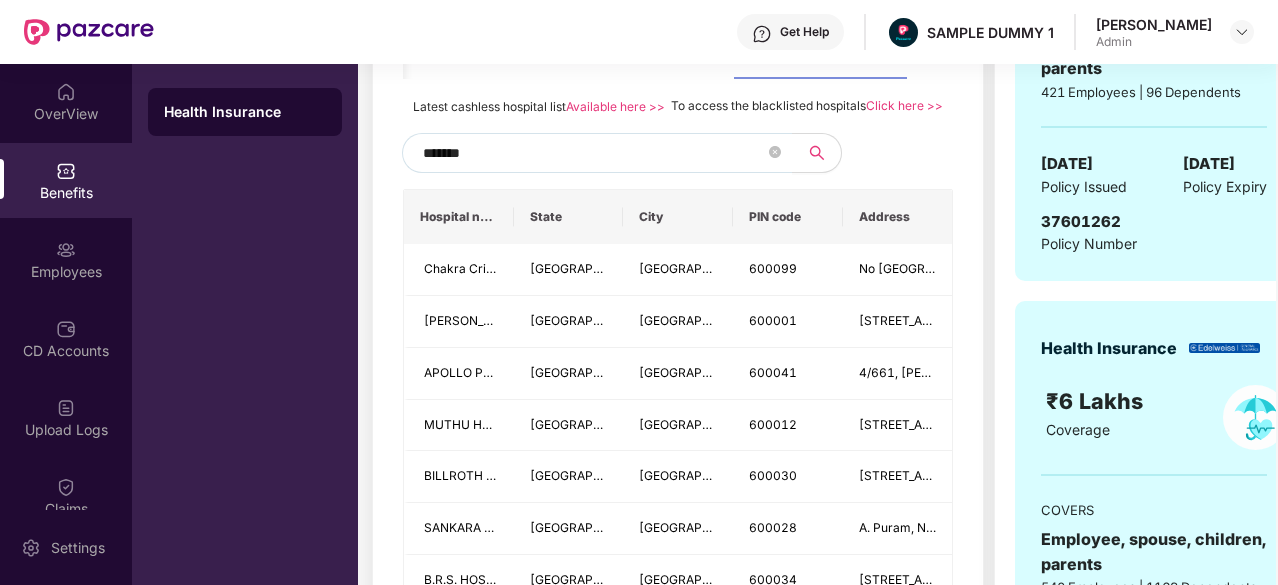 scroll, scrollTop: 488, scrollLeft: 0, axis: vertical 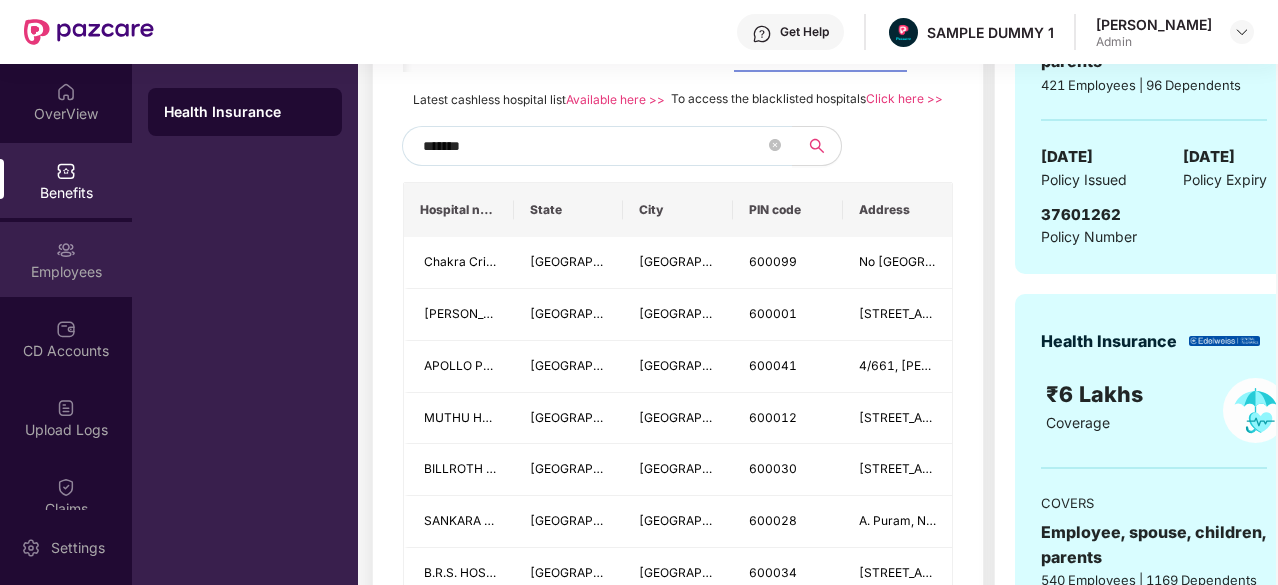 type on "*******" 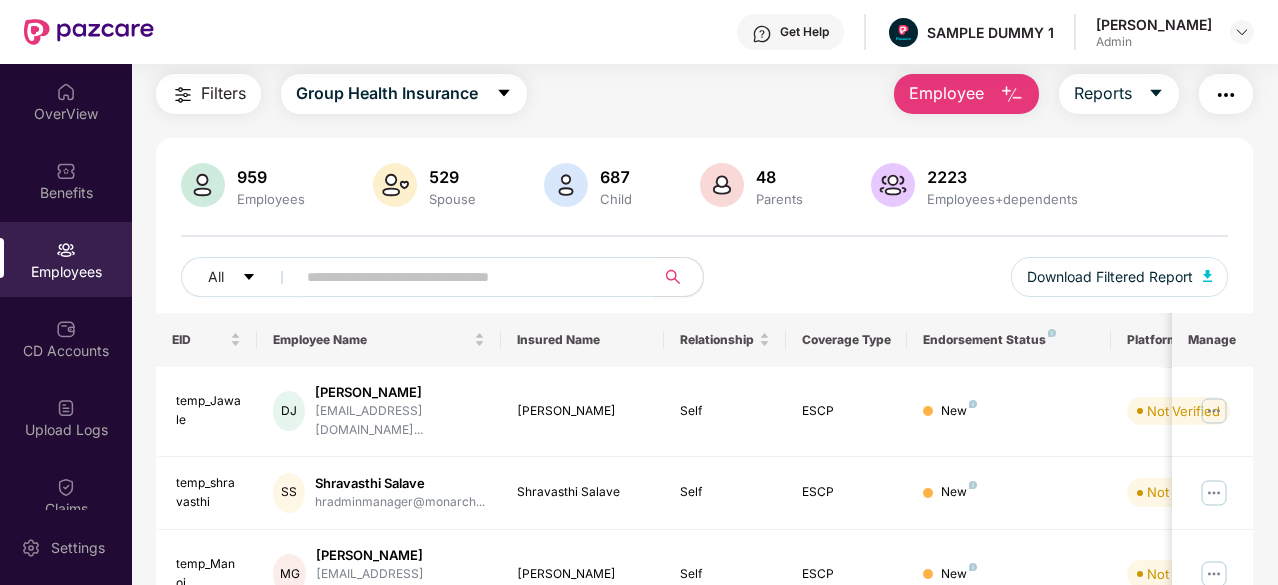 scroll, scrollTop: 0, scrollLeft: 0, axis: both 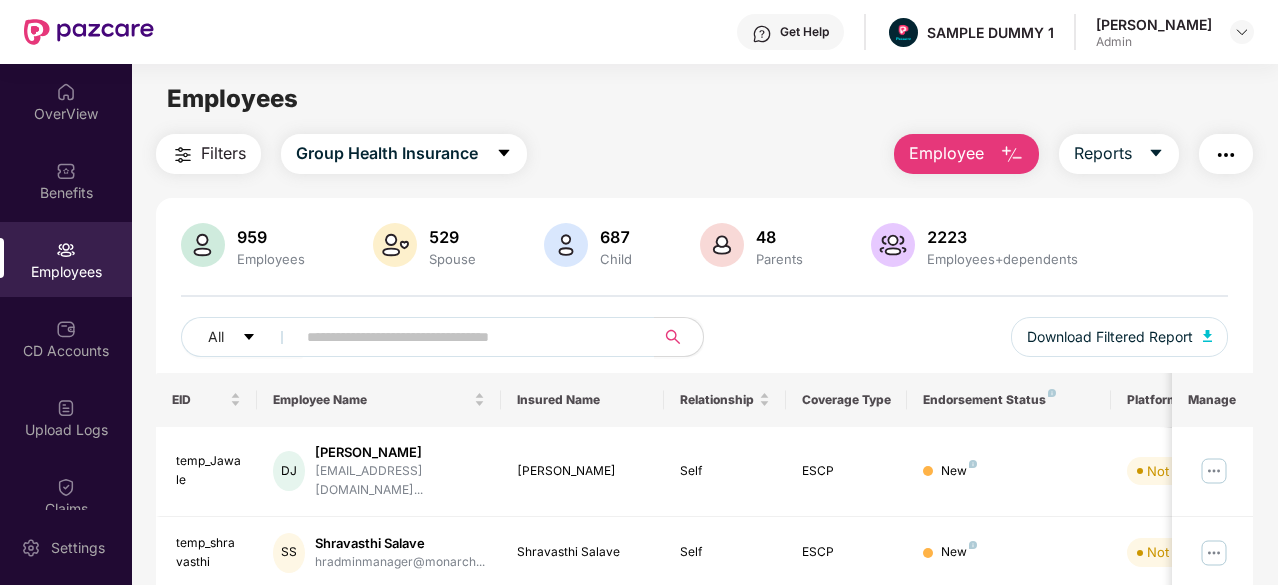 click on "Filters Group Health Insurance Employee  Reports 959 Employees 529 Spouse 687 Child 48 Parents 2223 Employees+dependents All Download Filtered Report EID Employee Name Insured Name Relationship Coverage Type Endorsement Status Platform Status Joining Date Manage                   temp_Jawale DJ Dhanashree Jawale   pazcare1234@pazcare.co... Dhanashree Jawale Self ESCP New Not Verified 01 July 2025 temp_shravasthi SS Shravasthi Salave   hradminmanager@monarch... Shravasthi Salave Self ESCP New Not Verified 02 July 2025 temp_Manoj MG Manoj Gurkhe   manoj@shinhan.com Manoj Gurkhe Self ESCP New Not Verified 01 July 2025 temp_Parmeshwaran P Parmeshwaran   parmeshwaran@somugroup... Parmeshwaran  Self ESCP New Not Verified 02 July 2025 temp_srinivasan S Srinivasan   ssrinivasan@somugroup.... Srinivasan  Self ESCP New Not Verified 01 July 2025 temp_alekhya A alekhya   pazcare123@pazcare.com alekhya  Self ESCP New Not Verified 08 July 2025 temp_purbasha PS Purbasha Sarkar   purbasha@greatlearning... Self ESCP" at bounding box center (704, 724) 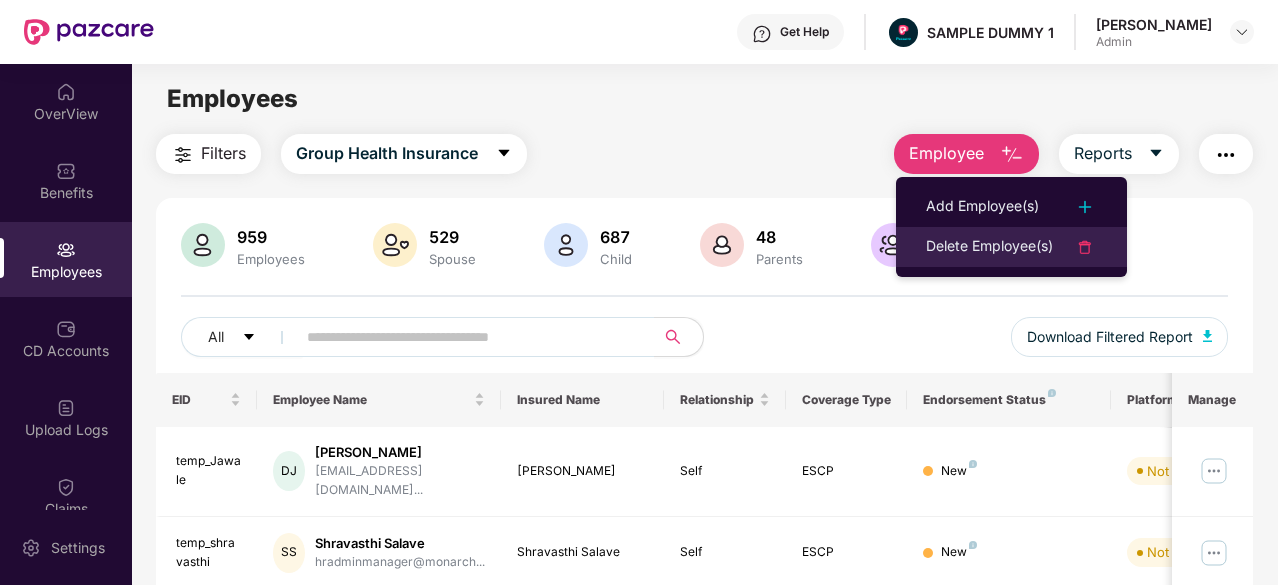 click on "Delete Employee(s)" at bounding box center (989, 247) 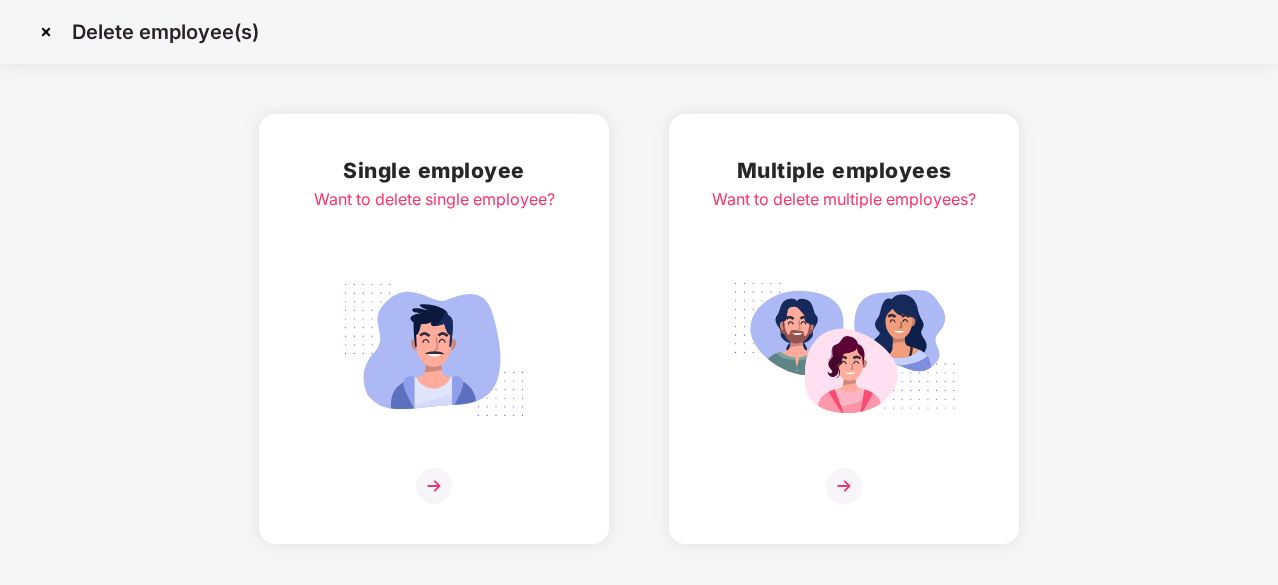 click at bounding box center [434, 486] 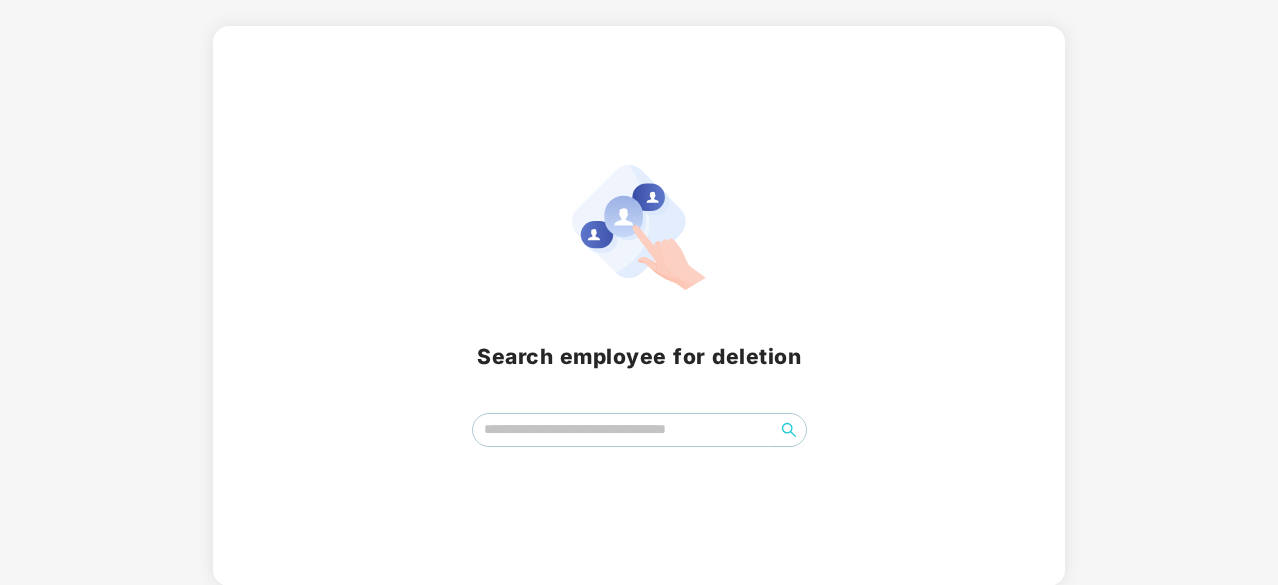 scroll, scrollTop: 0, scrollLeft: 0, axis: both 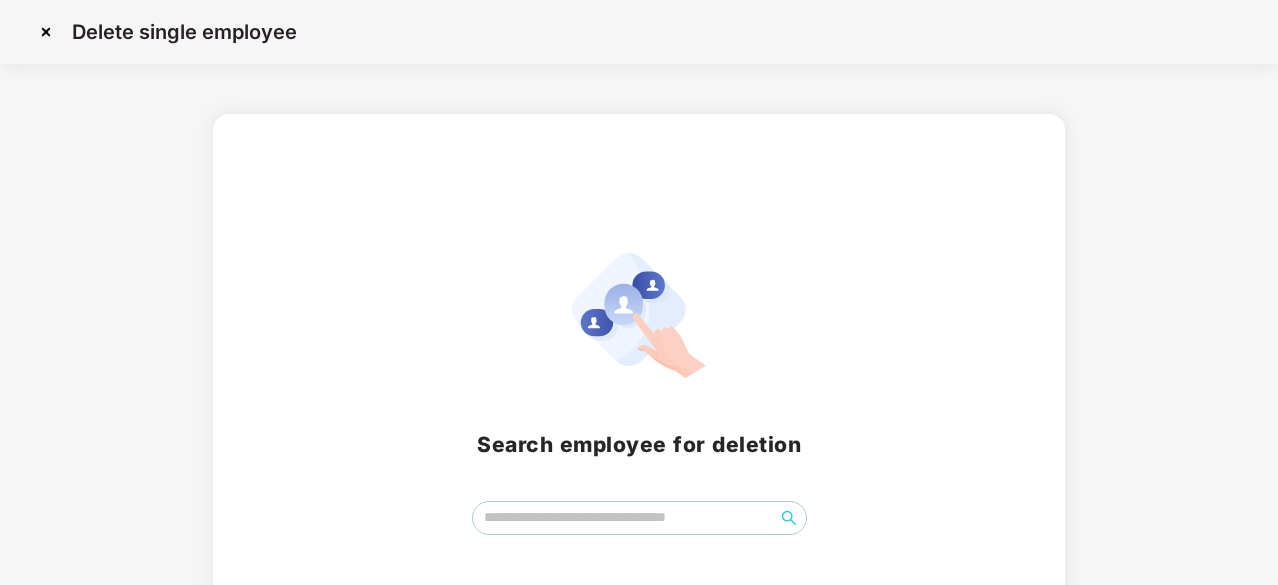 click at bounding box center (46, 32) 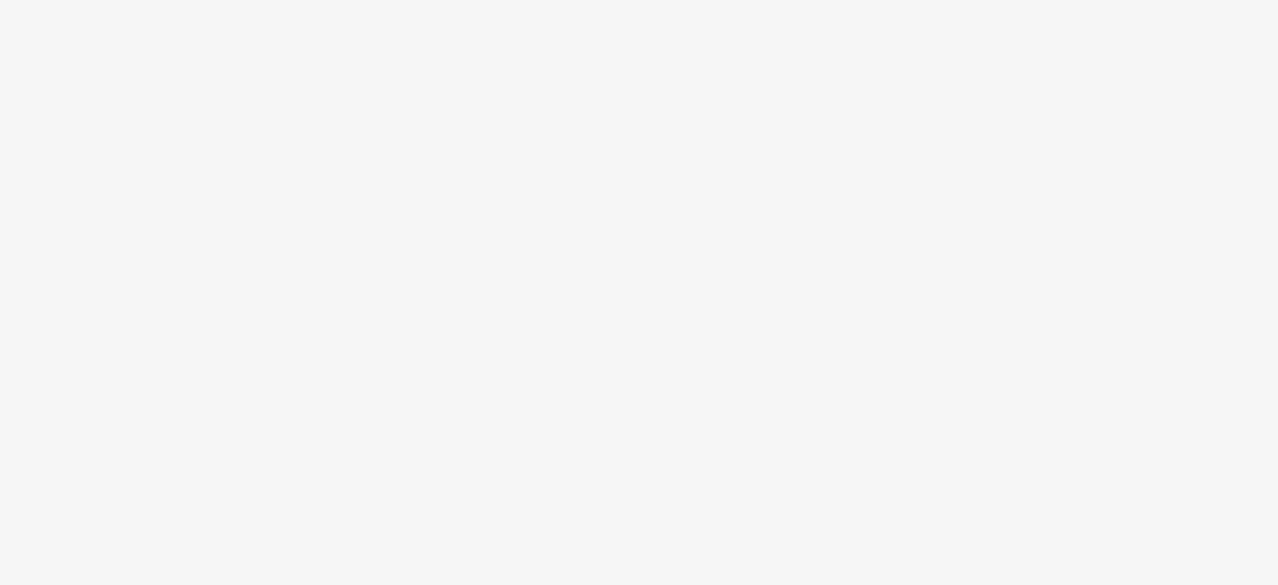 scroll, scrollTop: 0, scrollLeft: 0, axis: both 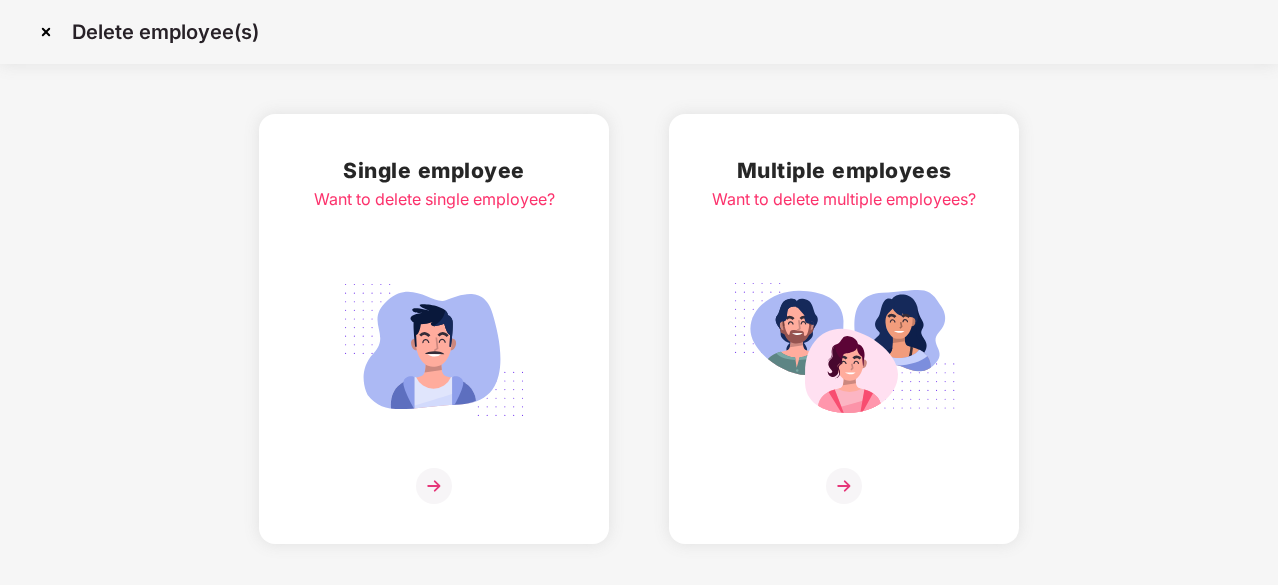 click at bounding box center (46, 32) 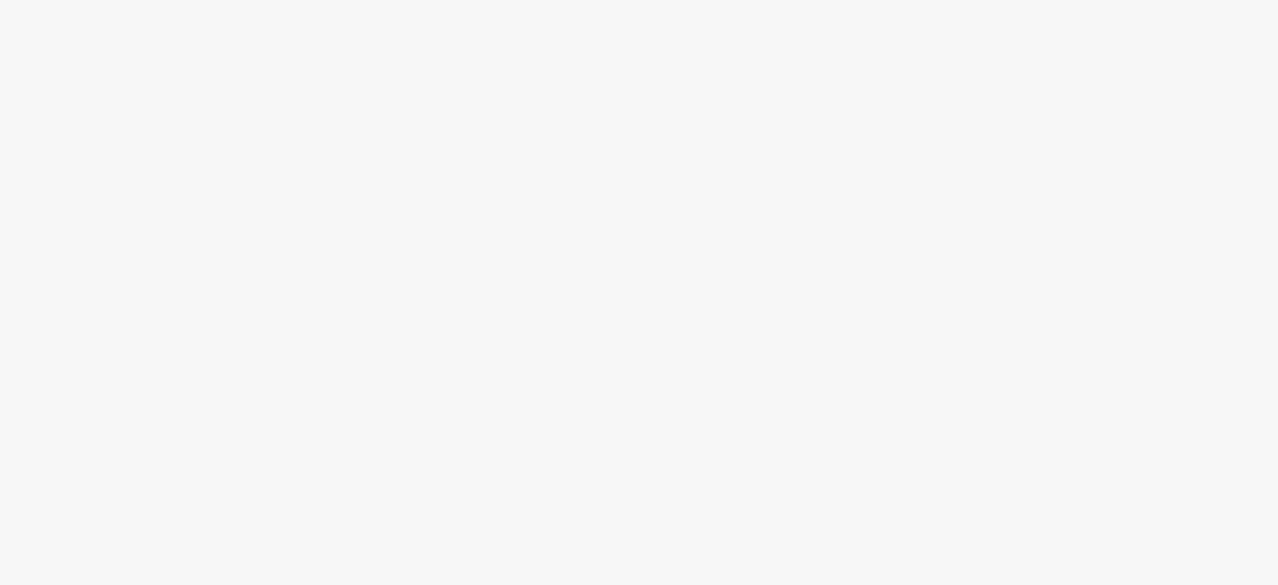 scroll, scrollTop: 0, scrollLeft: 0, axis: both 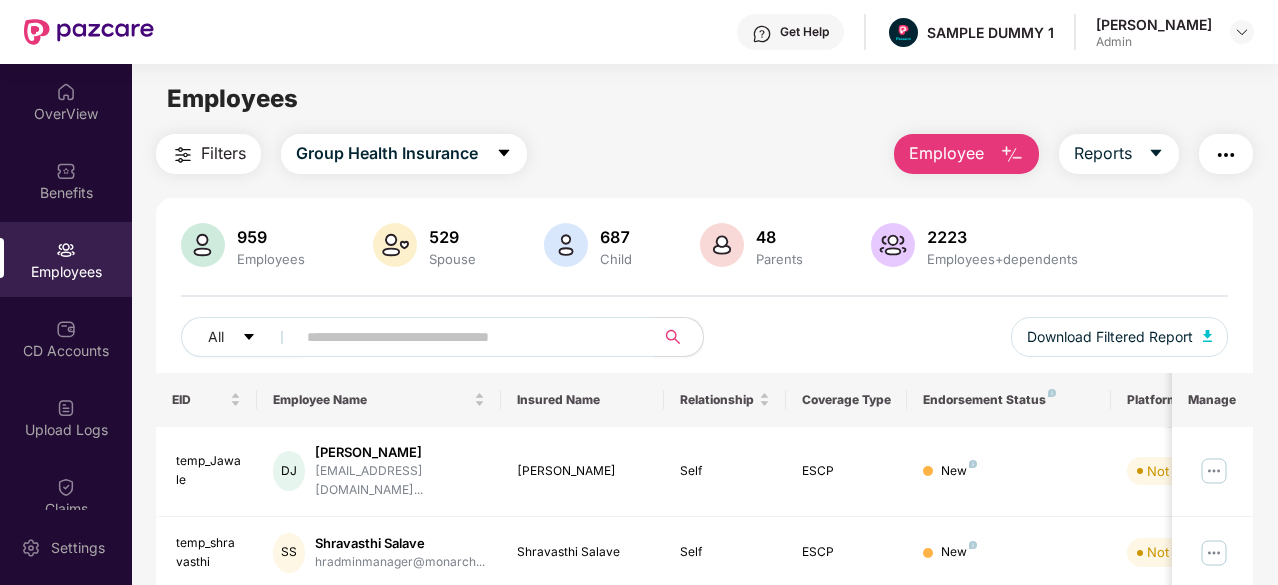 click on "Employee" at bounding box center (946, 153) 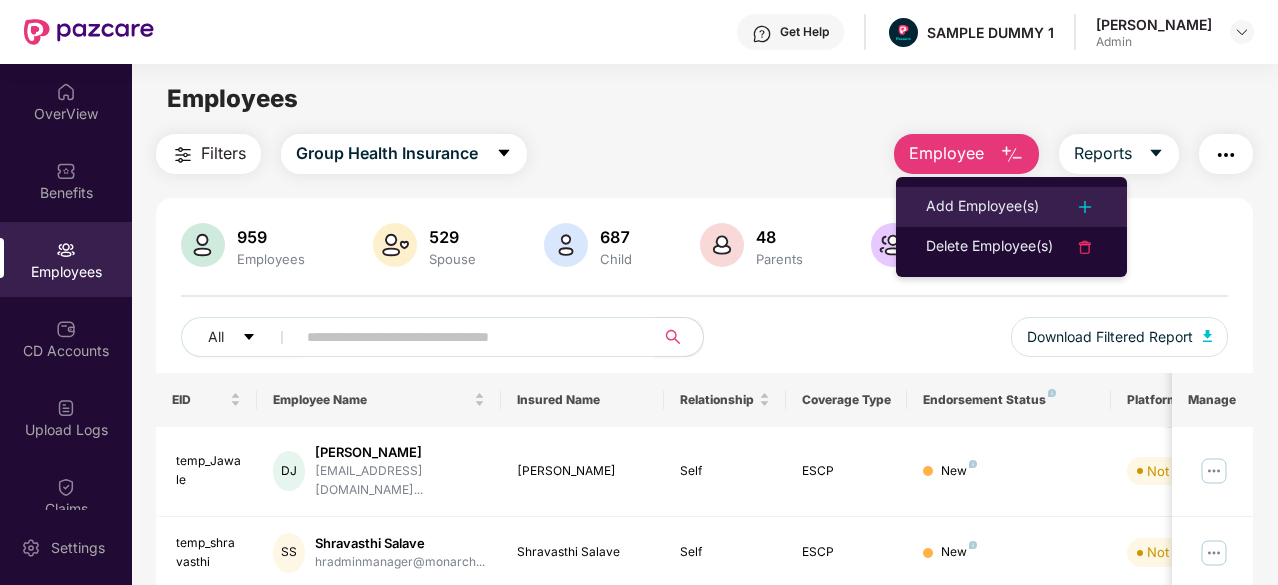 click on "Add Employee(s)" at bounding box center [982, 207] 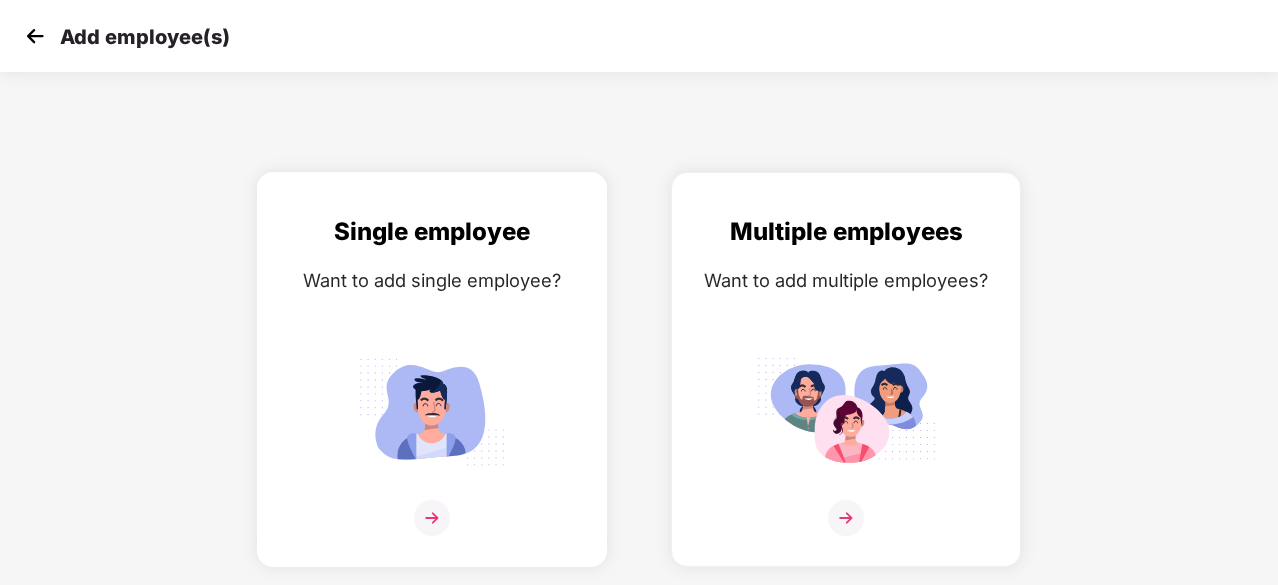 click at bounding box center [432, 518] 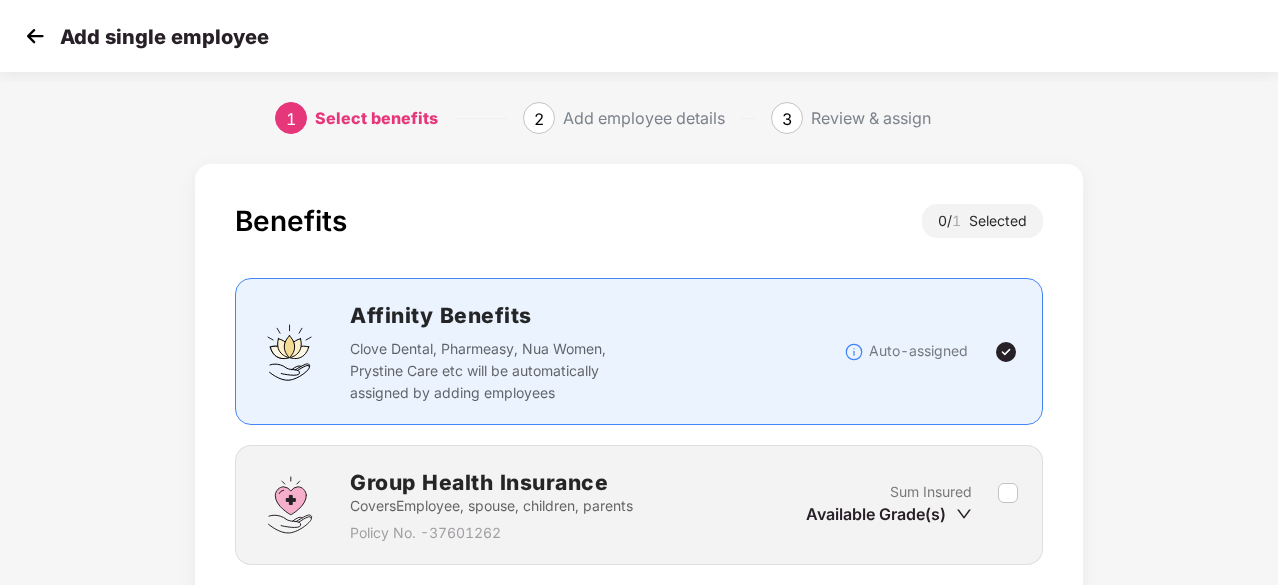 scroll, scrollTop: 152, scrollLeft: 0, axis: vertical 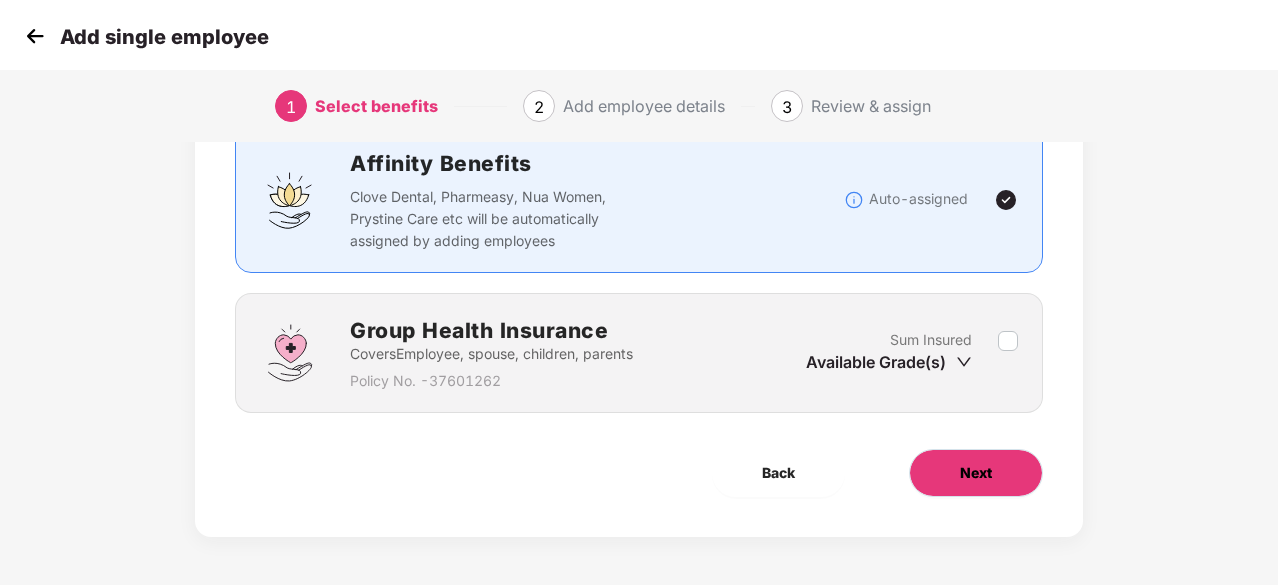 click on "Next" at bounding box center (976, 473) 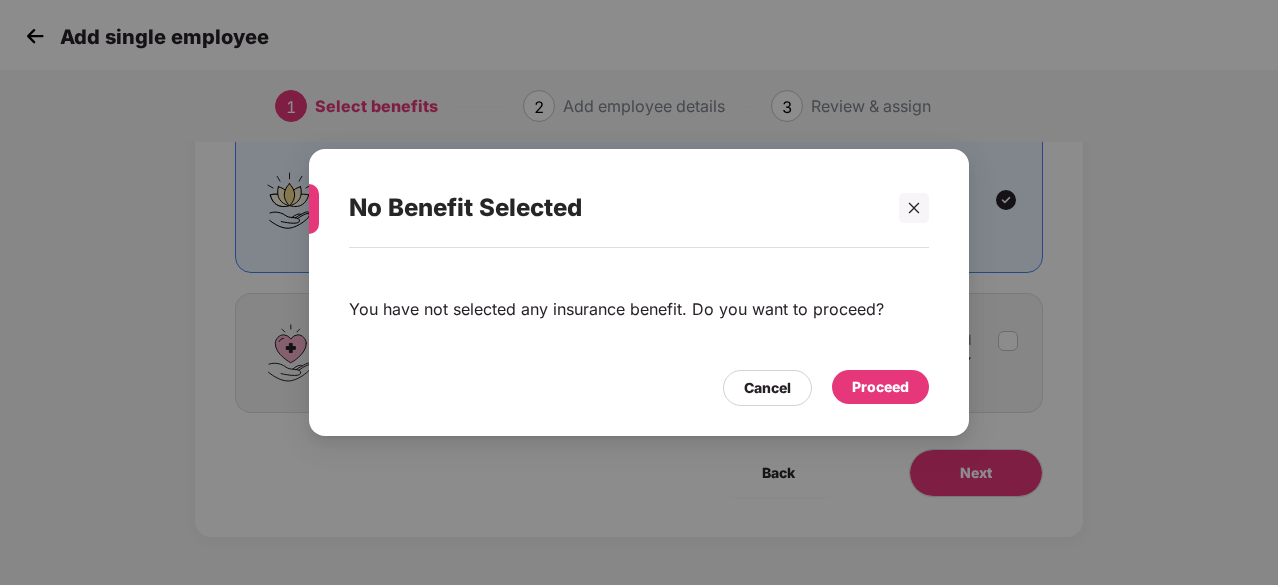 click on "Proceed" at bounding box center (880, 387) 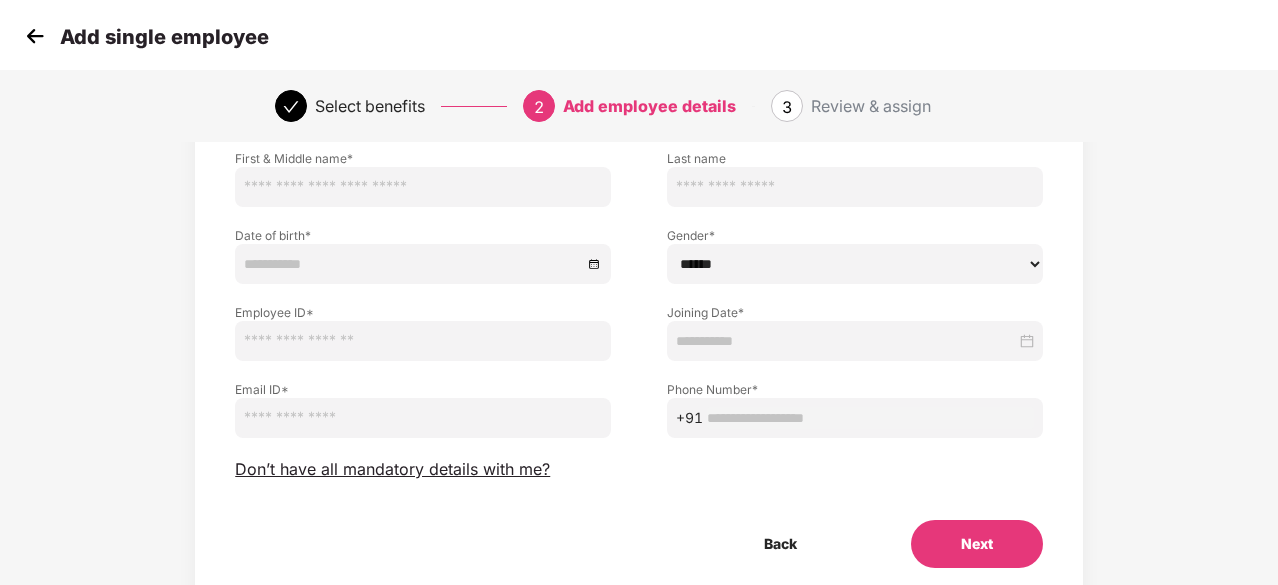 scroll, scrollTop: 144, scrollLeft: 0, axis: vertical 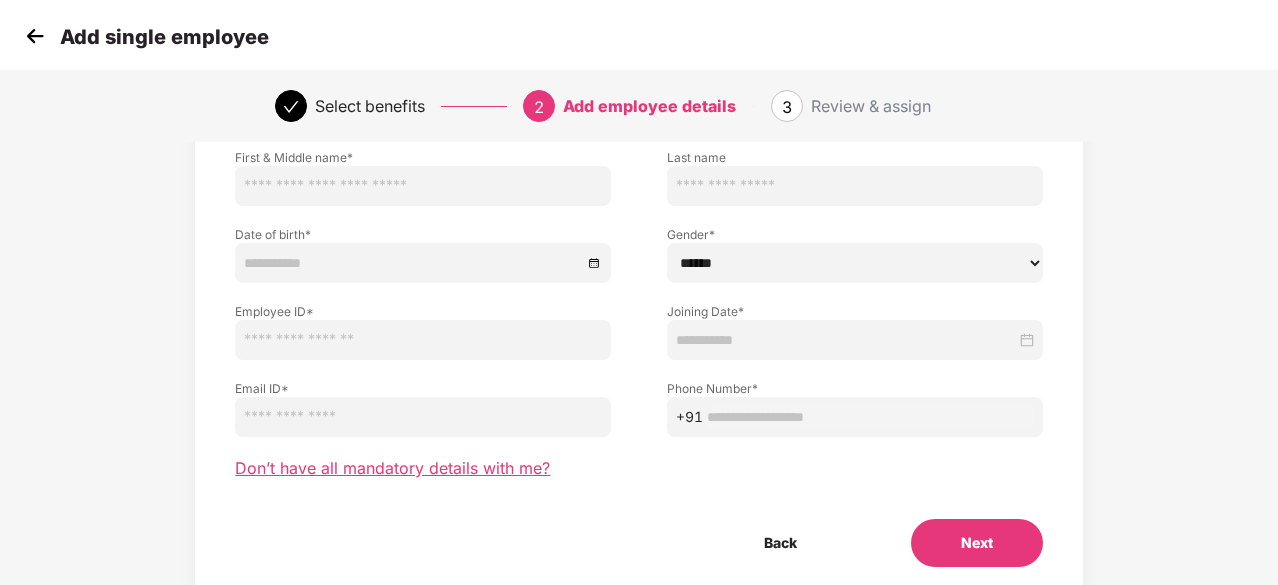 click on "Don’t have all mandatory details with me?" at bounding box center [392, 468] 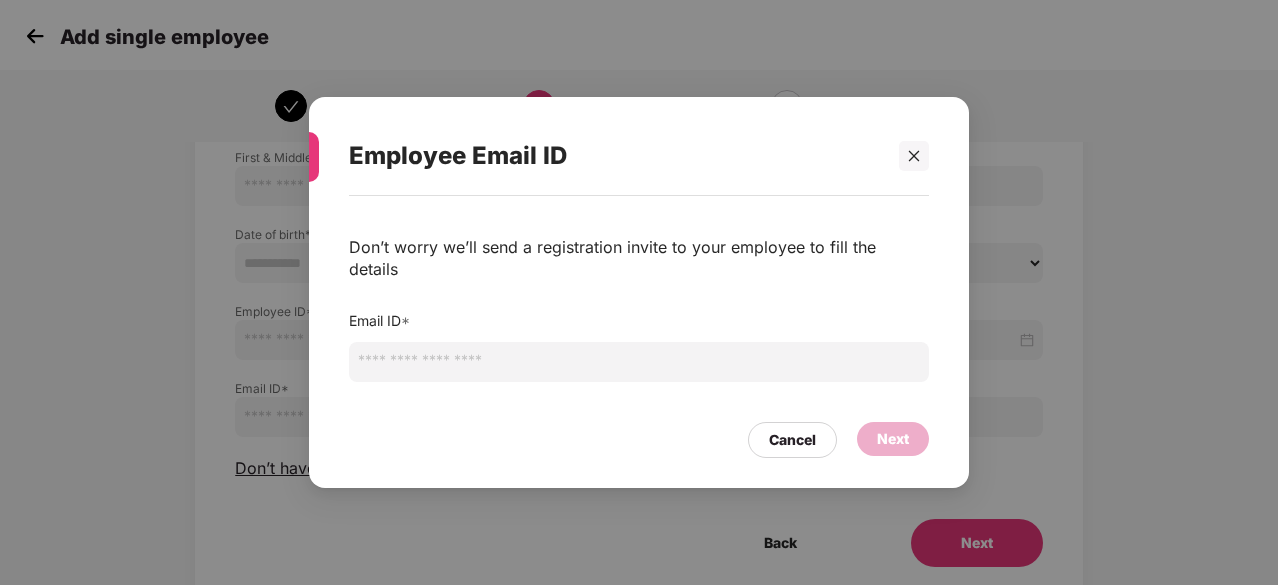 click at bounding box center [639, 362] 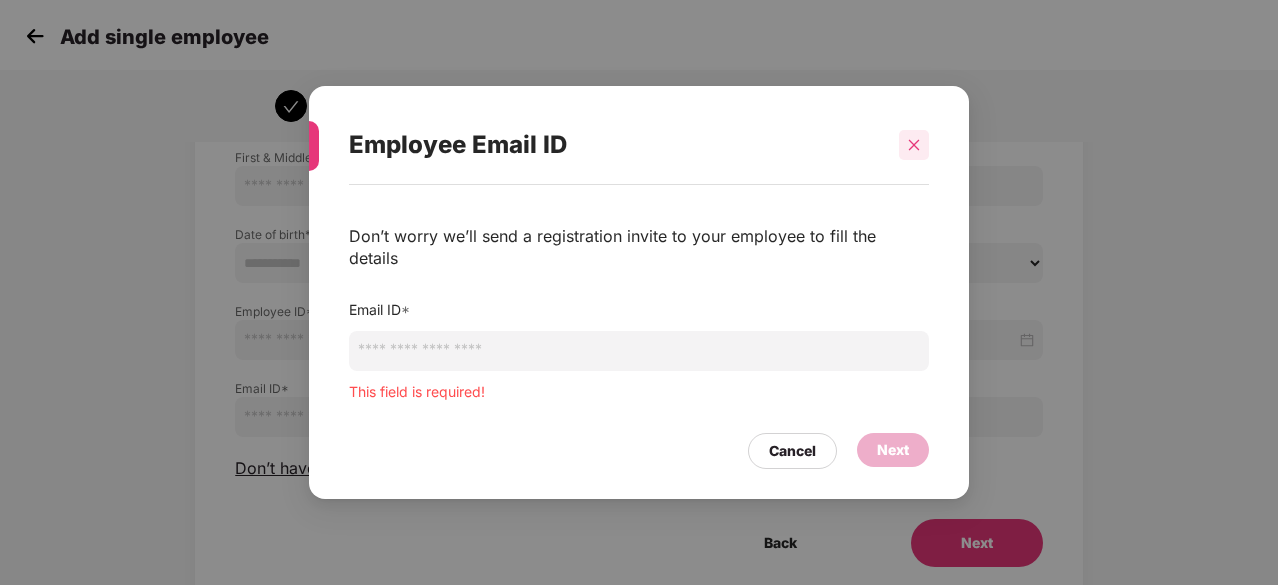 click at bounding box center [914, 145] 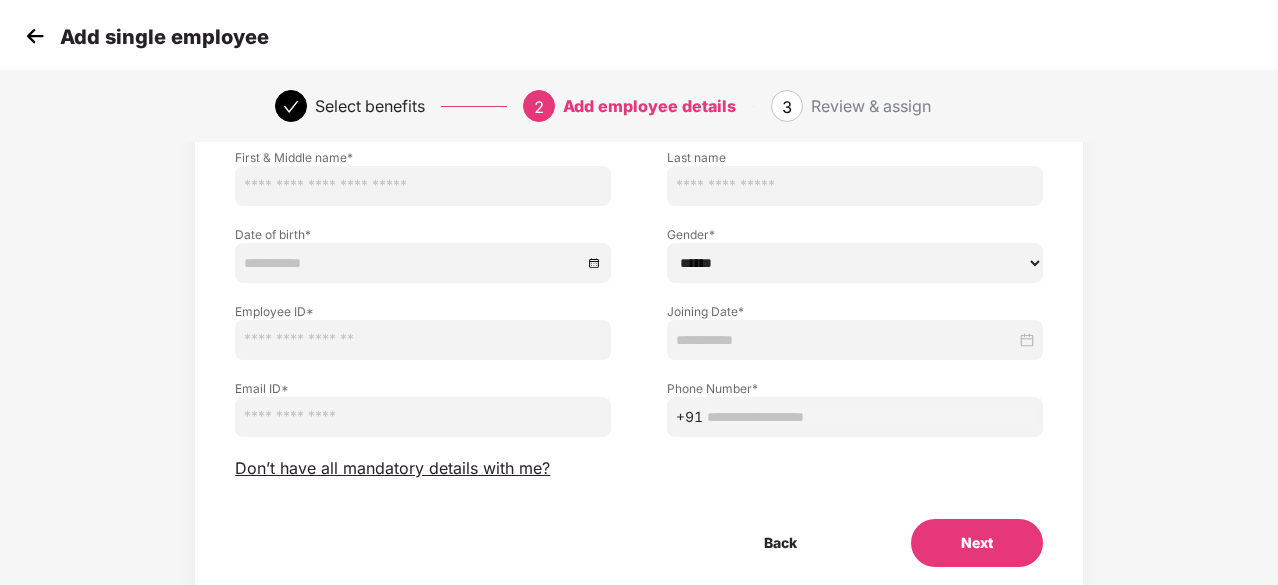scroll, scrollTop: 216, scrollLeft: 0, axis: vertical 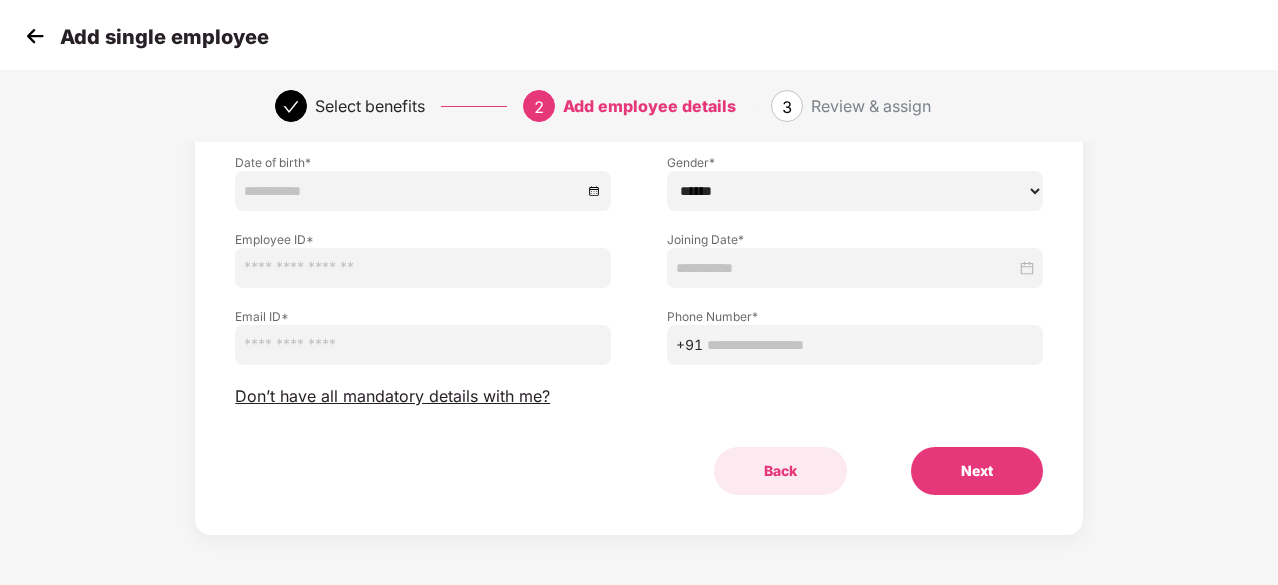 click on "Back" at bounding box center [780, 471] 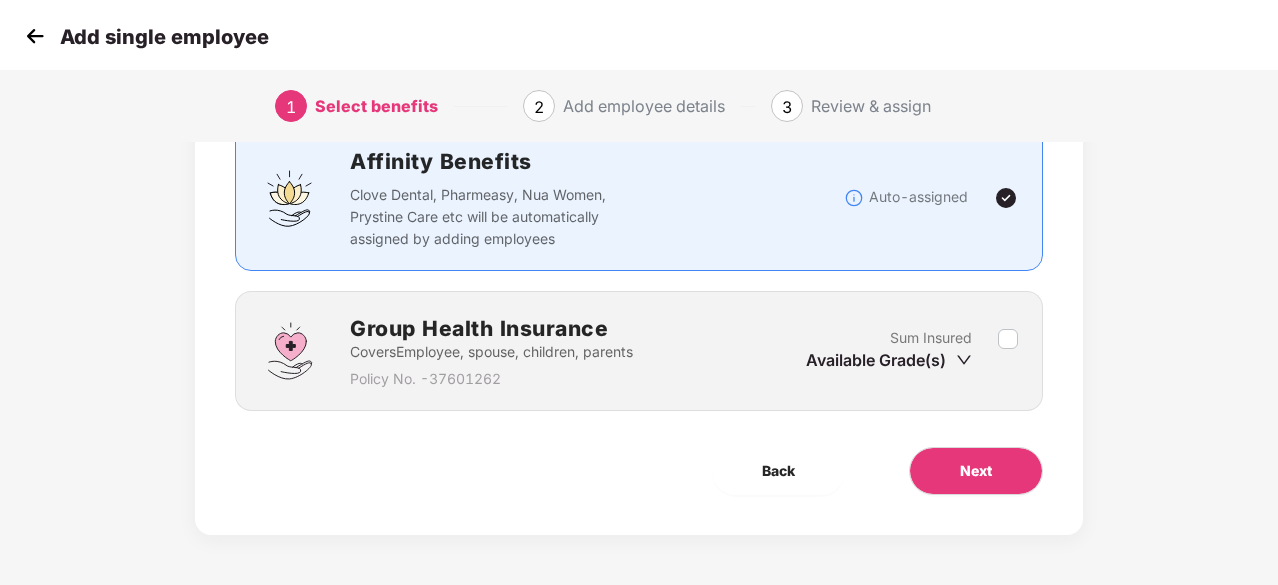 scroll, scrollTop: 152, scrollLeft: 0, axis: vertical 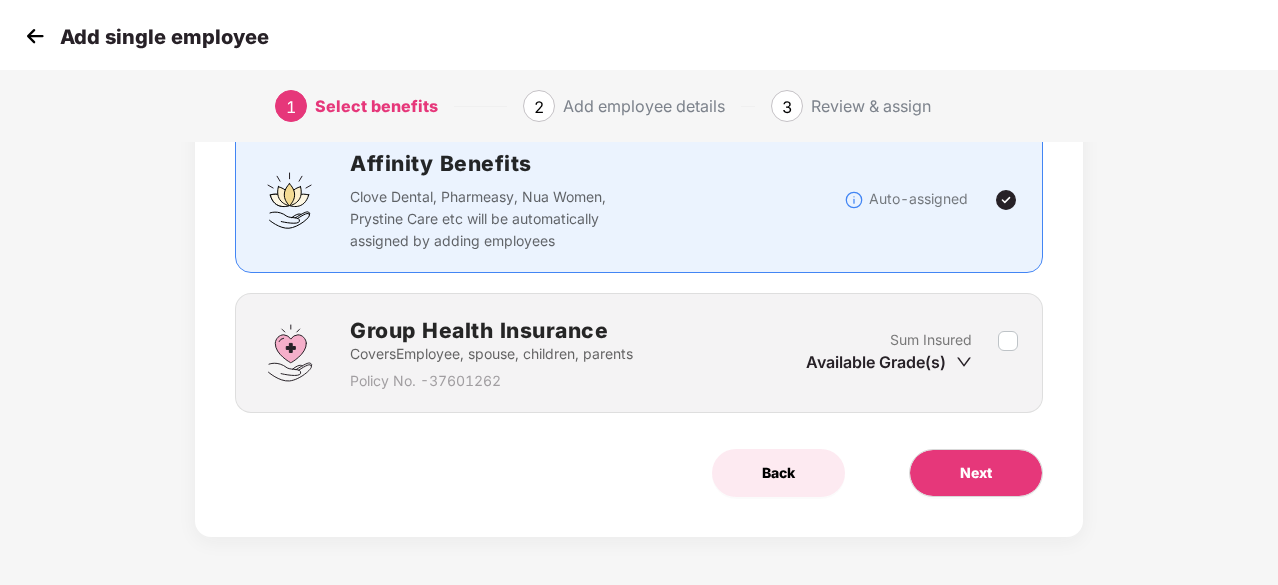 click on "Back" at bounding box center (778, 473) 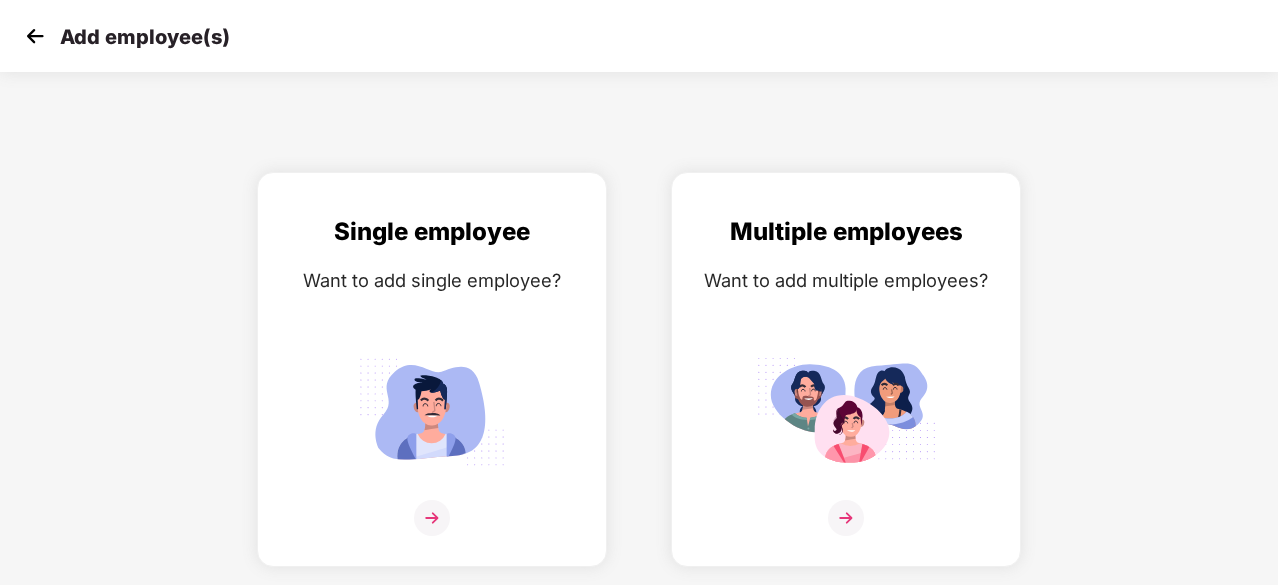scroll, scrollTop: 0, scrollLeft: 0, axis: both 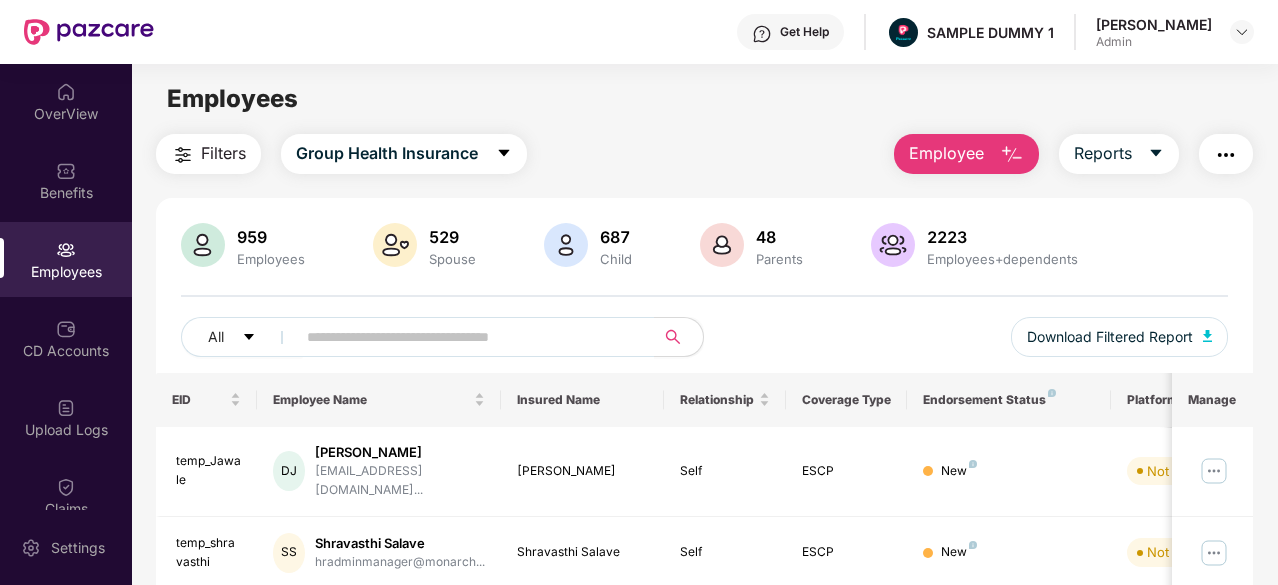 click on "Employee" at bounding box center (966, 154) 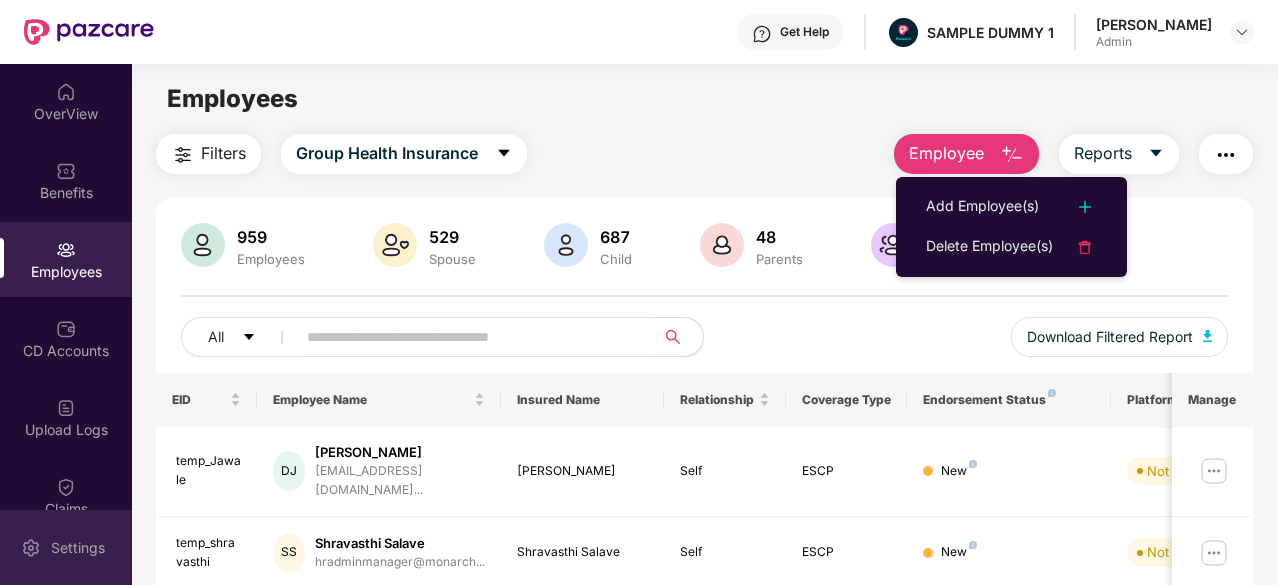 click on "Settings" at bounding box center [78, 548] 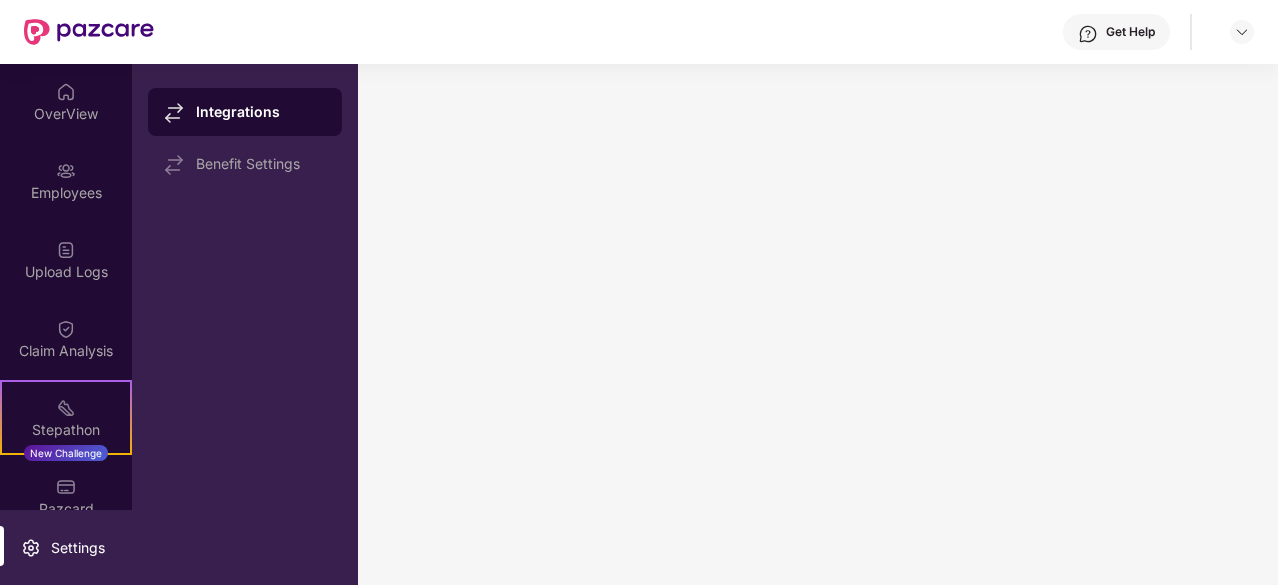 scroll, scrollTop: 0, scrollLeft: 0, axis: both 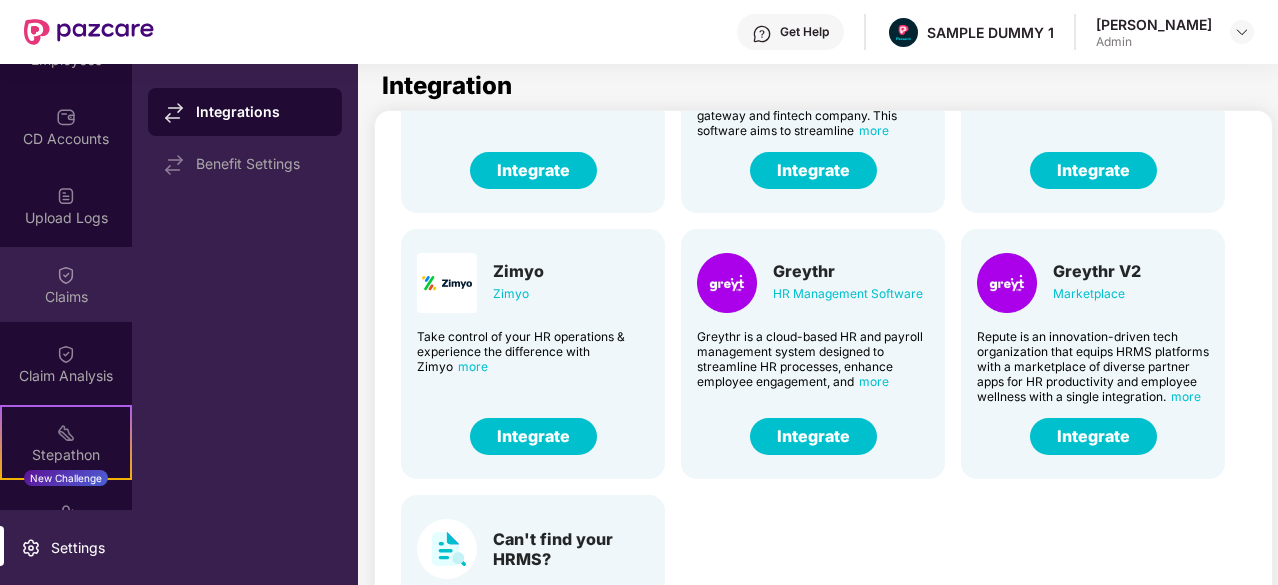 click on "Claims" at bounding box center (66, 297) 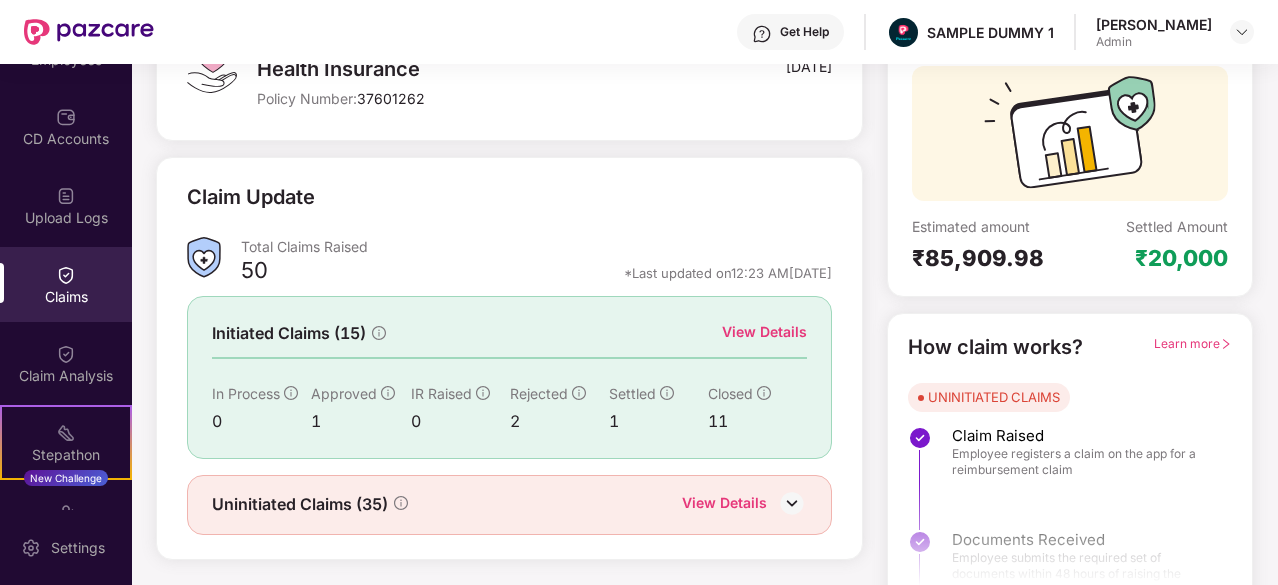 scroll, scrollTop: 173, scrollLeft: 0, axis: vertical 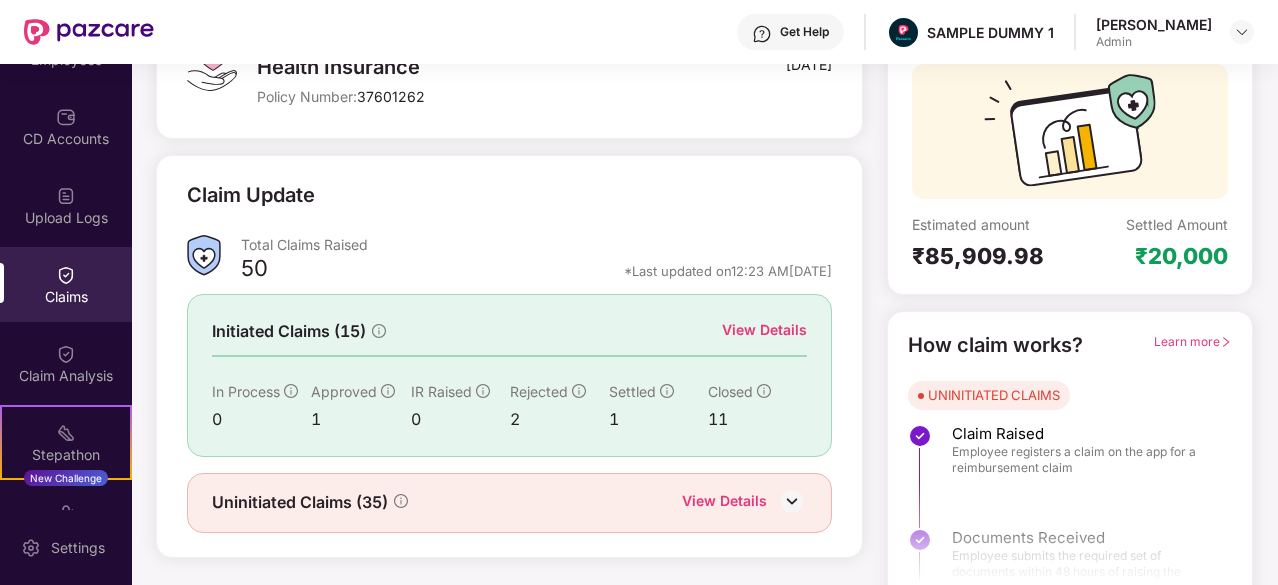 click on "View Details" at bounding box center [764, 330] 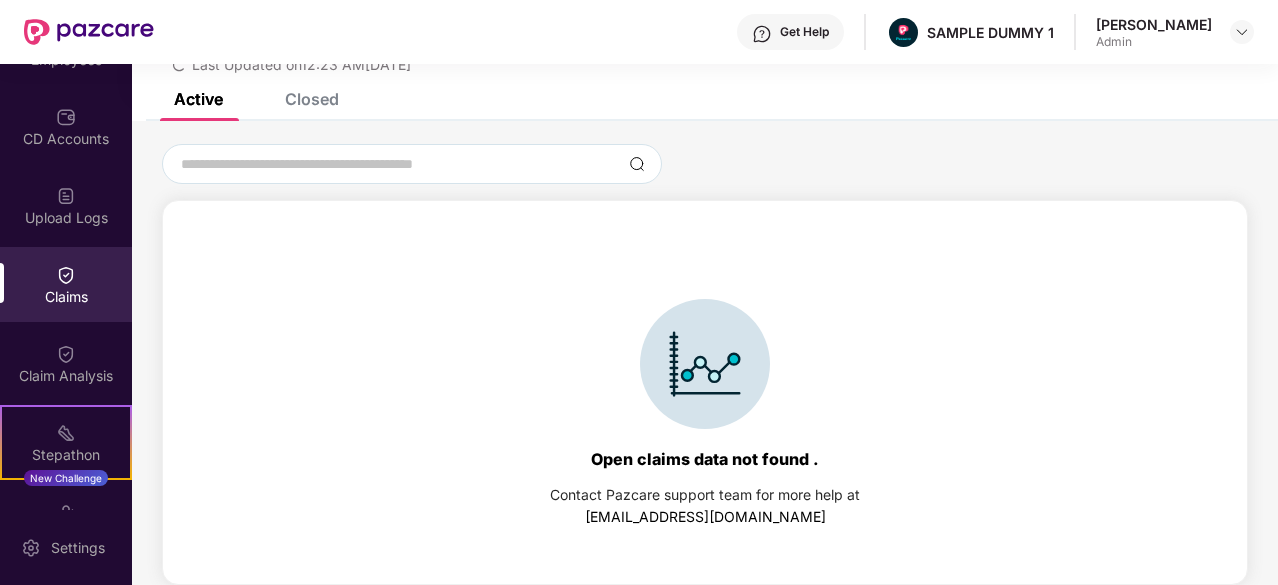 scroll, scrollTop: 0, scrollLeft: 0, axis: both 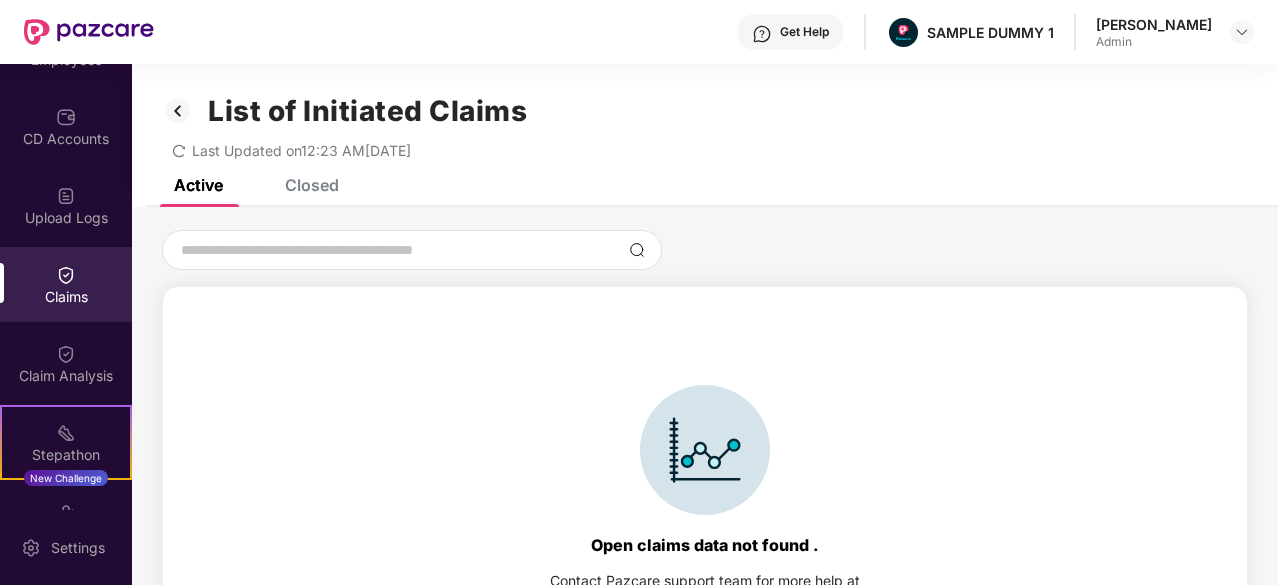 click on "Closed" at bounding box center [312, 185] 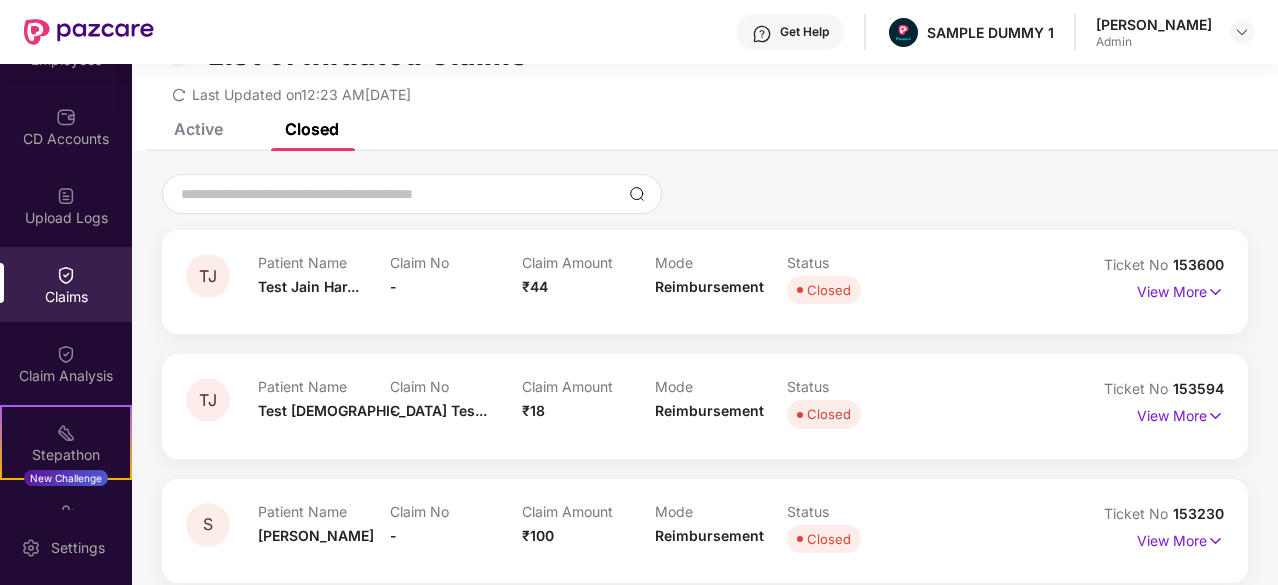 scroll, scrollTop: 0, scrollLeft: 0, axis: both 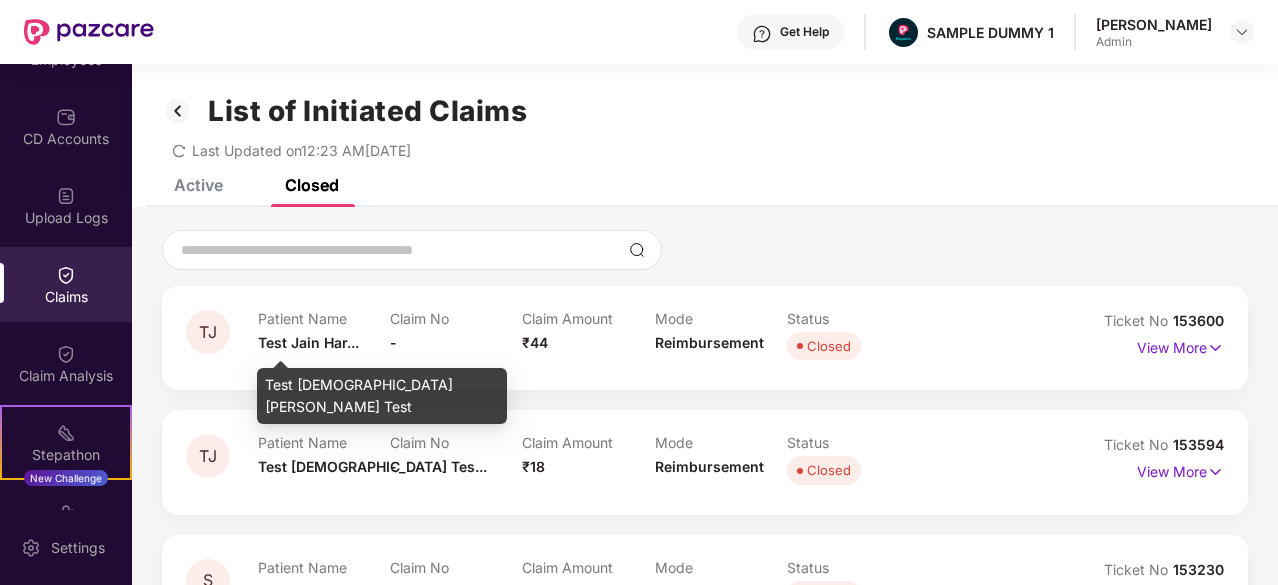 click on "Test Jain Har..." at bounding box center [308, 342] 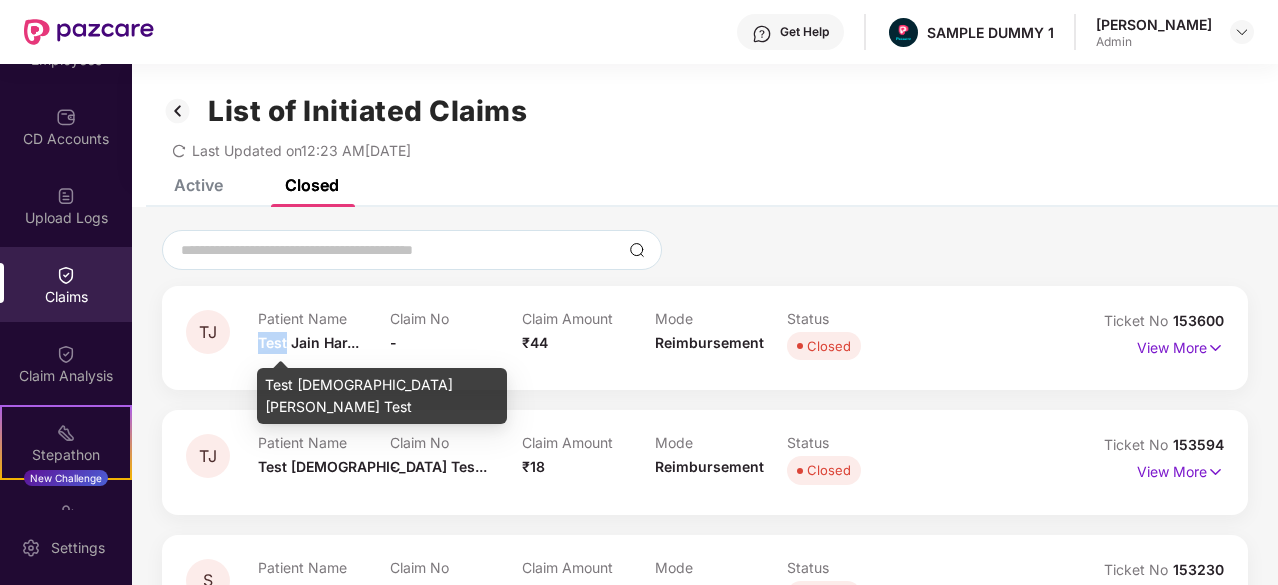 click on "Test Jain Har..." at bounding box center [308, 342] 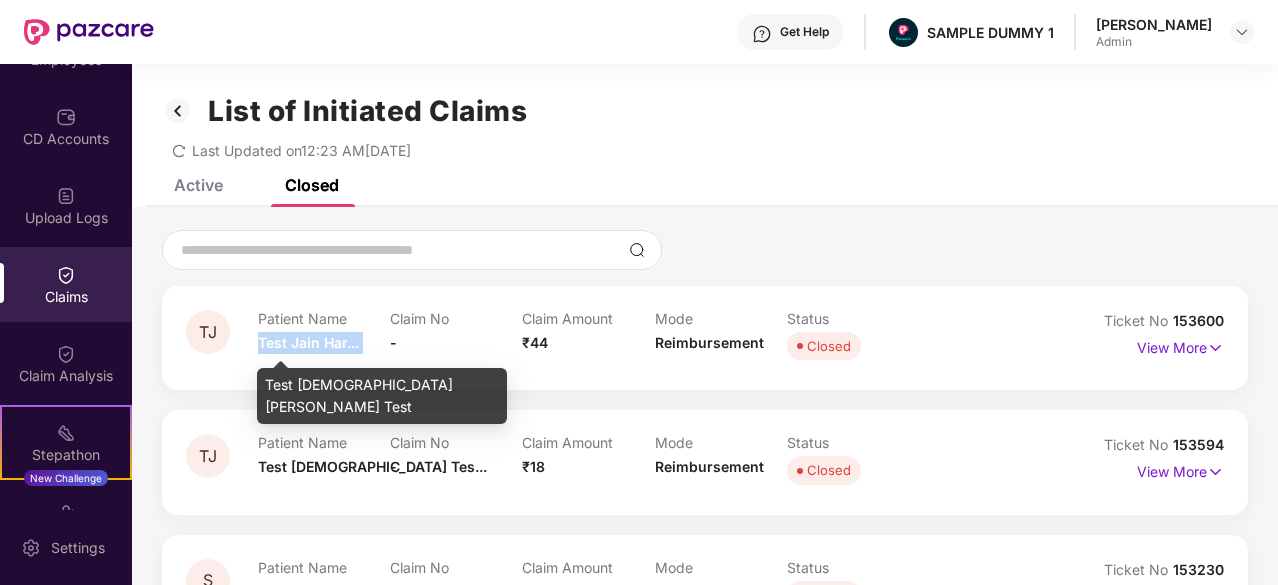 click on "Test Jain Har..." at bounding box center (308, 342) 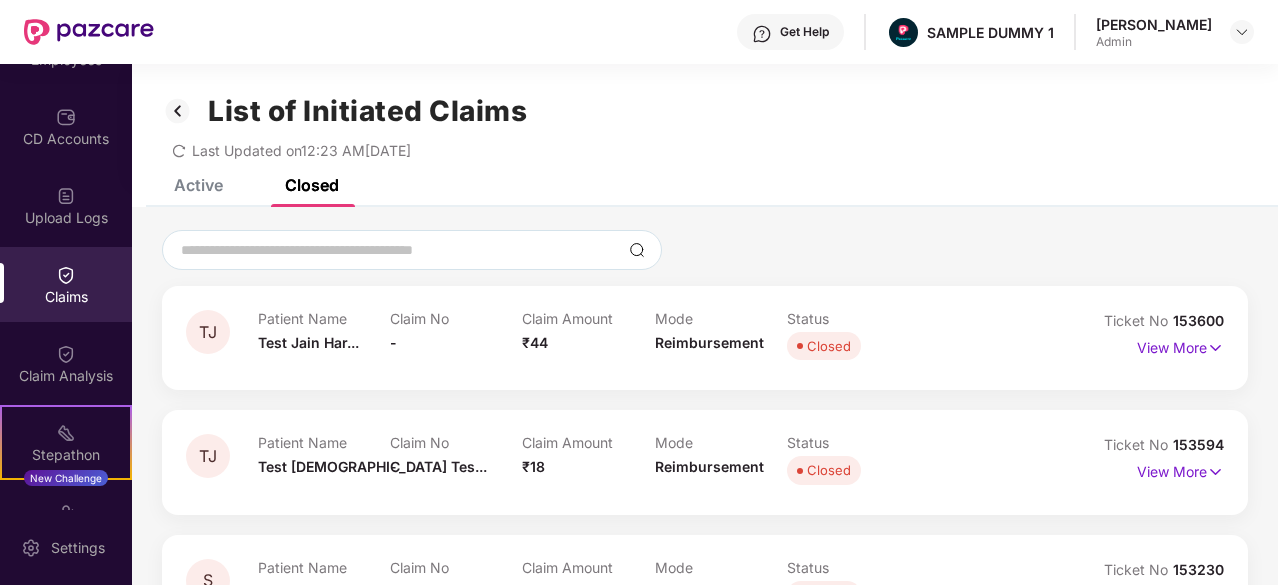 click on "₹44" at bounding box center [535, 342] 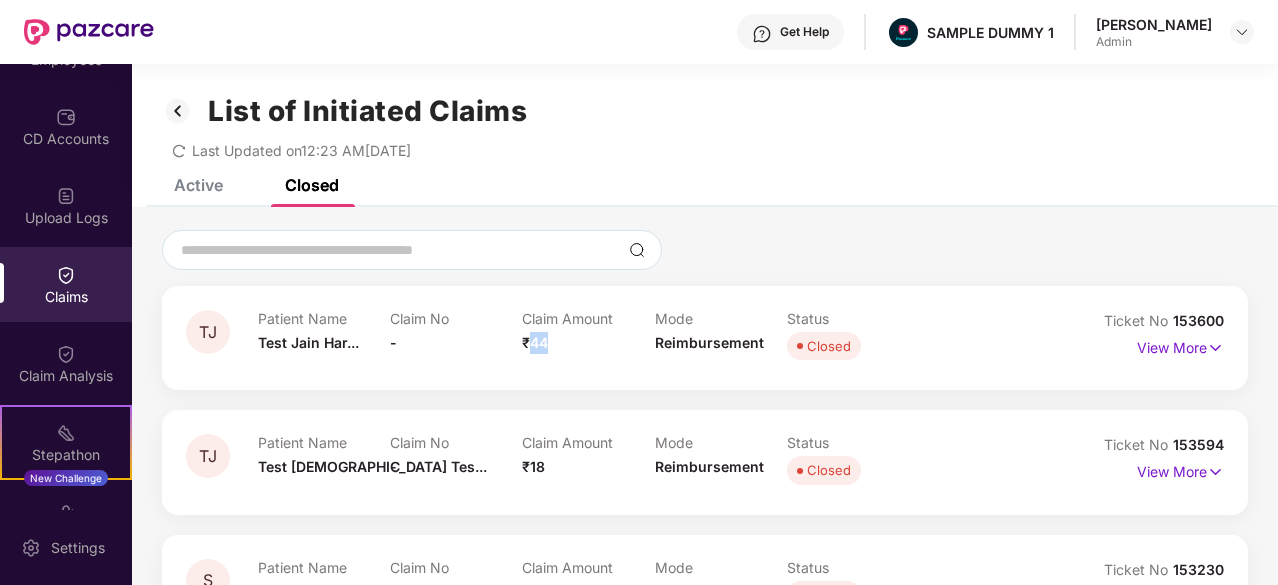 click on "₹44" at bounding box center [535, 342] 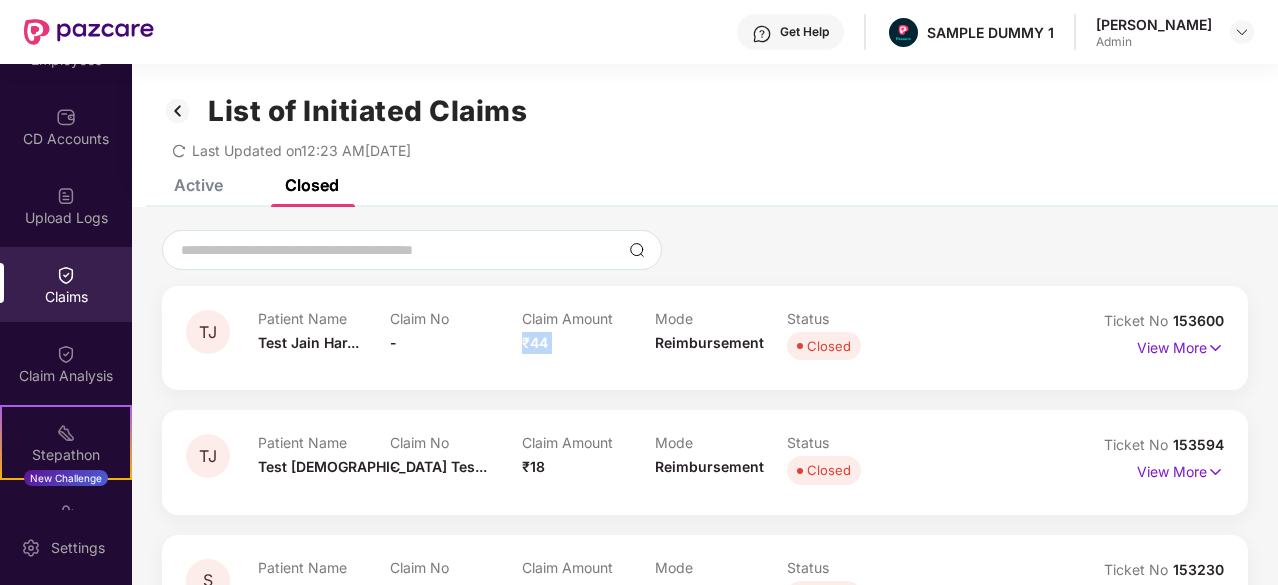 click on "₹44" at bounding box center (535, 342) 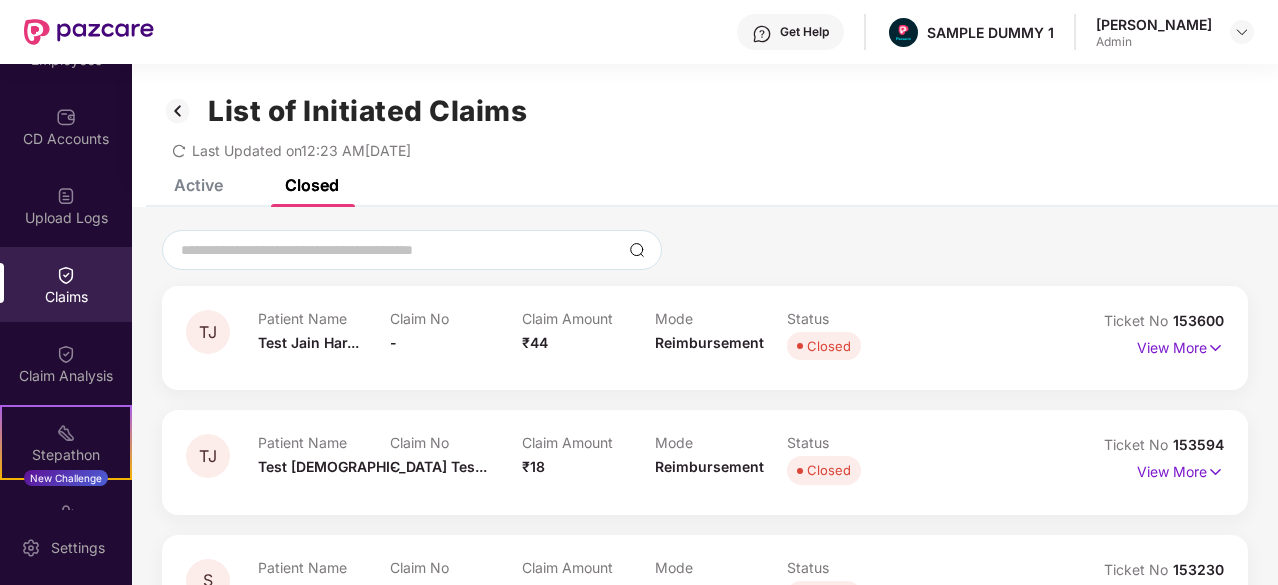click on "Reimbursement" at bounding box center [709, 342] 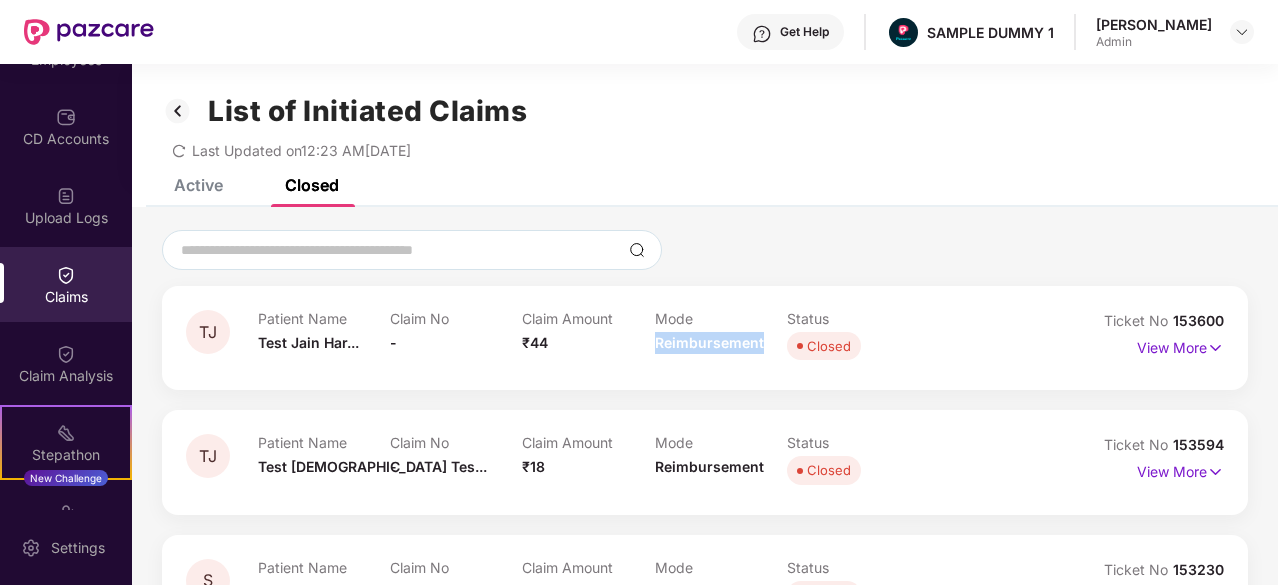 click on "Reimbursement" at bounding box center (709, 342) 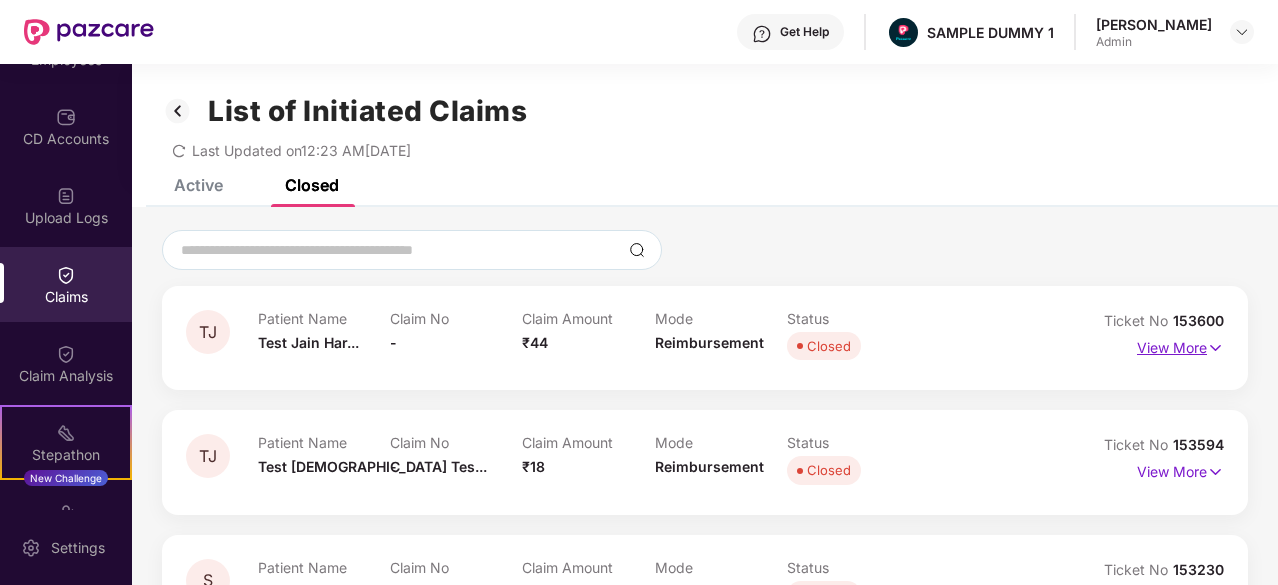 click on "View More" at bounding box center [1180, 345] 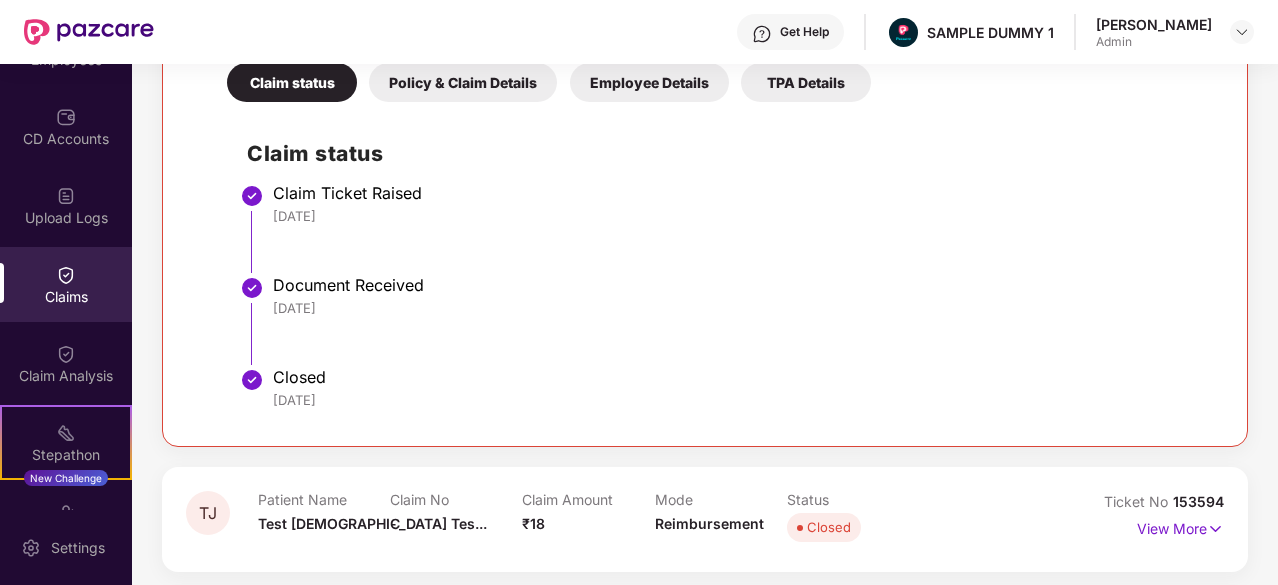 scroll, scrollTop: 350, scrollLeft: 0, axis: vertical 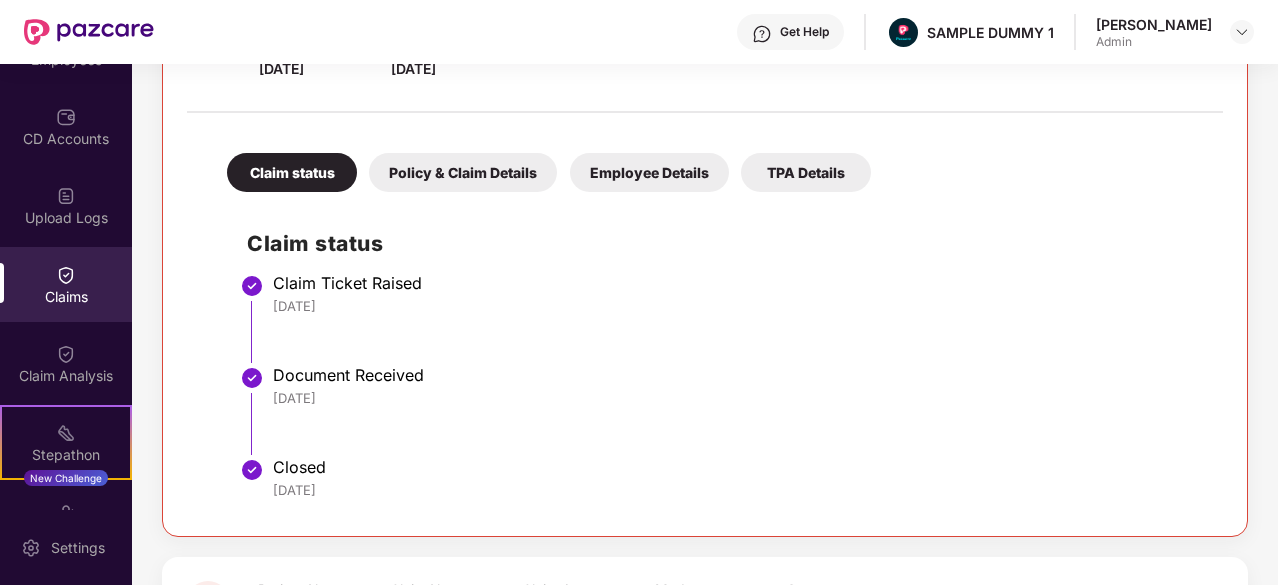 click on "Get Help" at bounding box center (804, 32) 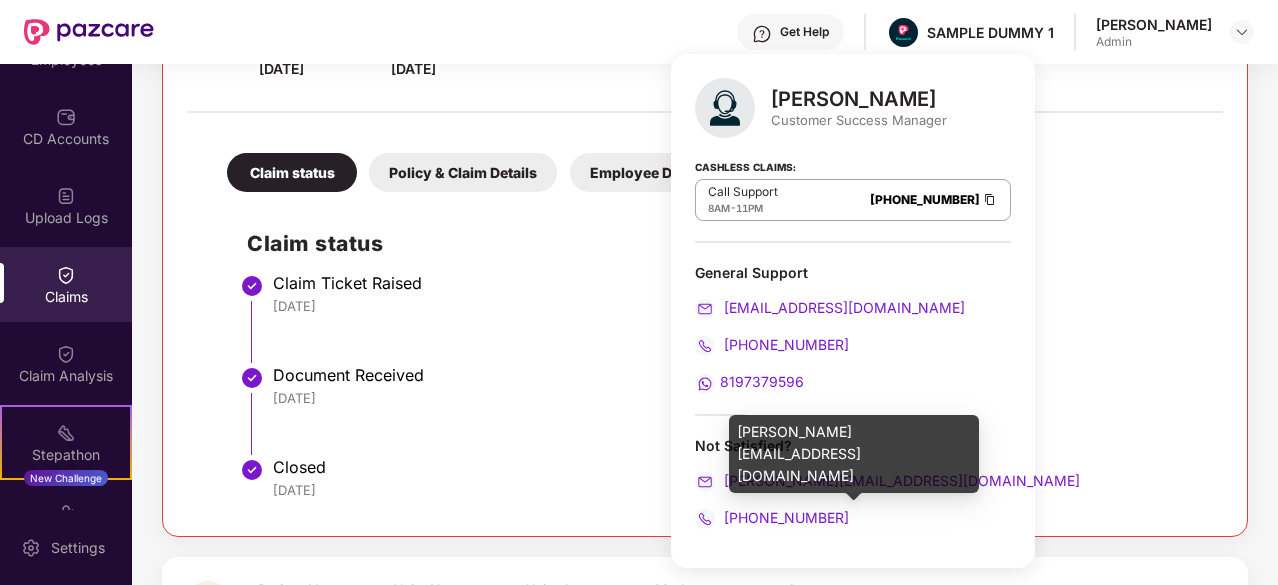 click on "[PERSON_NAME][EMAIL_ADDRESS][DOMAIN_NAME]" at bounding box center [853, 481] 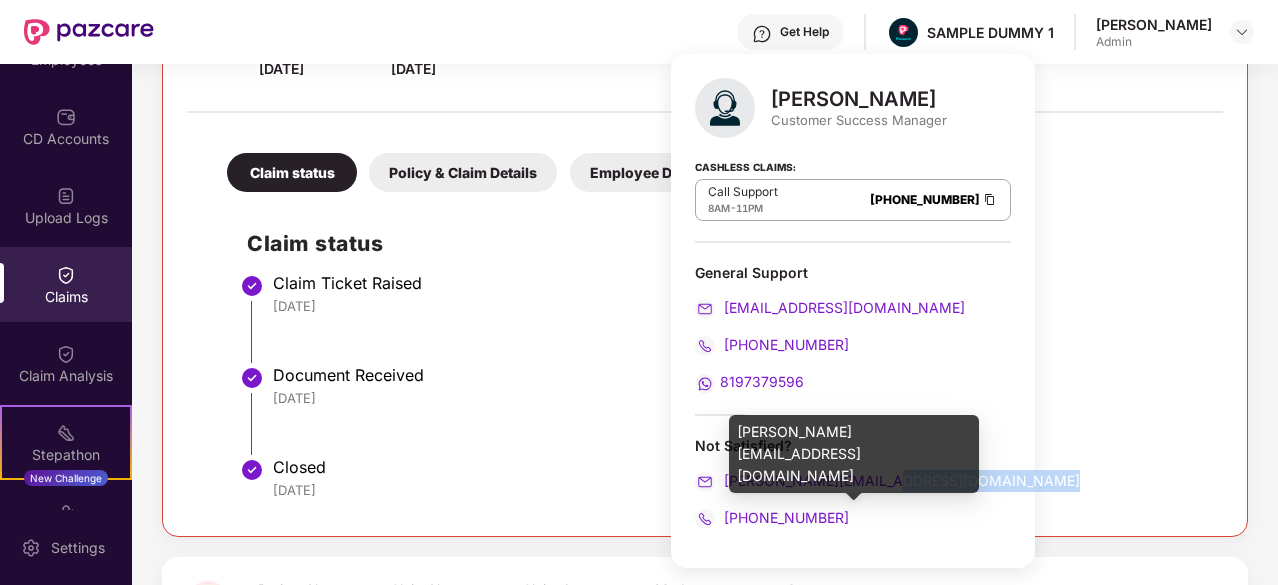 click on "[PERSON_NAME][EMAIL_ADDRESS][DOMAIN_NAME]" at bounding box center (853, 481) 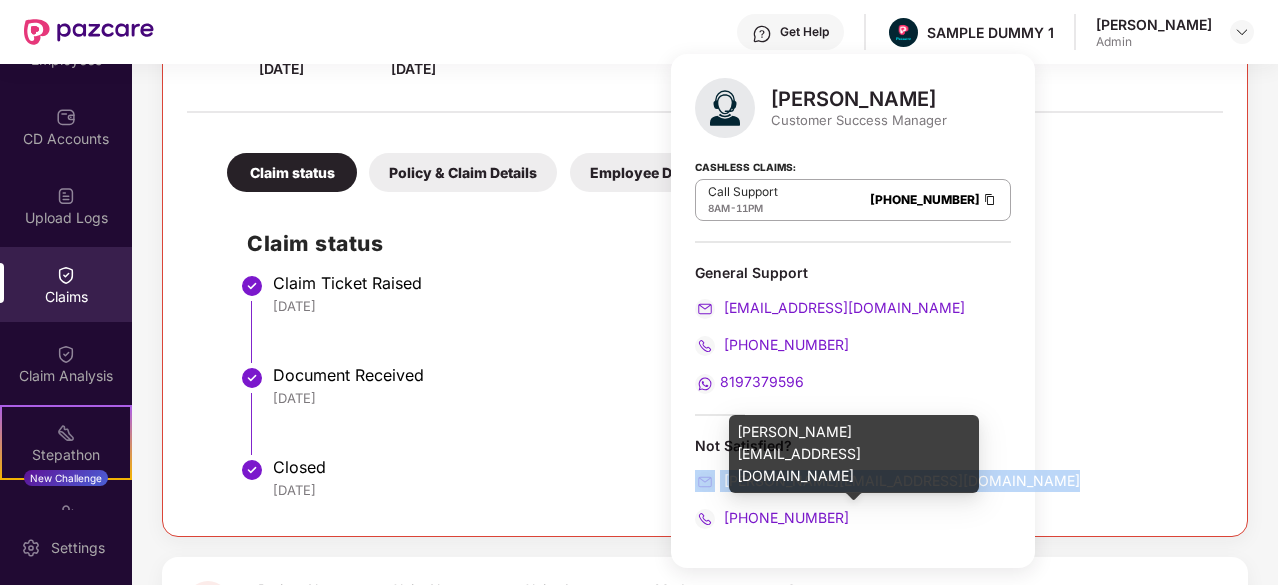 click on "[PERSON_NAME][EMAIL_ADDRESS][DOMAIN_NAME]" at bounding box center (853, 481) 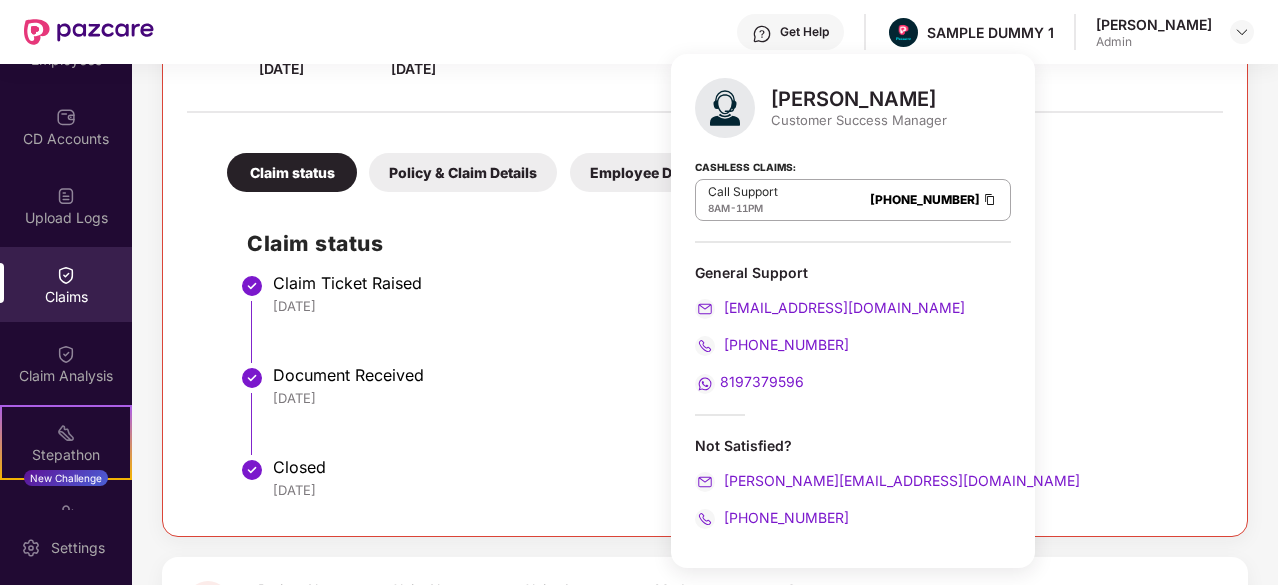 click on "[PHONE_NUMBER]" at bounding box center [853, 518] 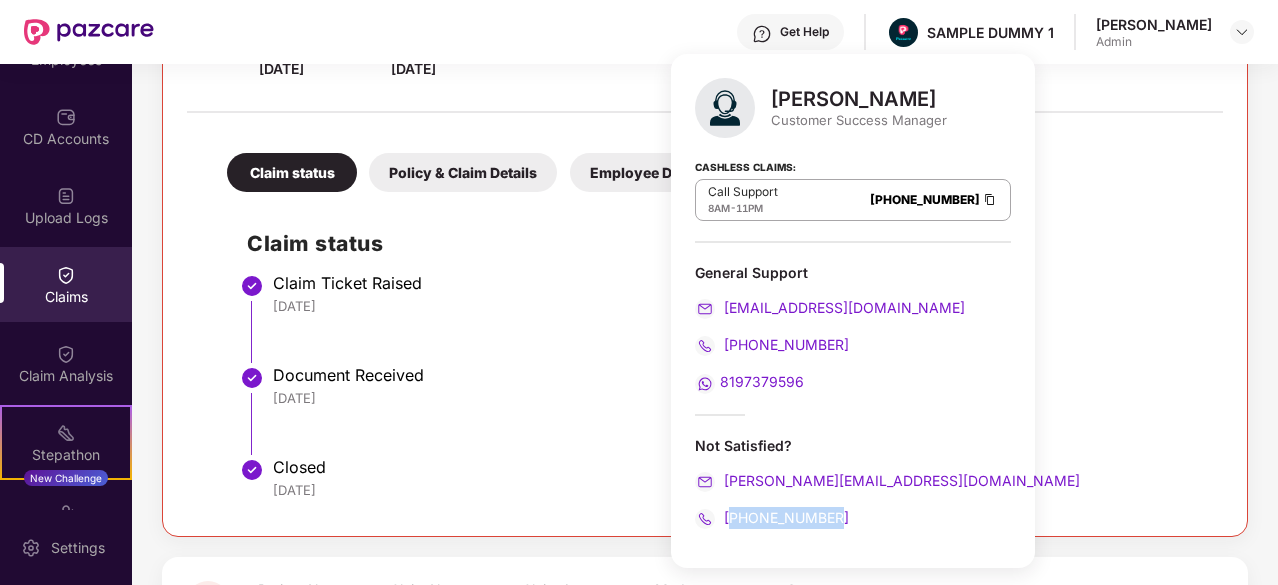 click on "[PHONE_NUMBER]" at bounding box center [853, 518] 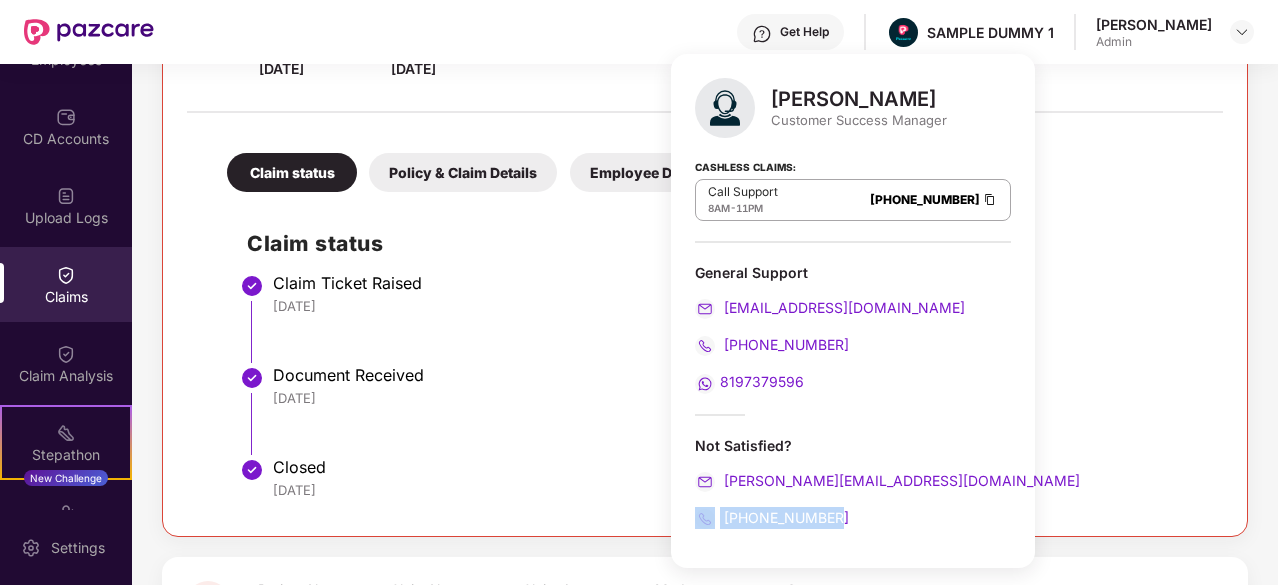 click on "[PHONE_NUMBER]" at bounding box center (853, 518) 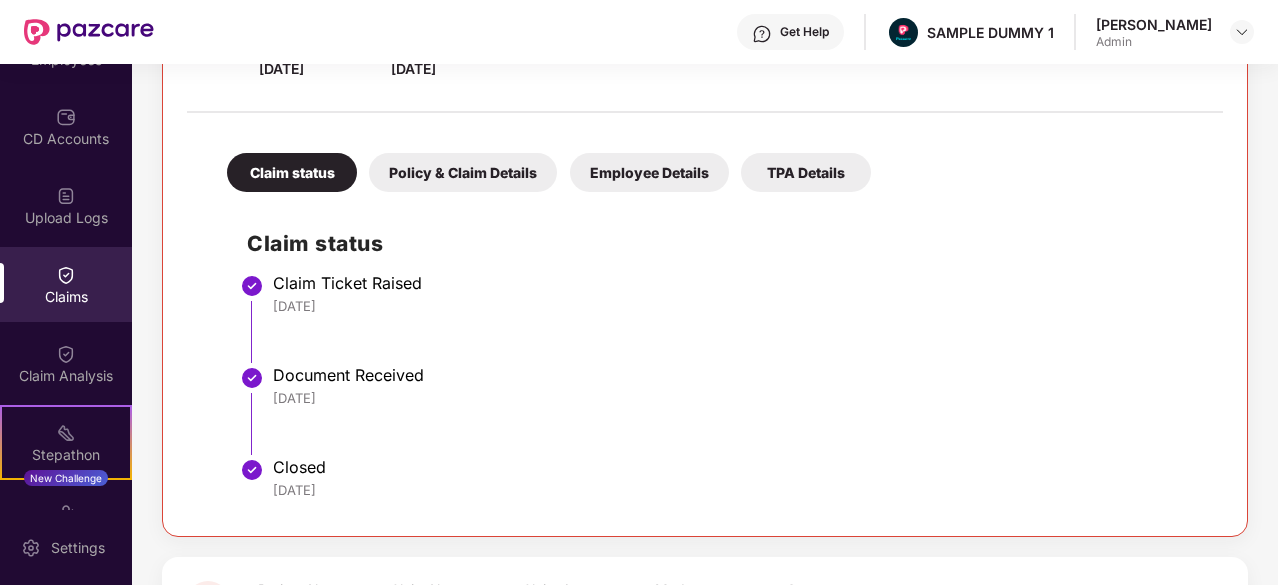 click on "[DATE]" at bounding box center [738, 306] 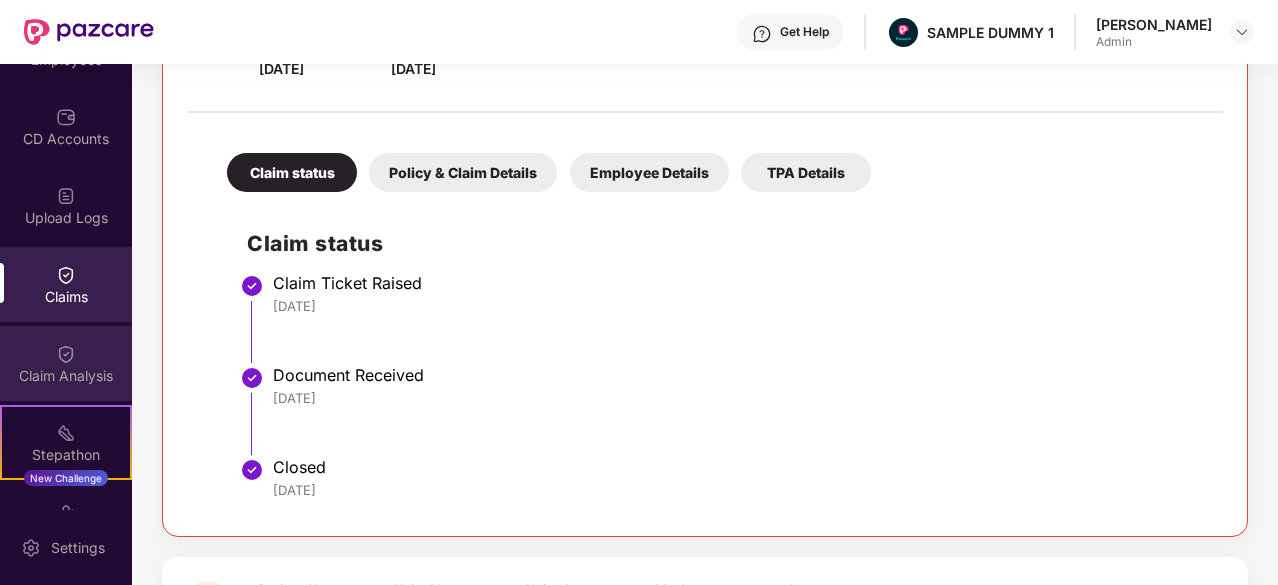 click on "Claim Analysis" at bounding box center (66, 376) 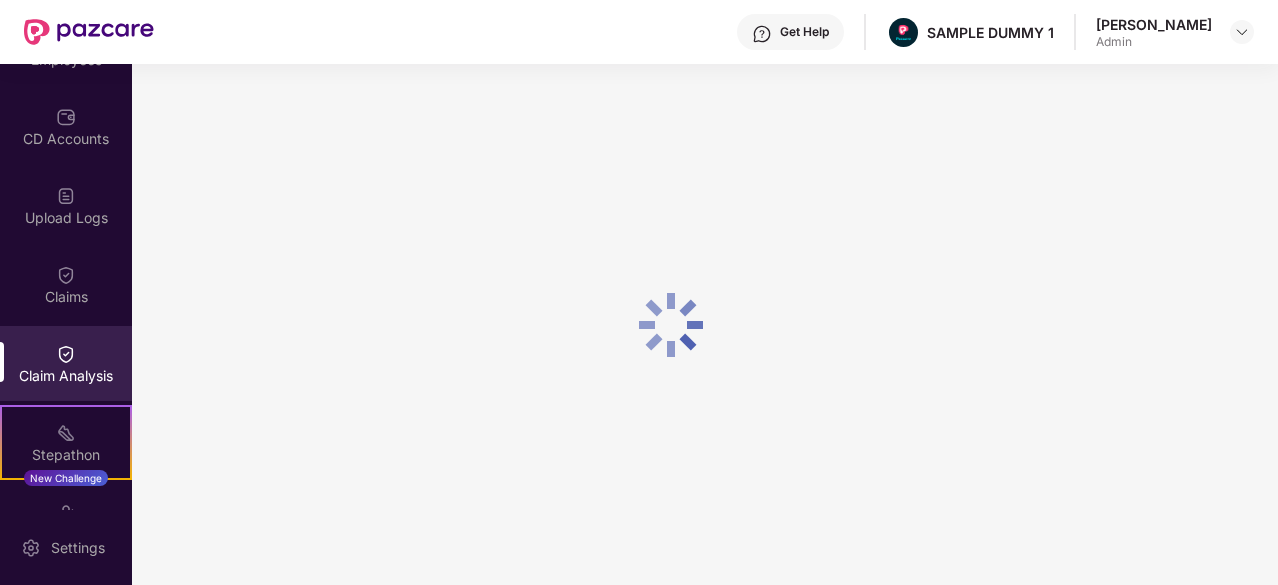 scroll, scrollTop: 0, scrollLeft: 0, axis: both 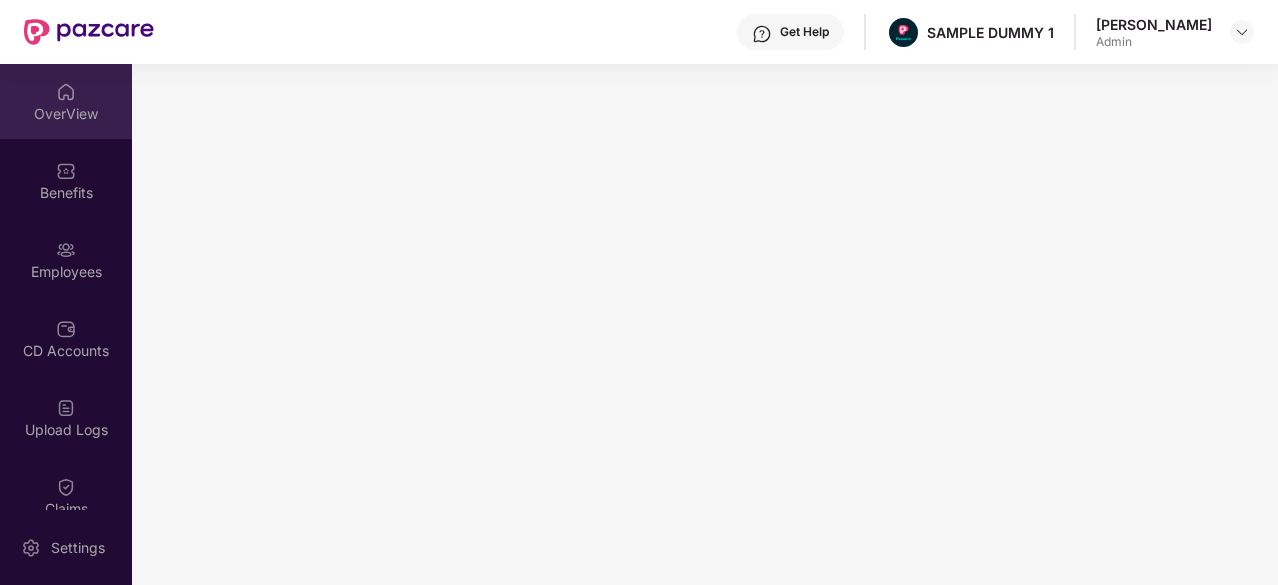 click on "OverView" at bounding box center (66, 114) 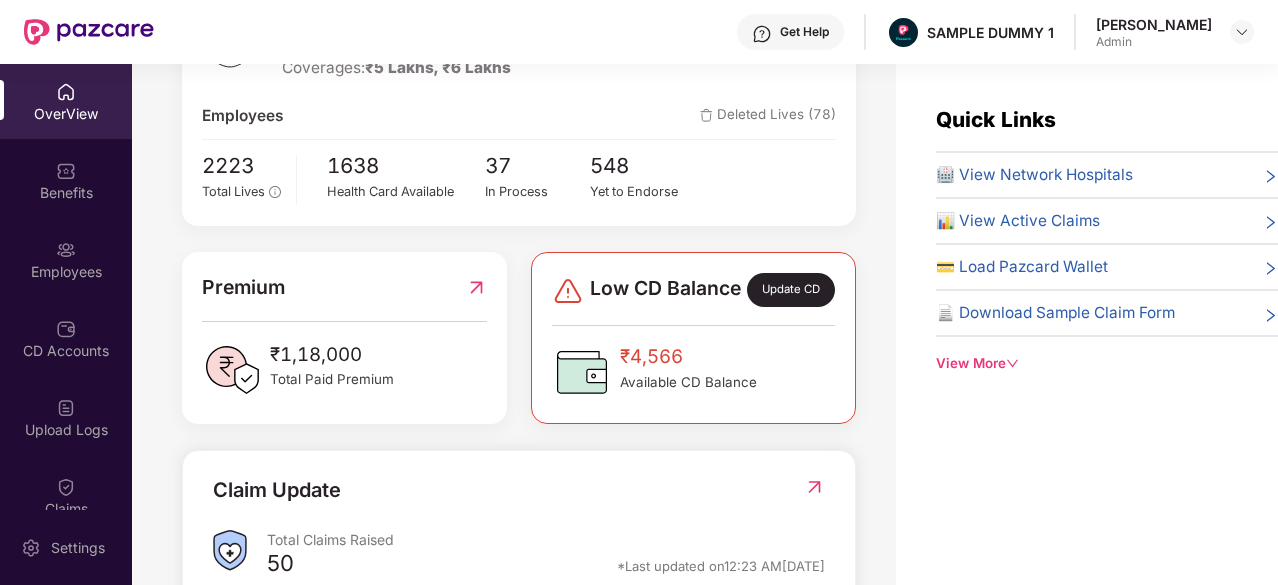 scroll, scrollTop: 655, scrollLeft: 0, axis: vertical 